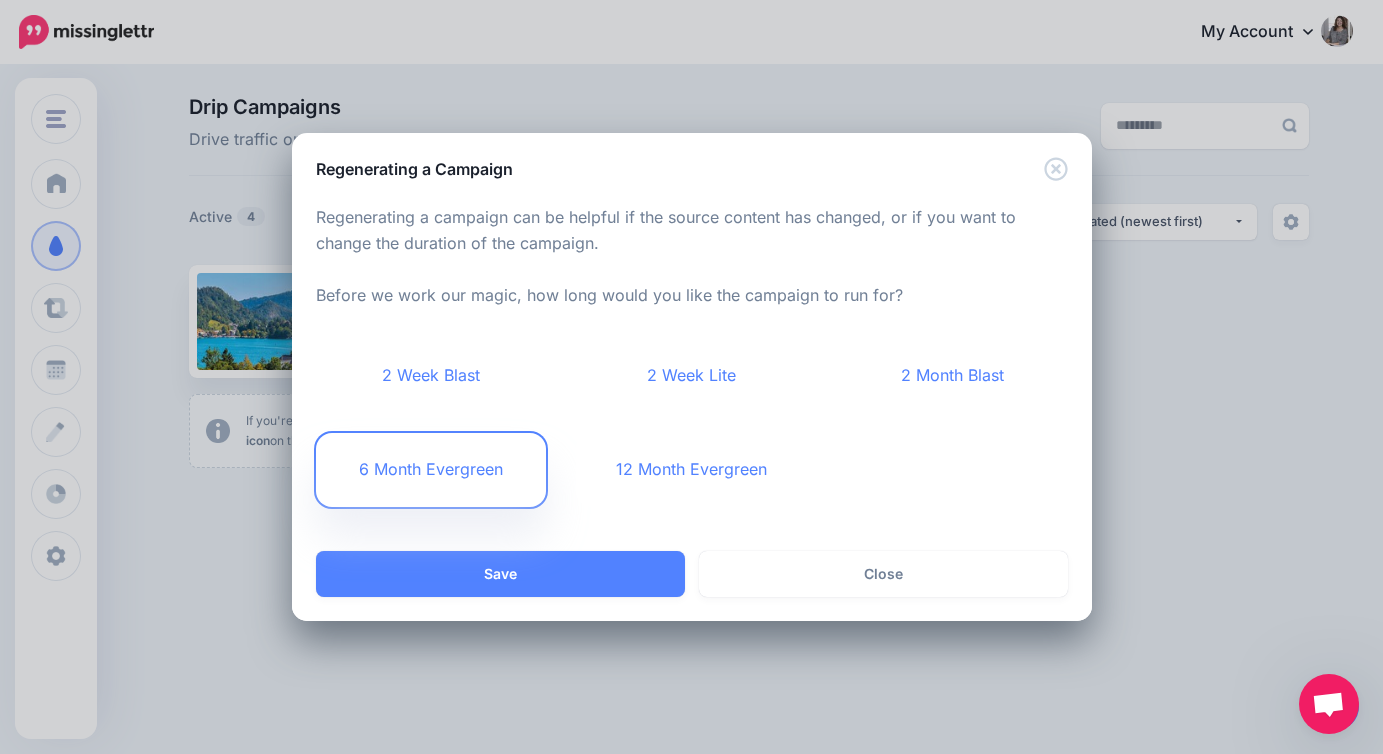 scroll, scrollTop: 0, scrollLeft: 0, axis: both 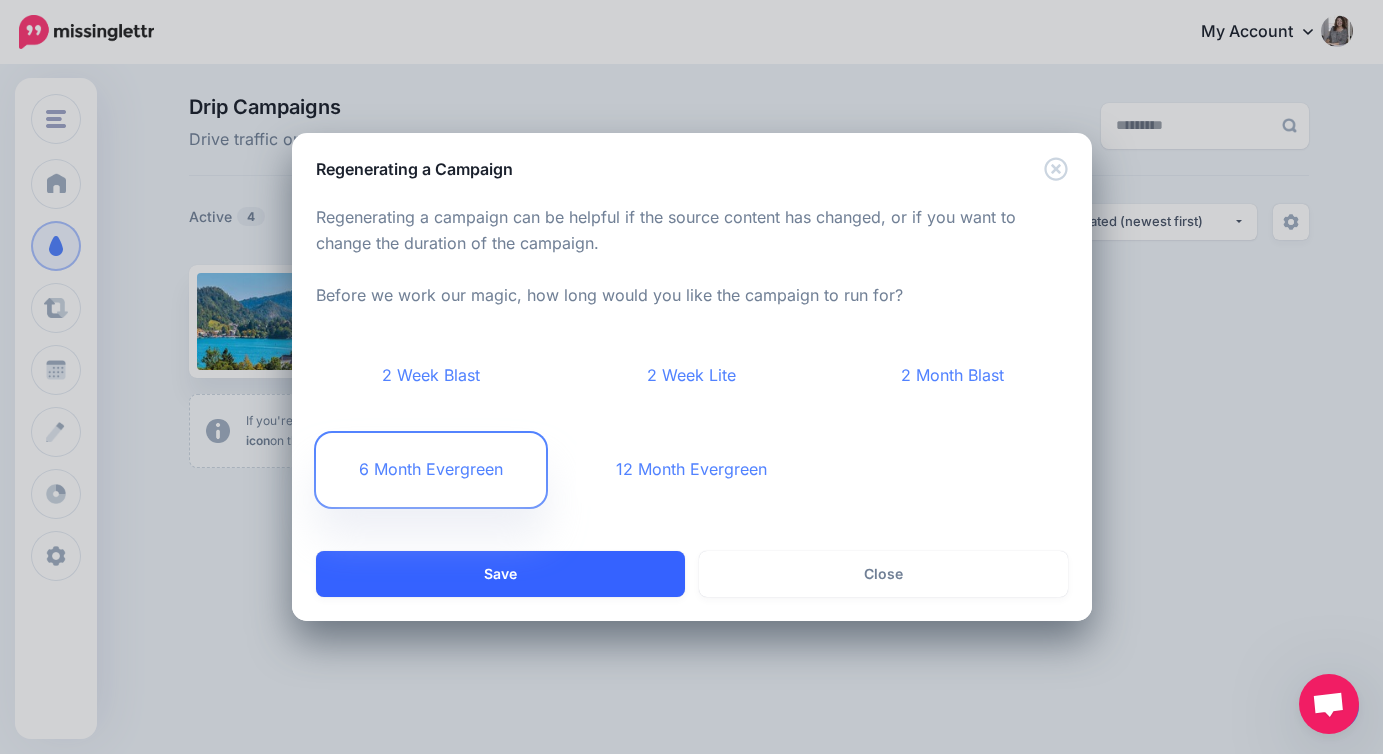 click on "Save" at bounding box center [500, 574] 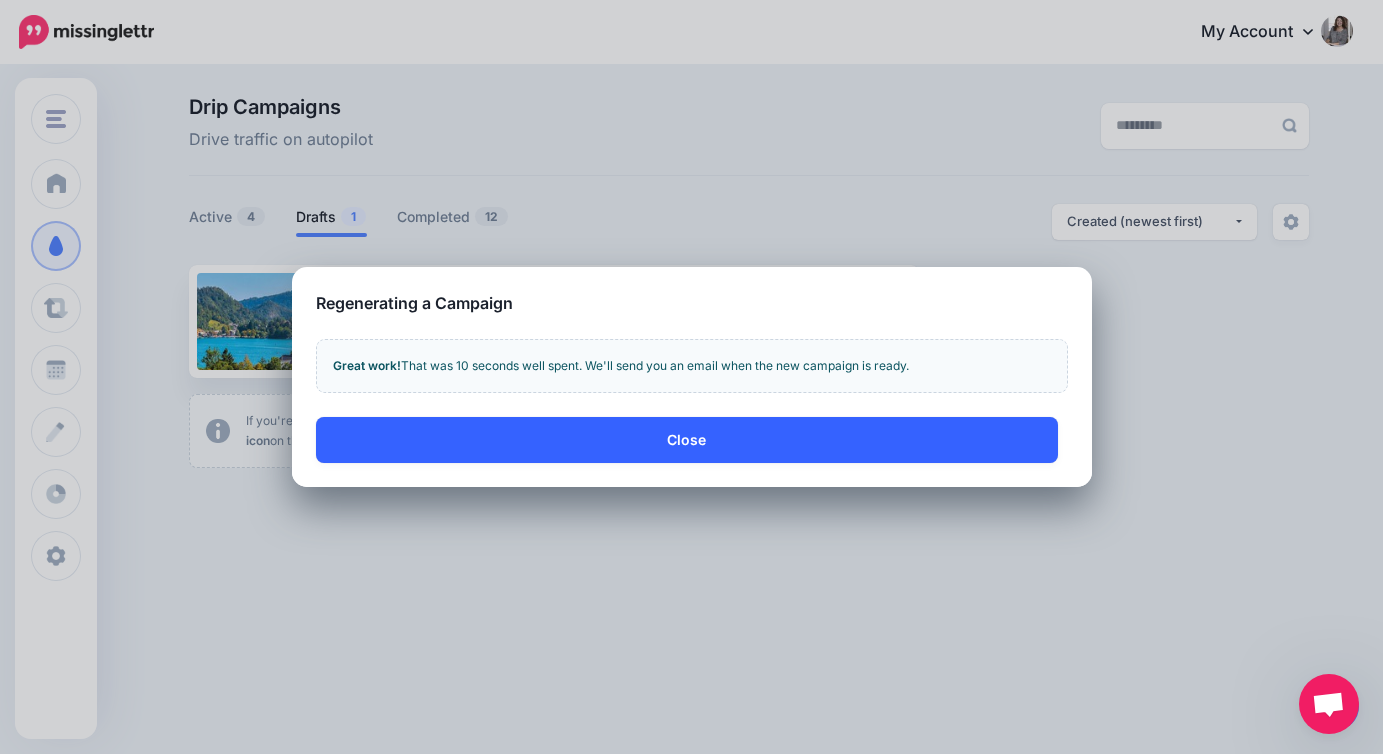 click on "Close" at bounding box center [687, 440] 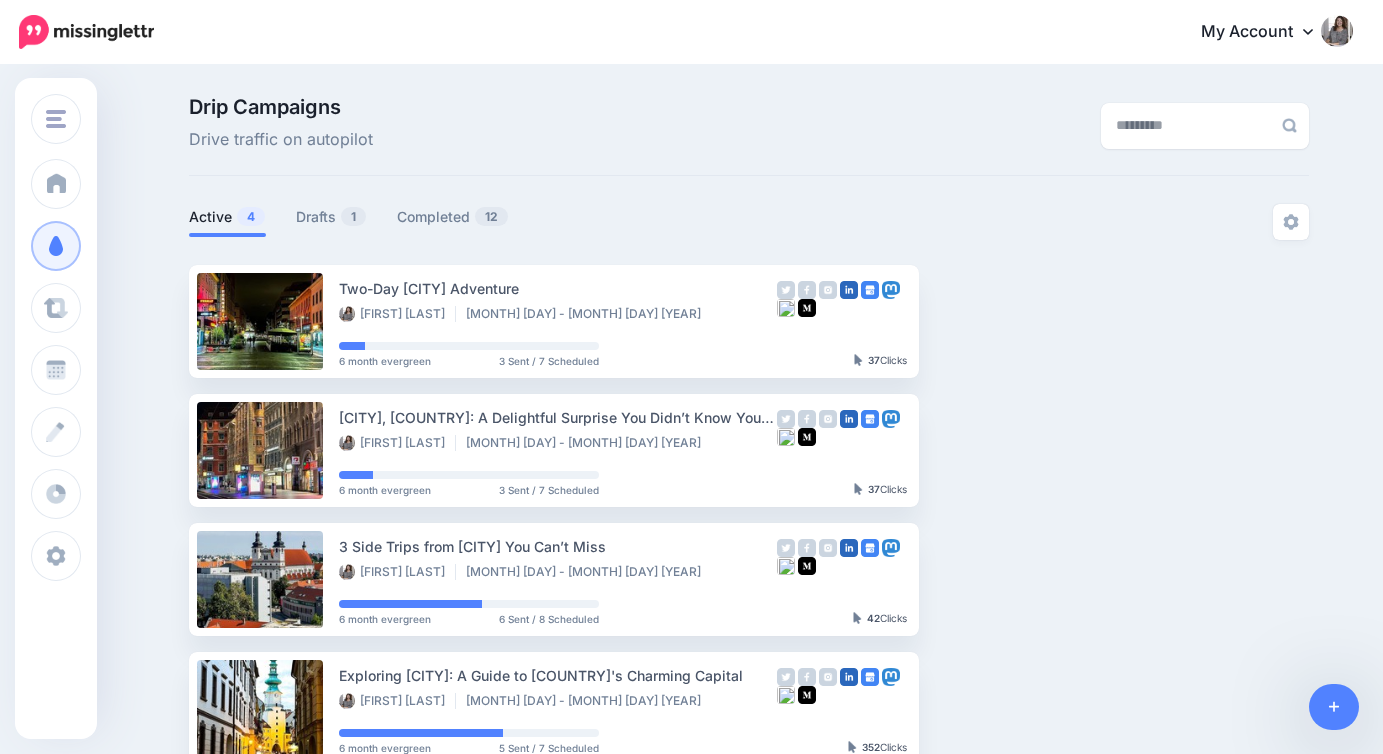 scroll, scrollTop: 0, scrollLeft: 0, axis: both 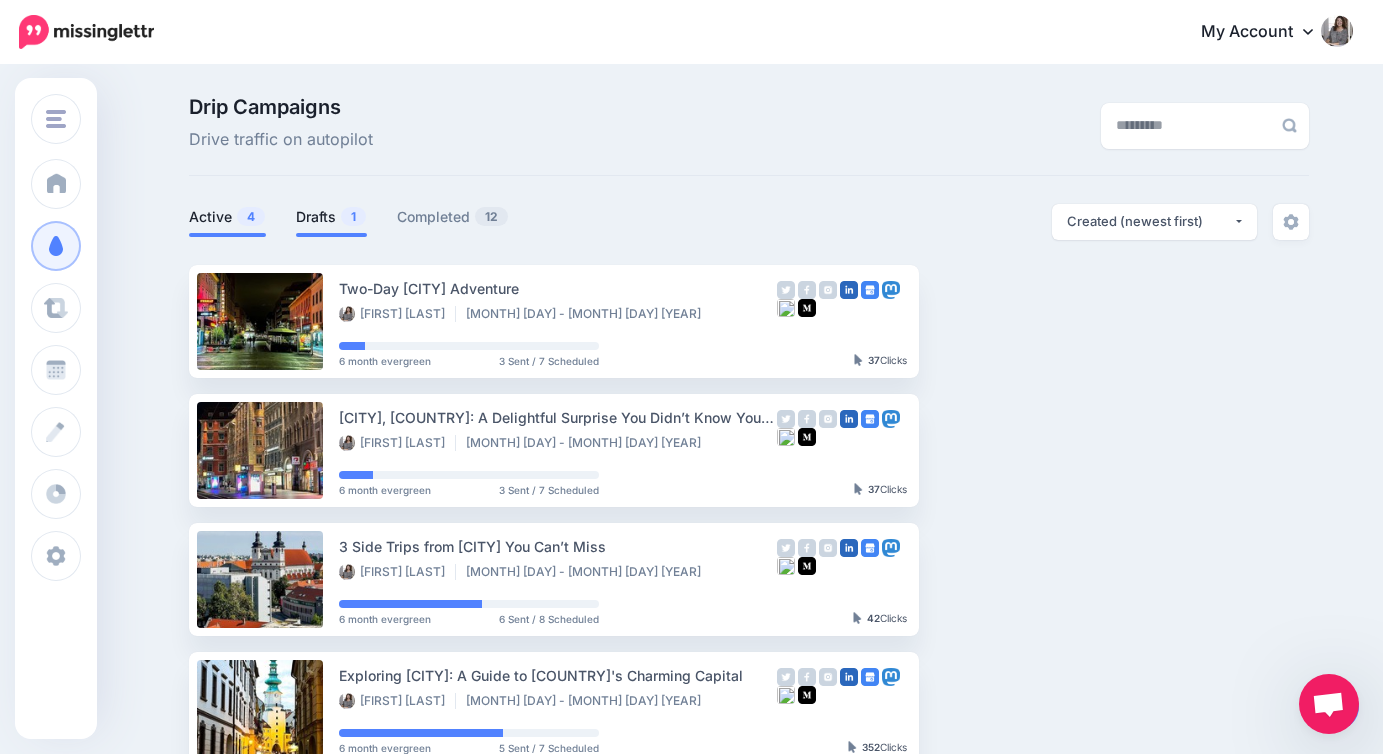 click on "1" at bounding box center (353, 216) 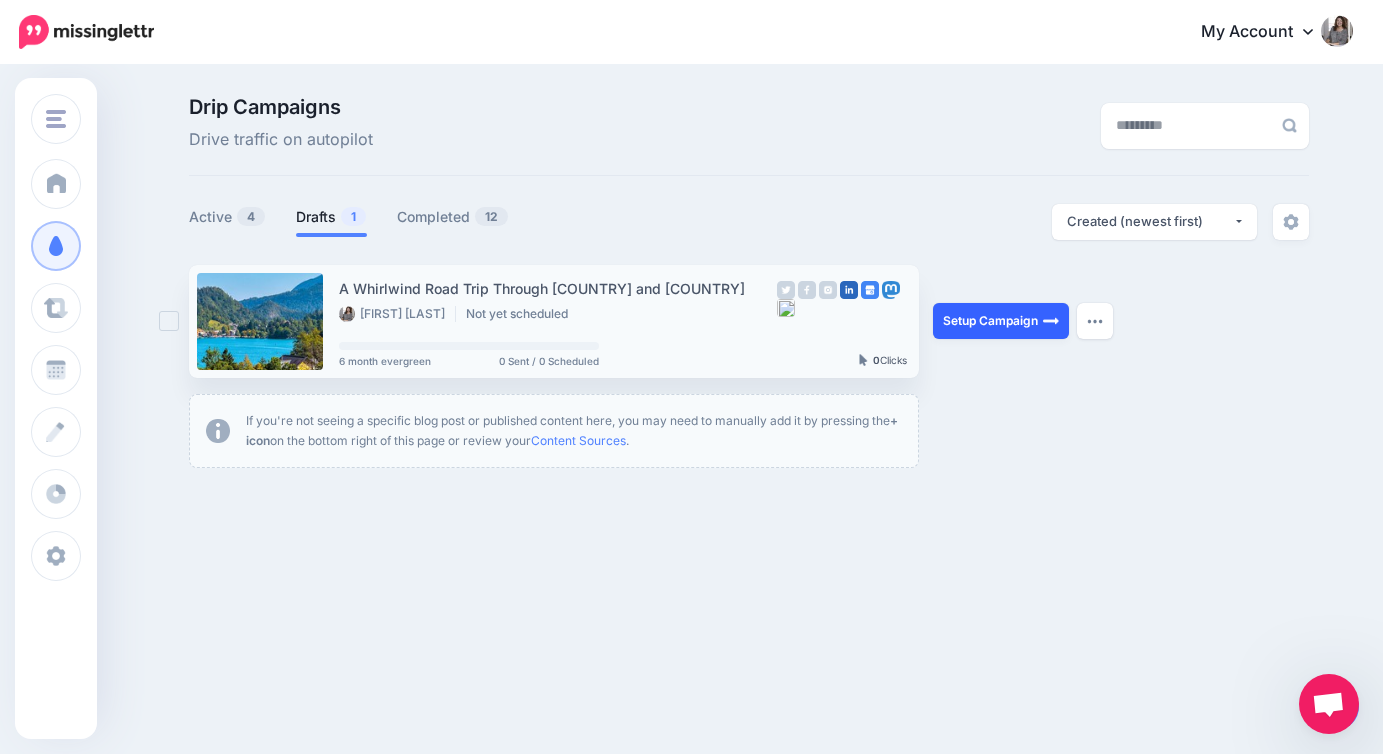 click on "Setup Campaign" at bounding box center (1001, 321) 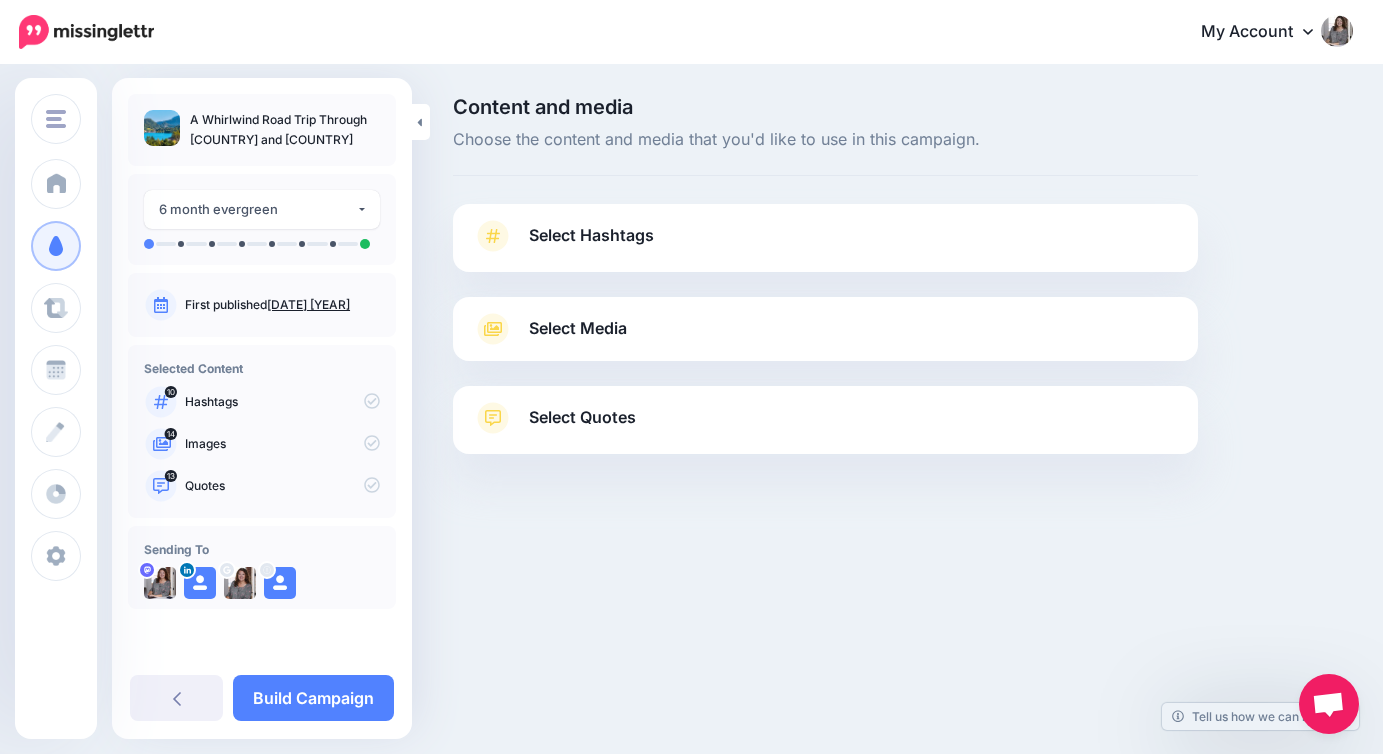 scroll, scrollTop: 0, scrollLeft: 0, axis: both 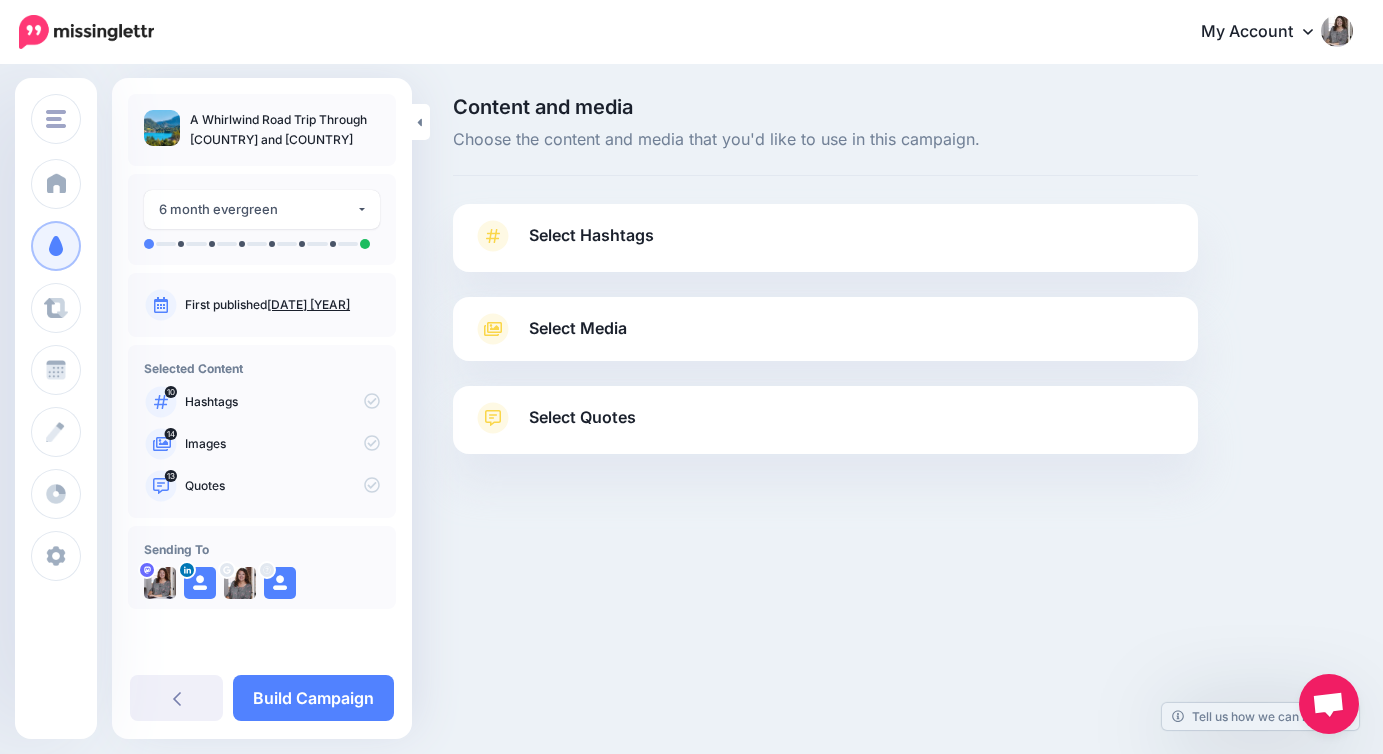 click on "Select Hashtags" at bounding box center (591, 235) 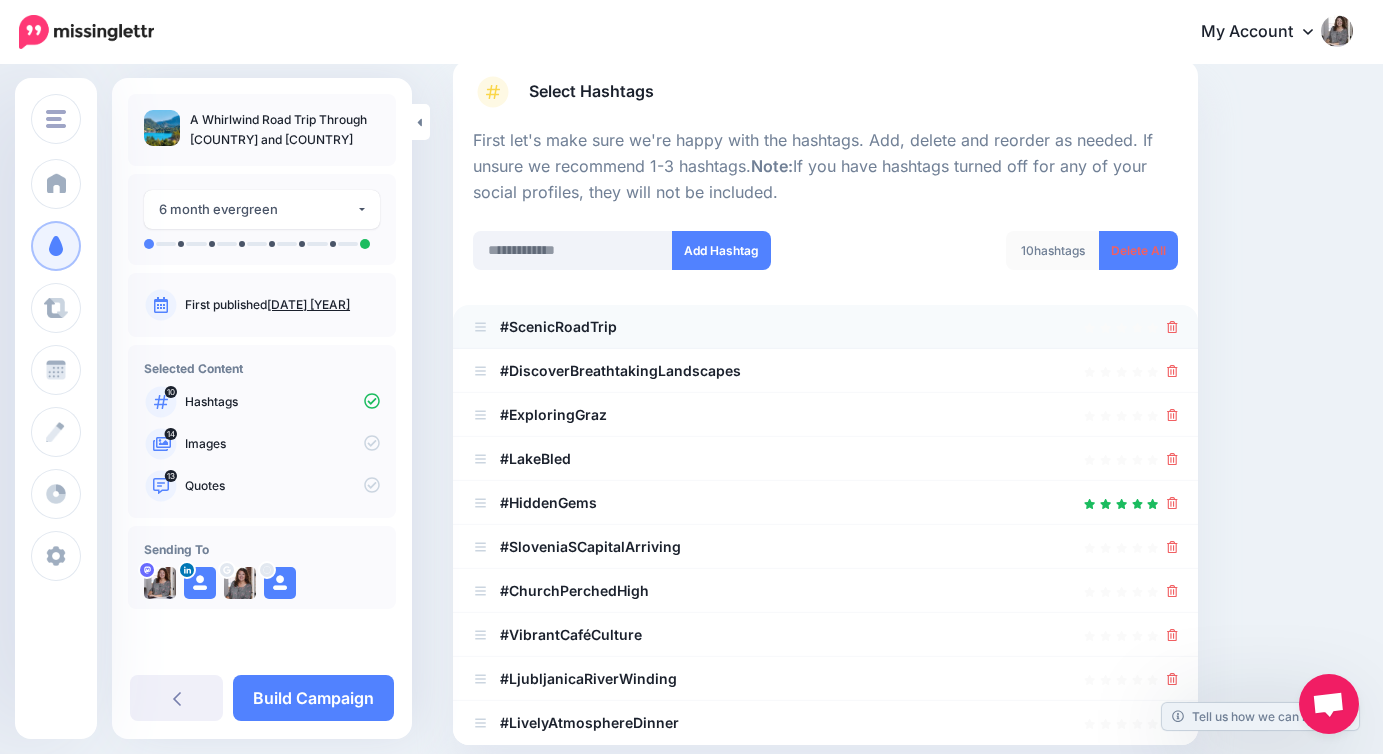 scroll, scrollTop: 155, scrollLeft: 0, axis: vertical 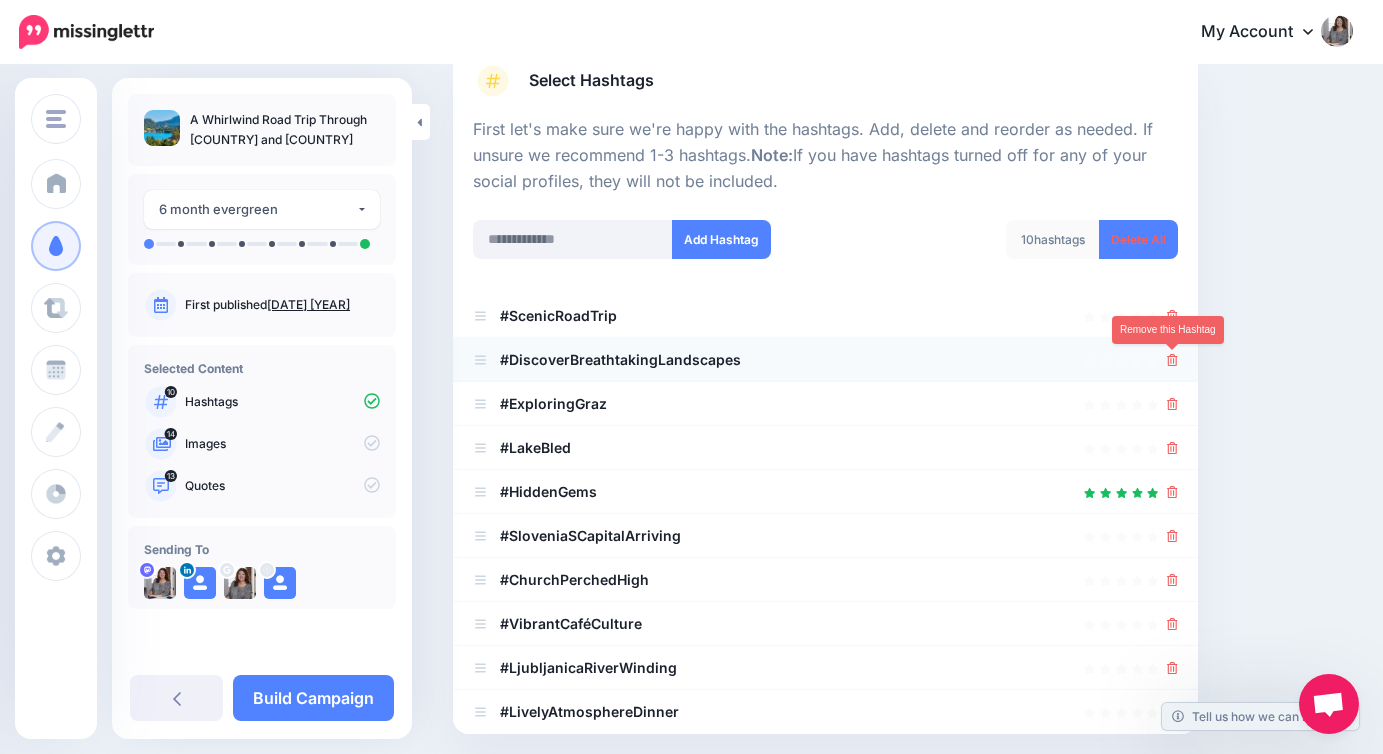 click 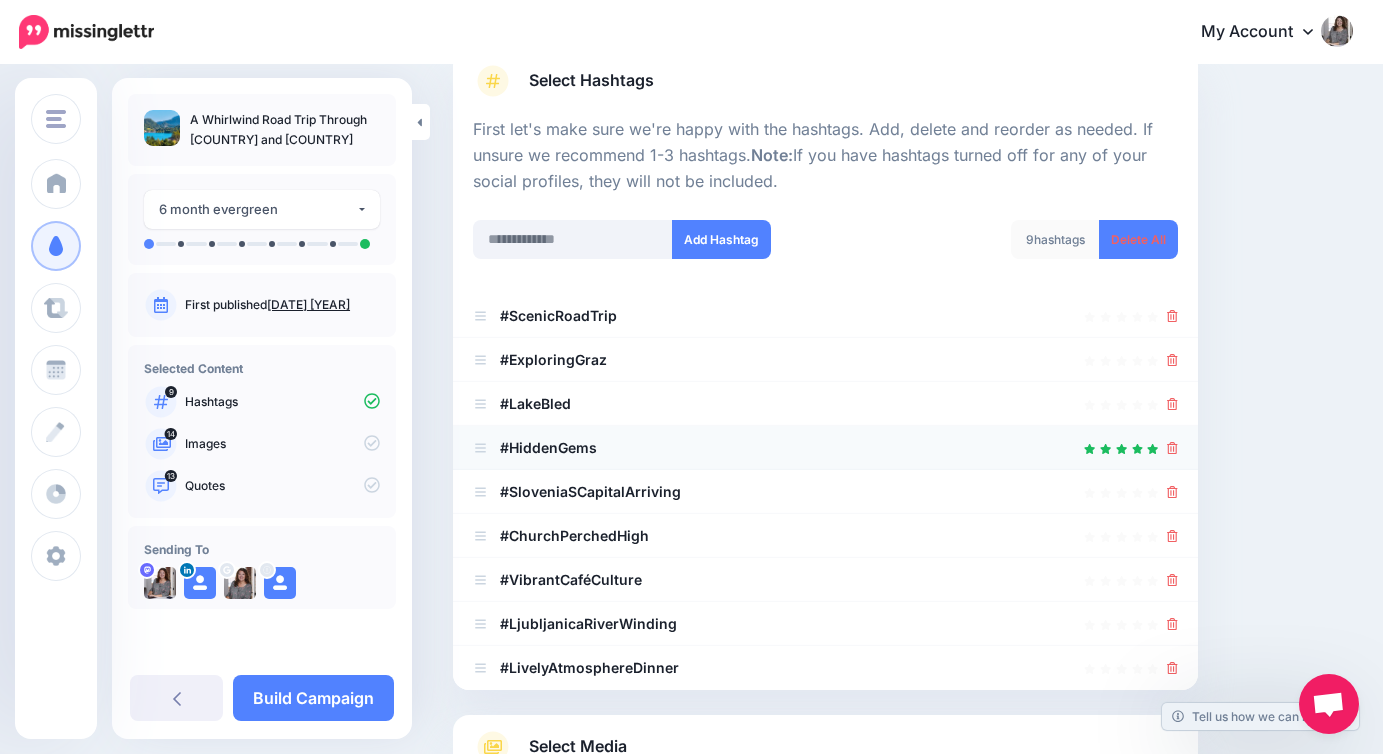 scroll, scrollTop: 224, scrollLeft: 0, axis: vertical 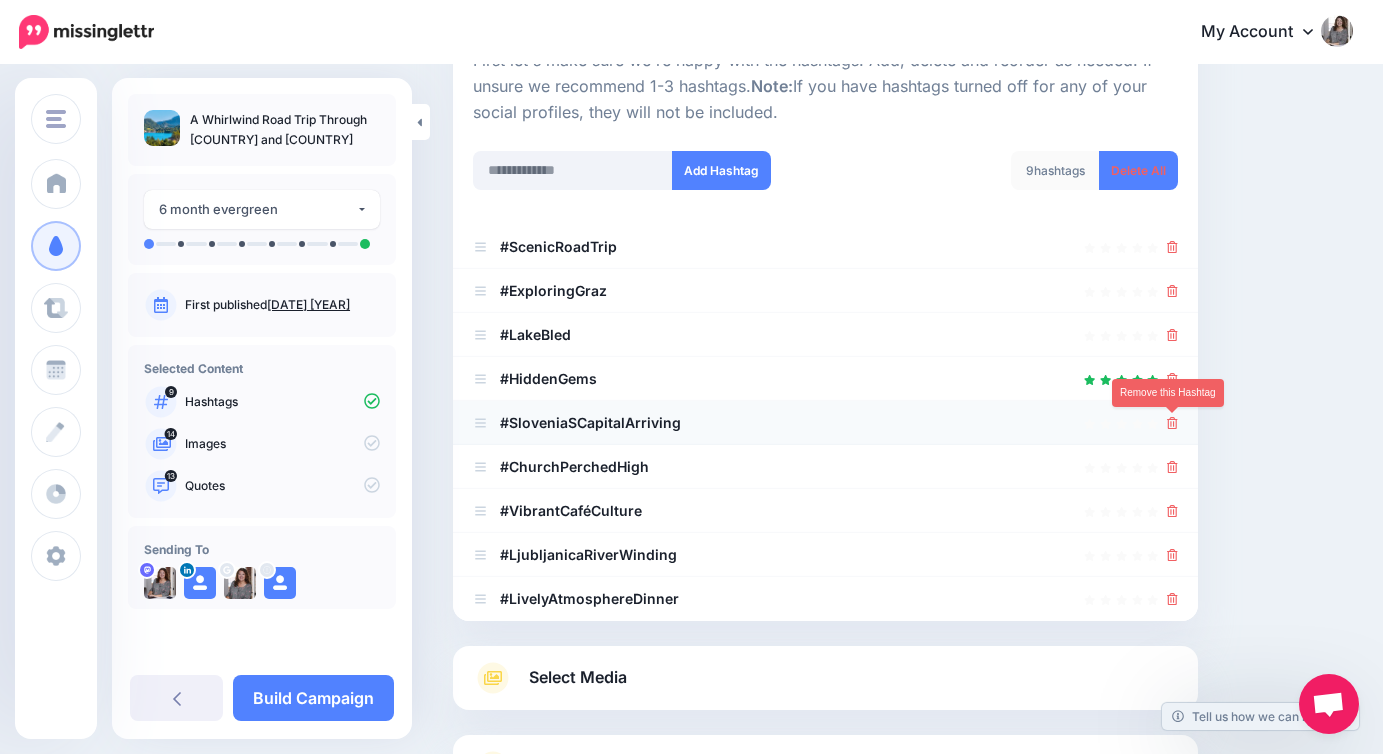 click 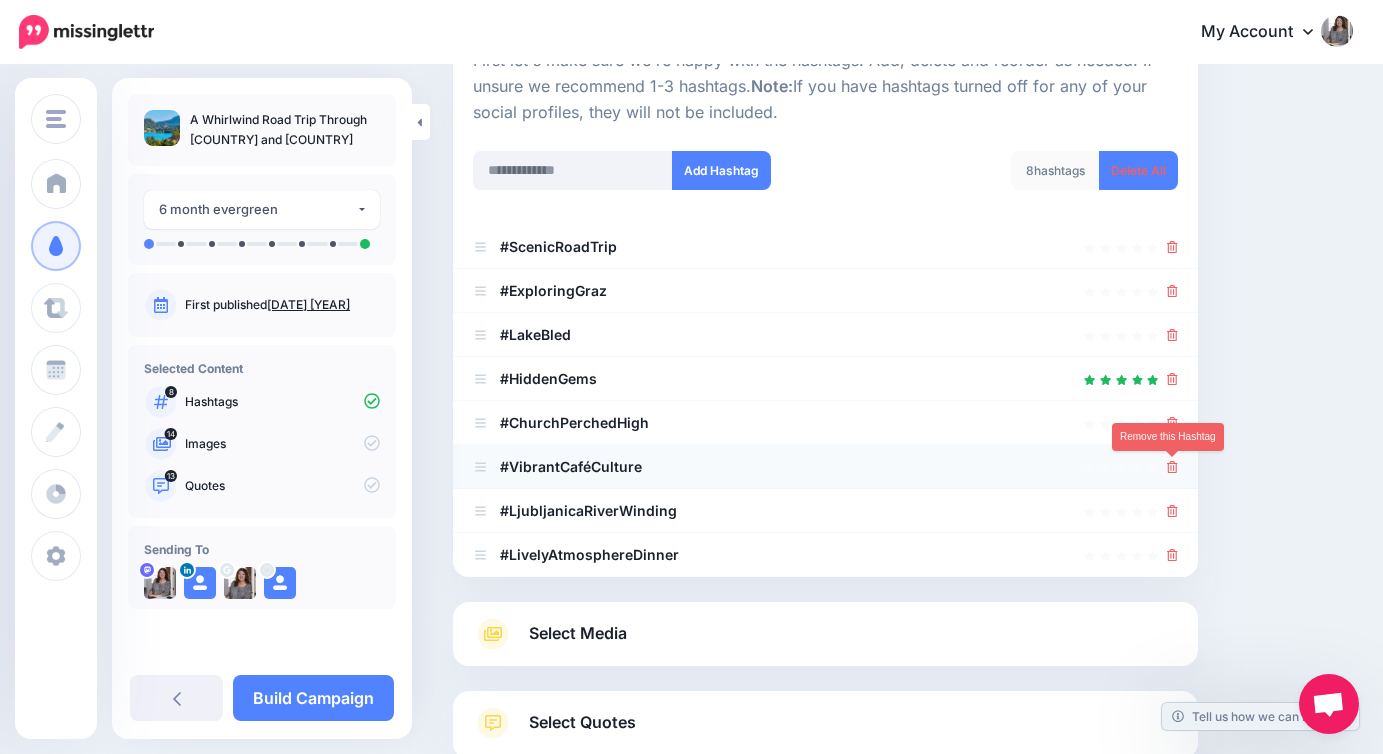 click 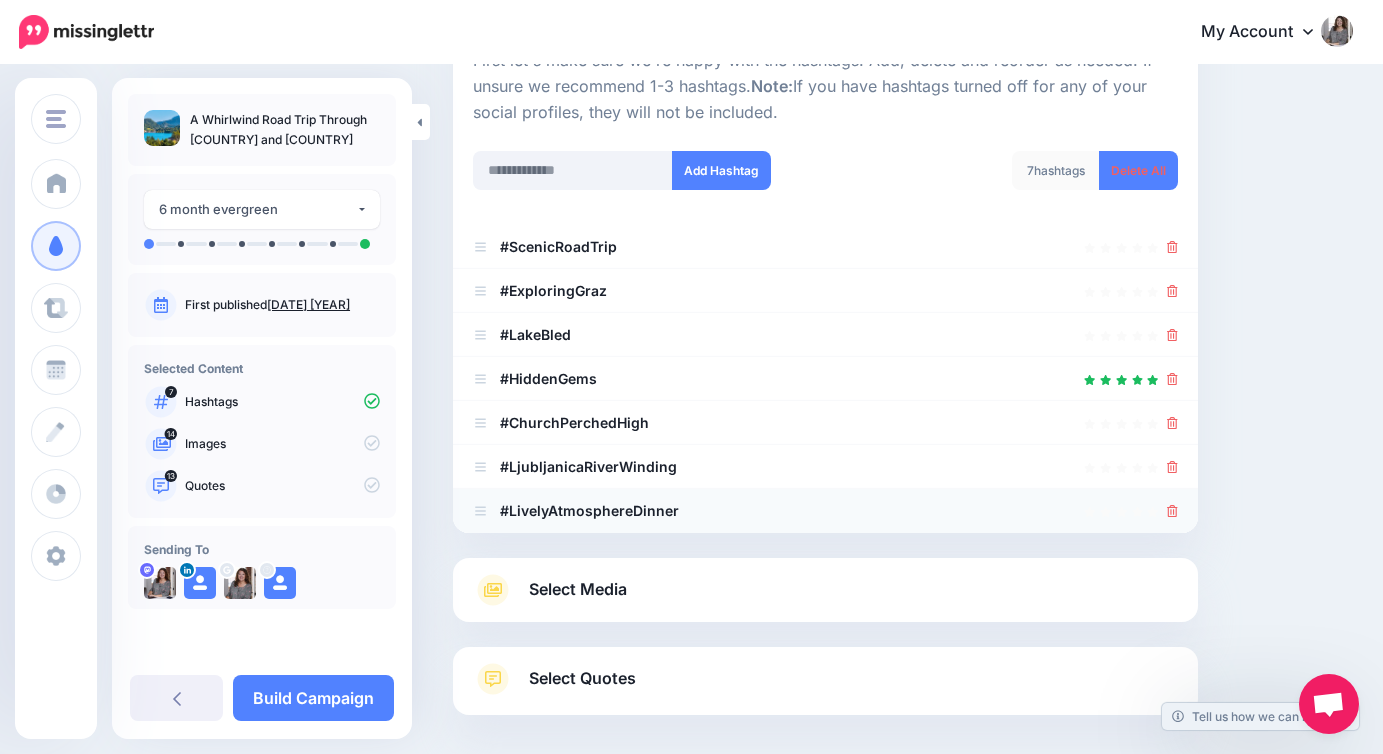 click 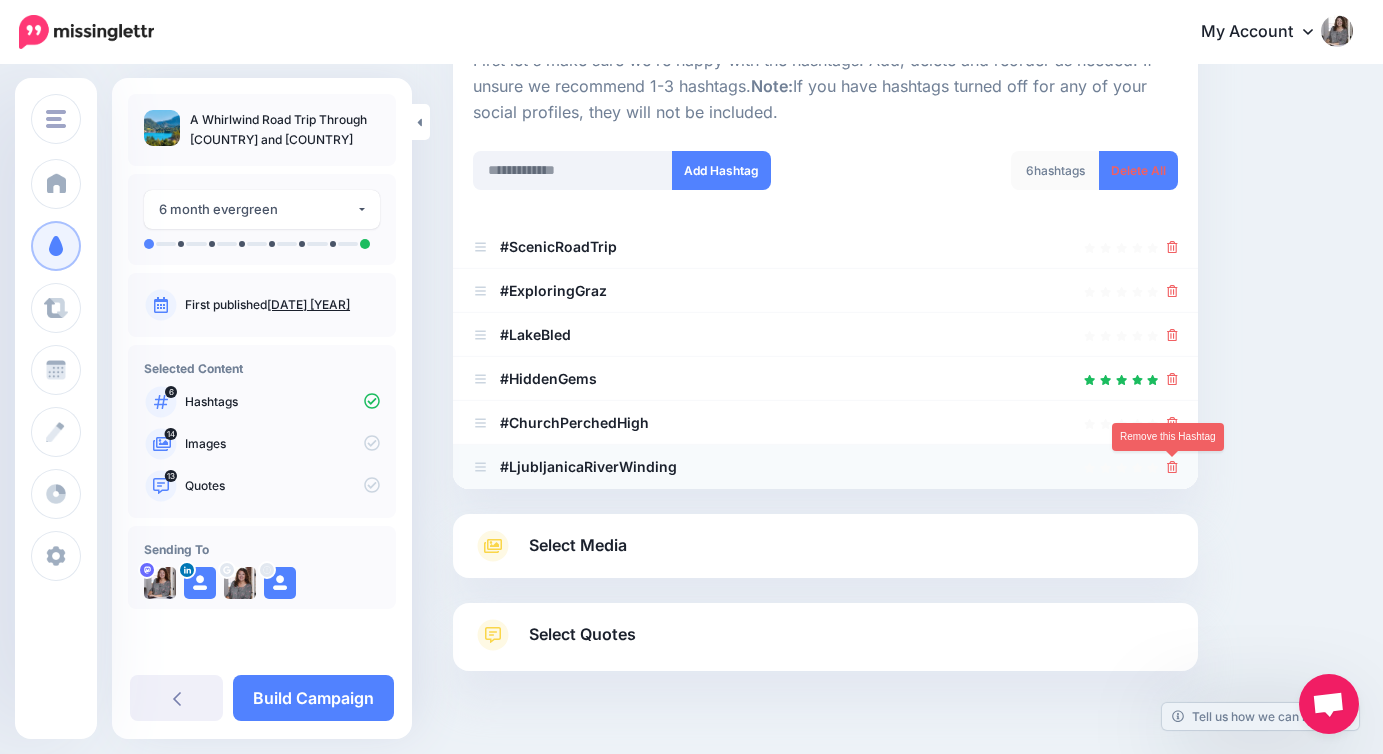 click 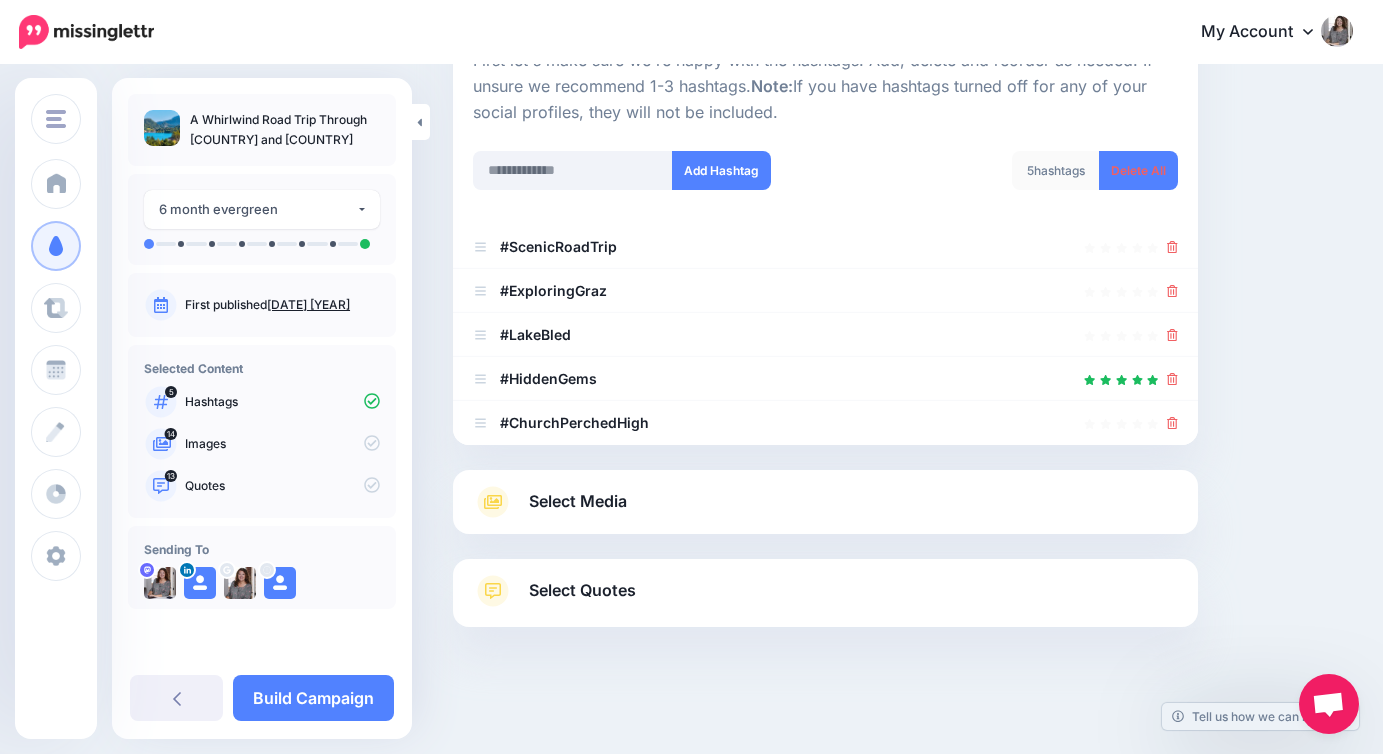 click on "Select Media" at bounding box center (825, 502) 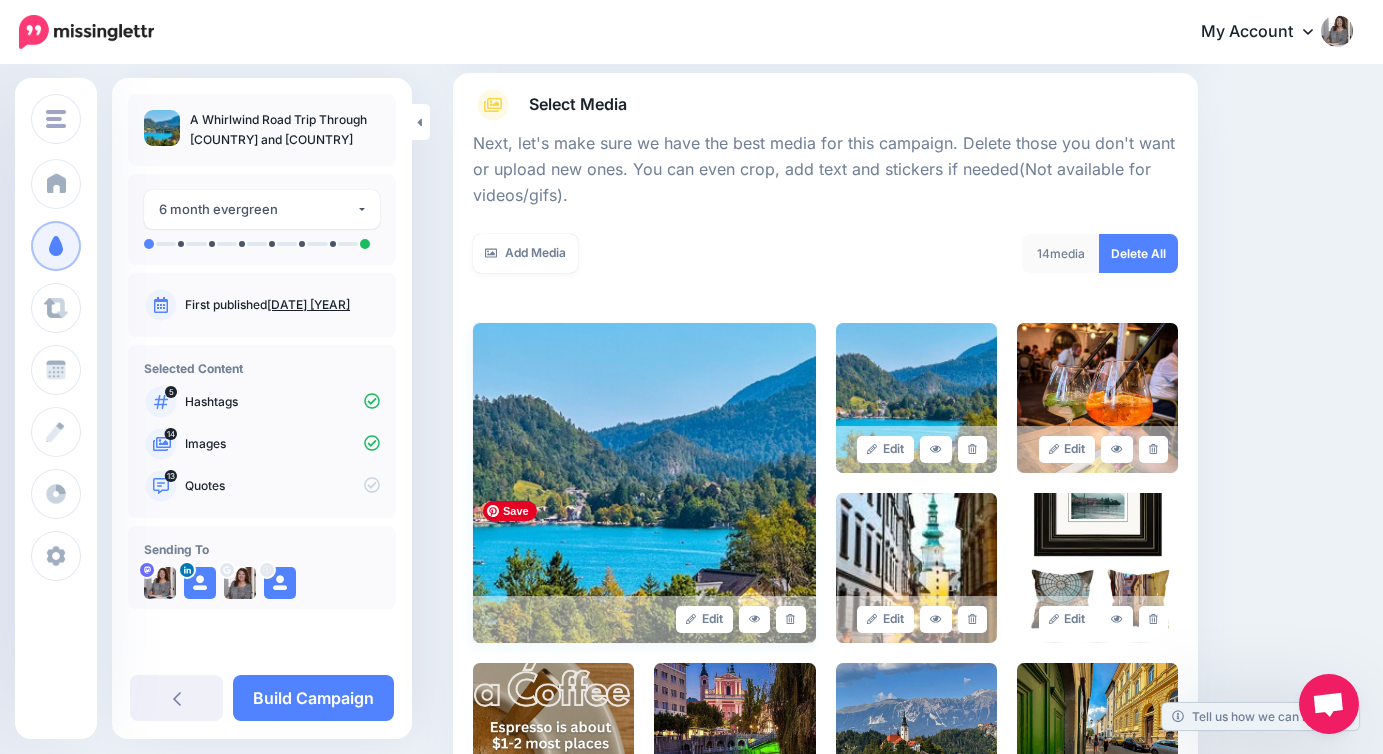 scroll, scrollTop: 315, scrollLeft: 0, axis: vertical 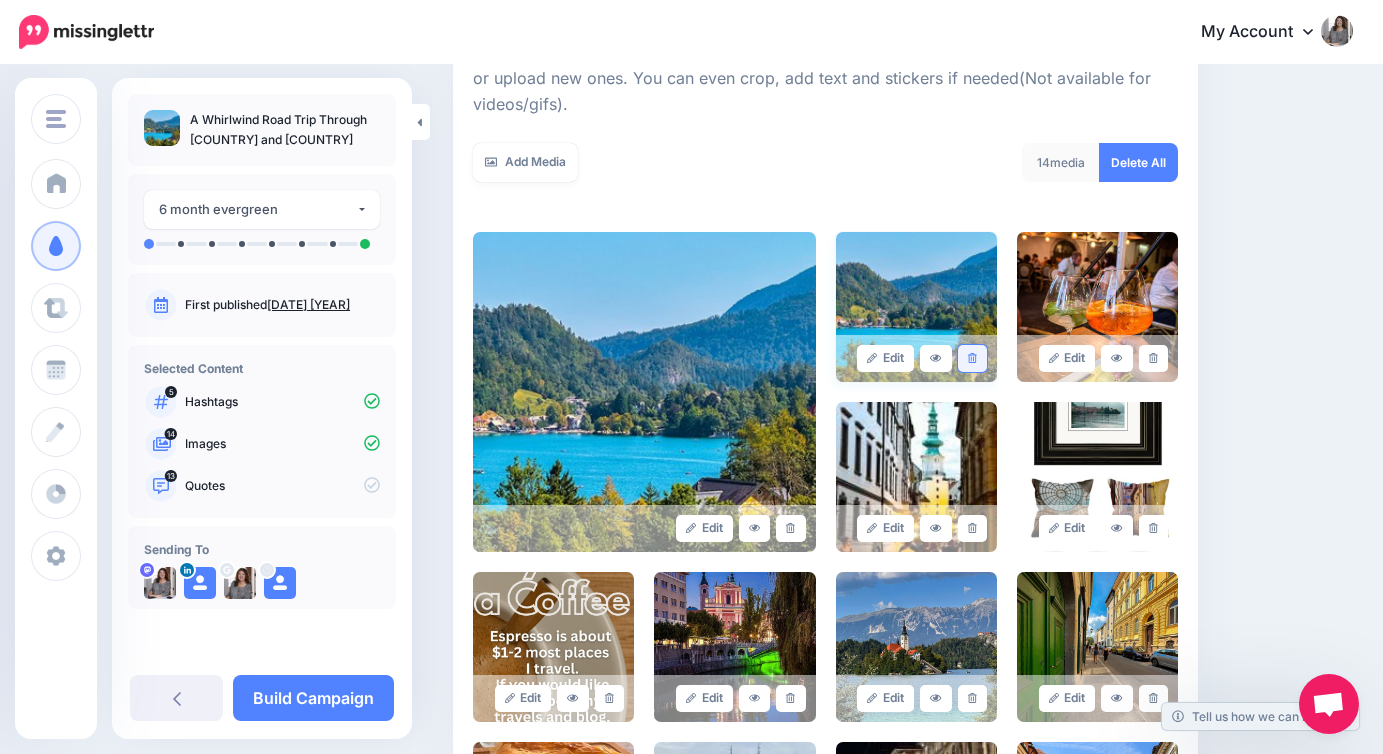 click 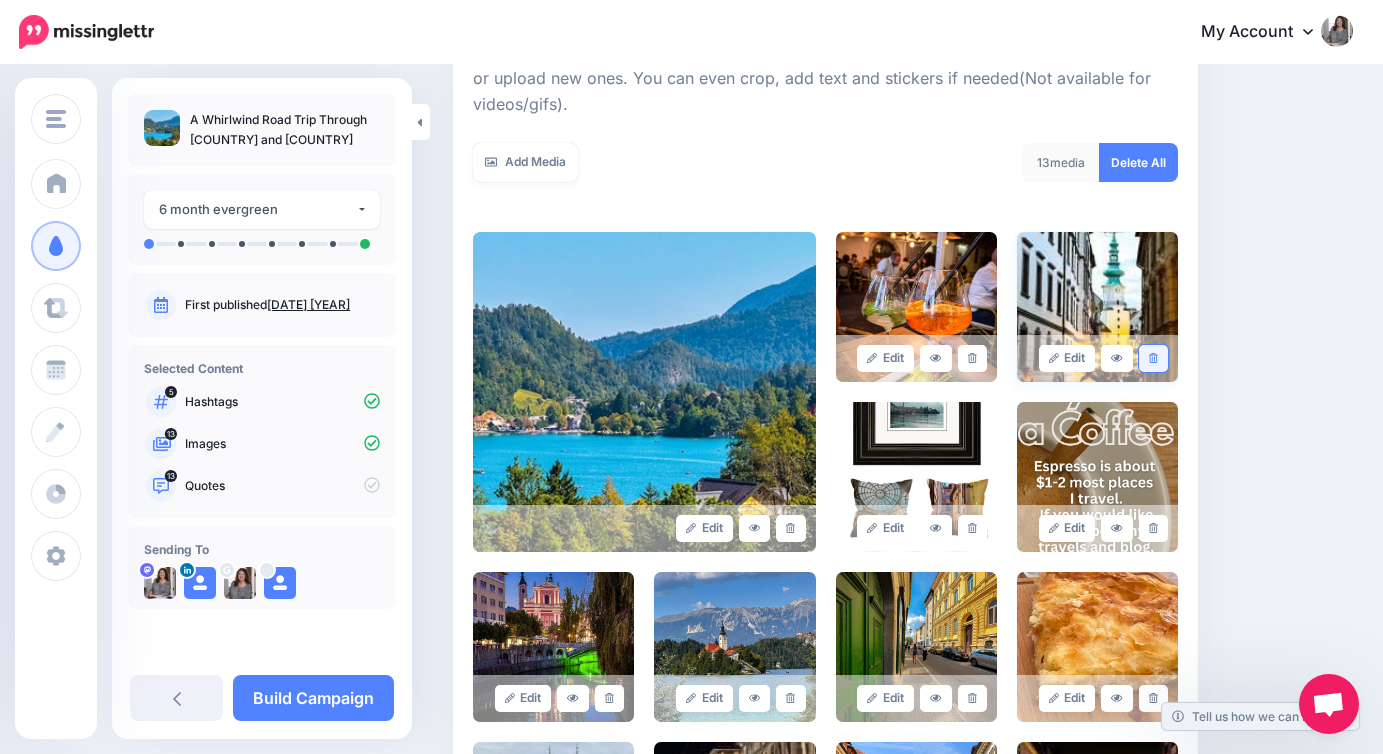 click 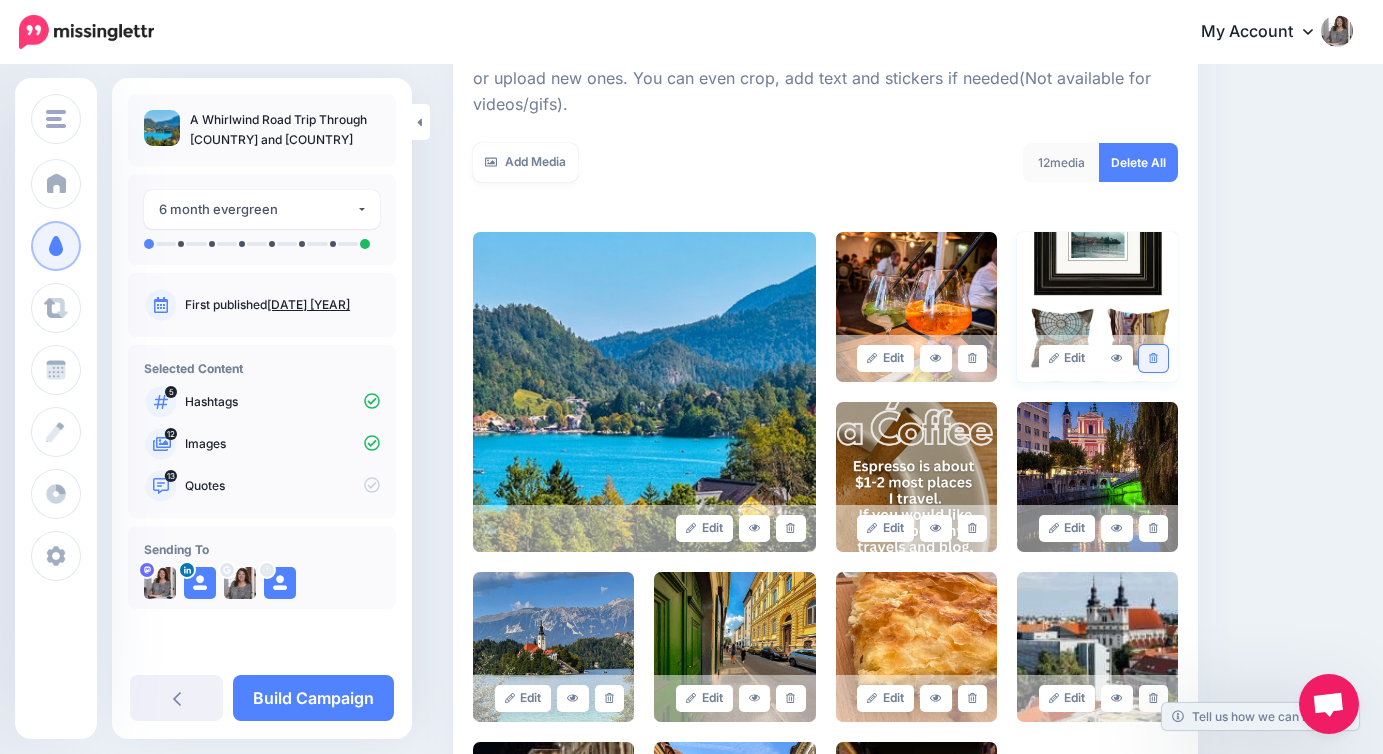 click at bounding box center (1153, 358) 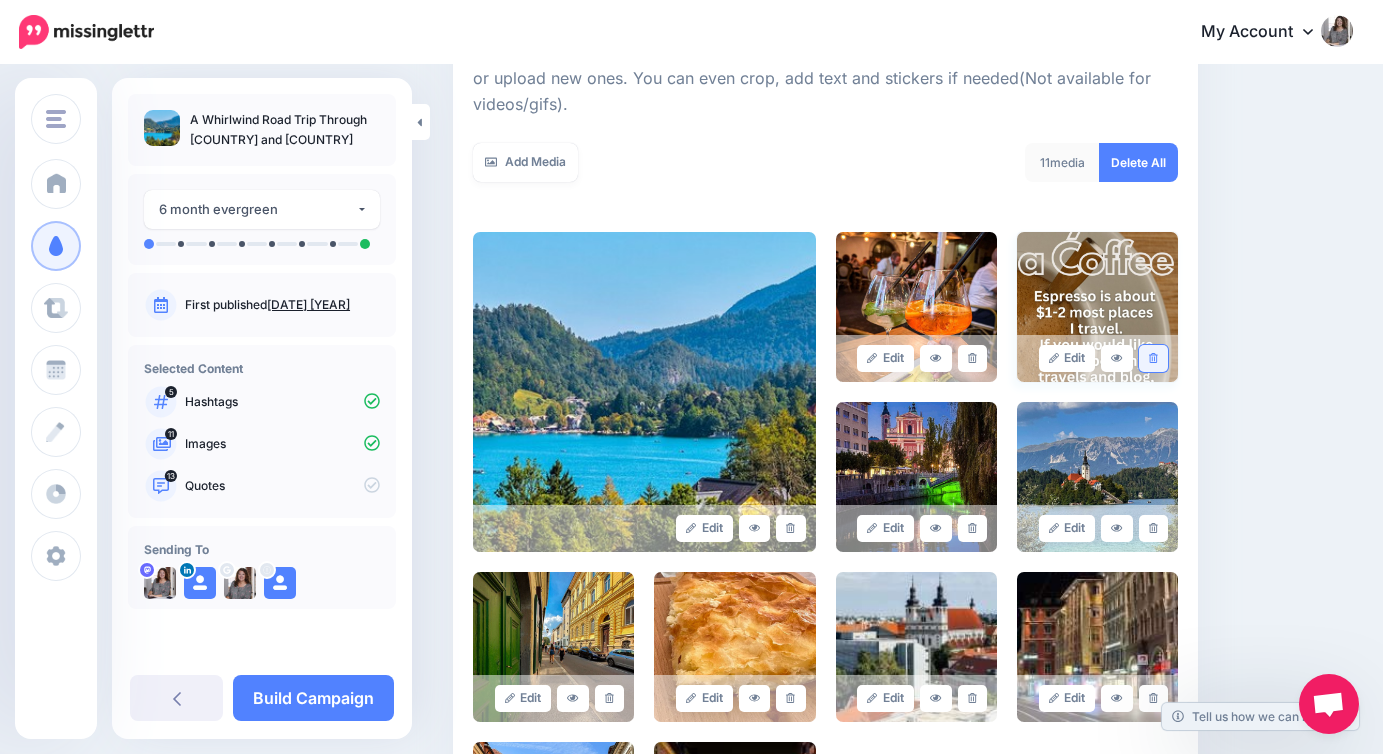 click 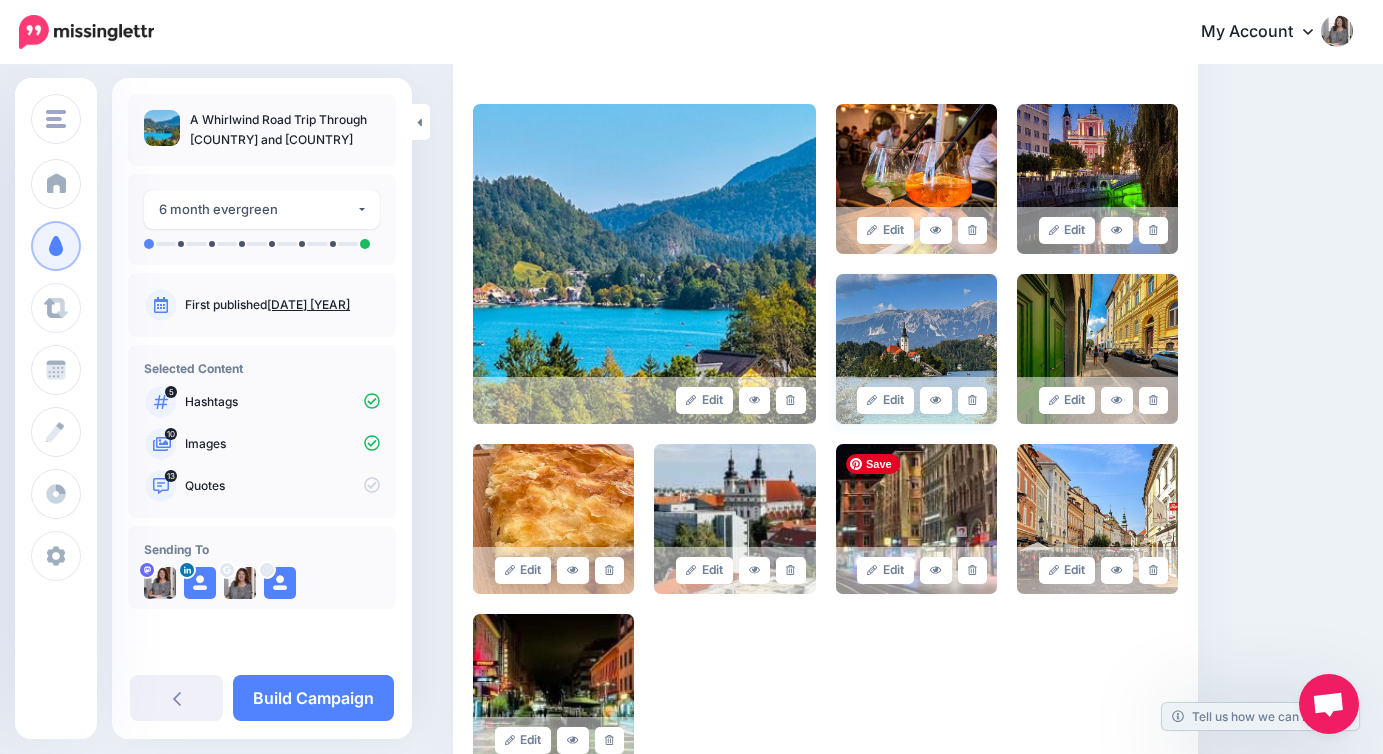 scroll, scrollTop: 465, scrollLeft: 0, axis: vertical 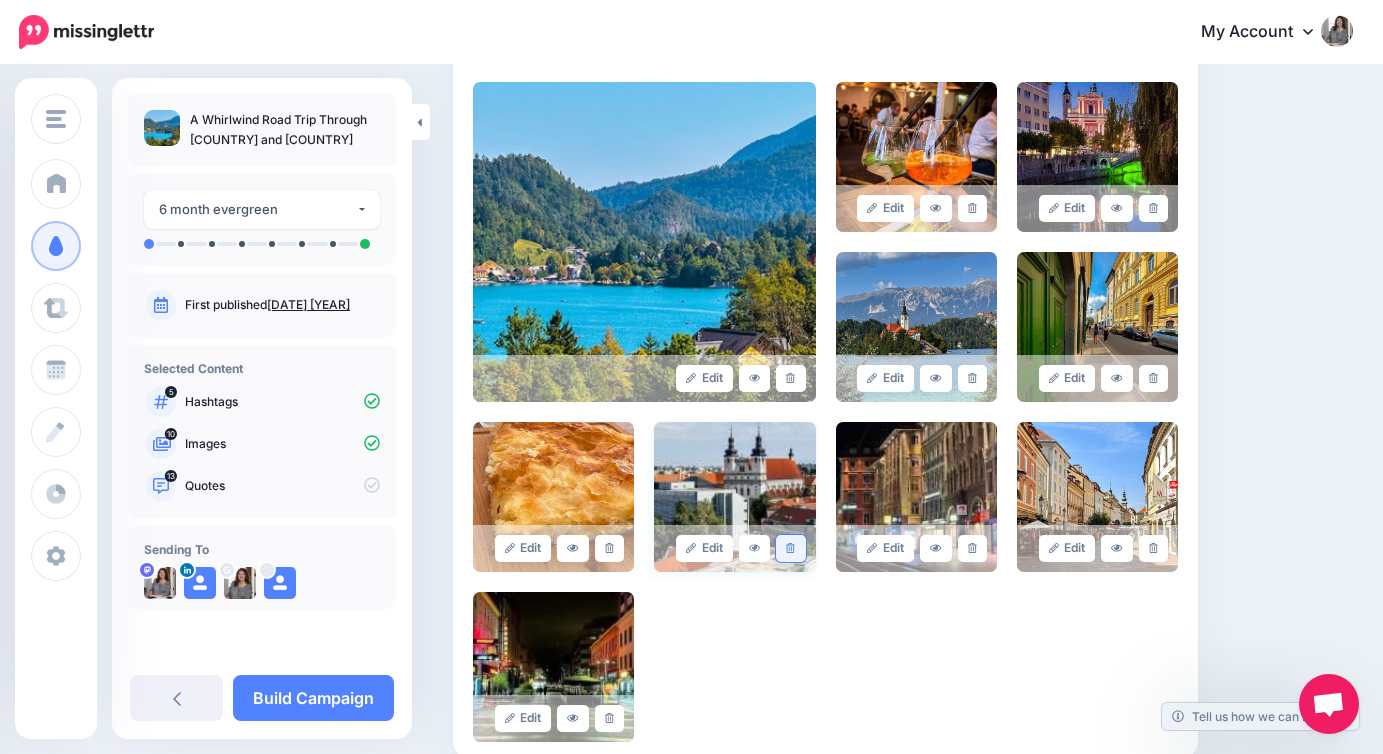click 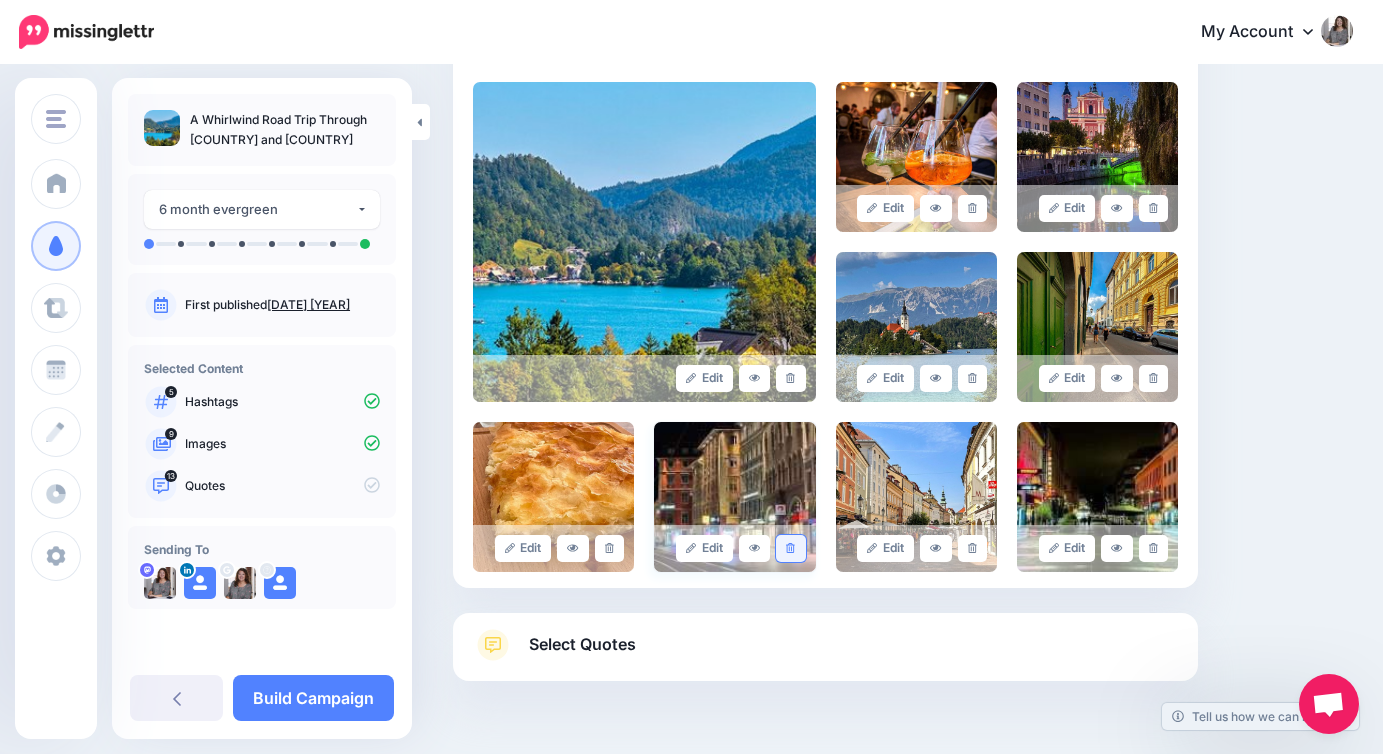 click 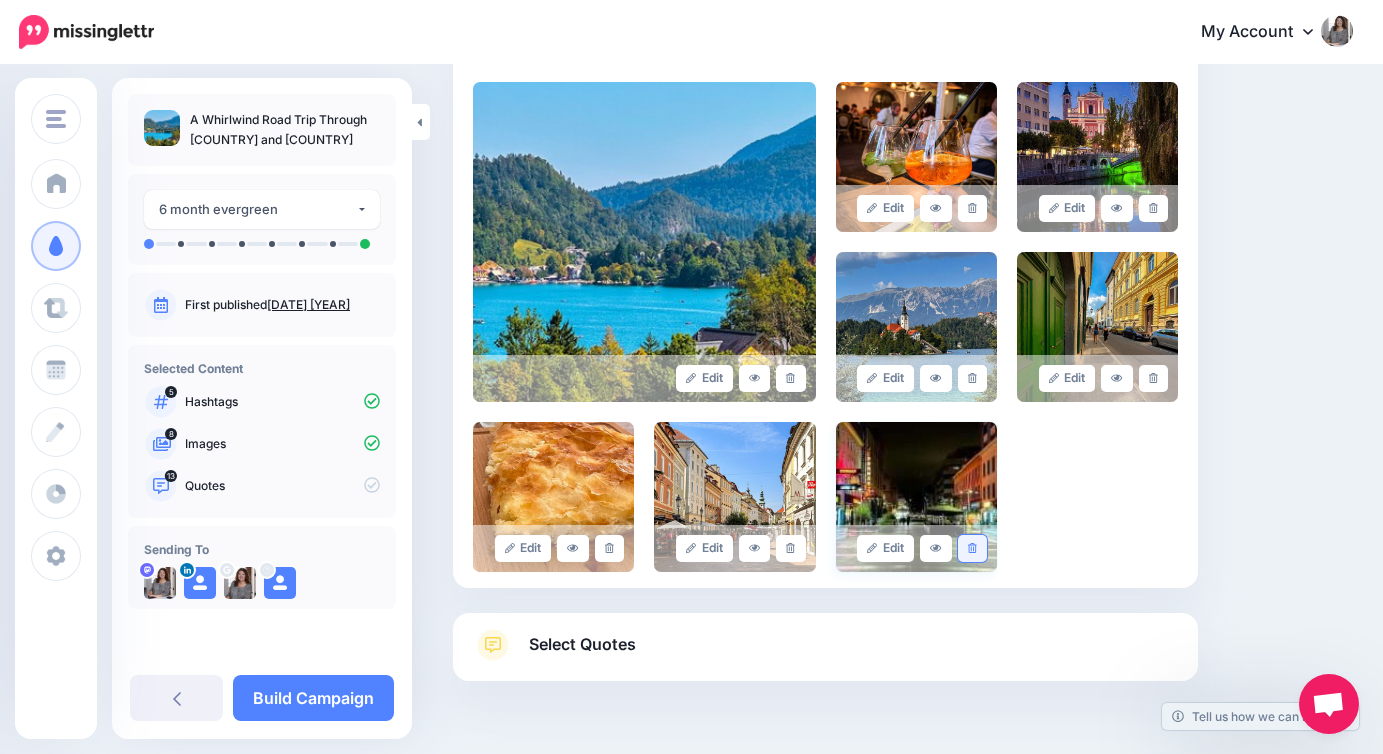 click 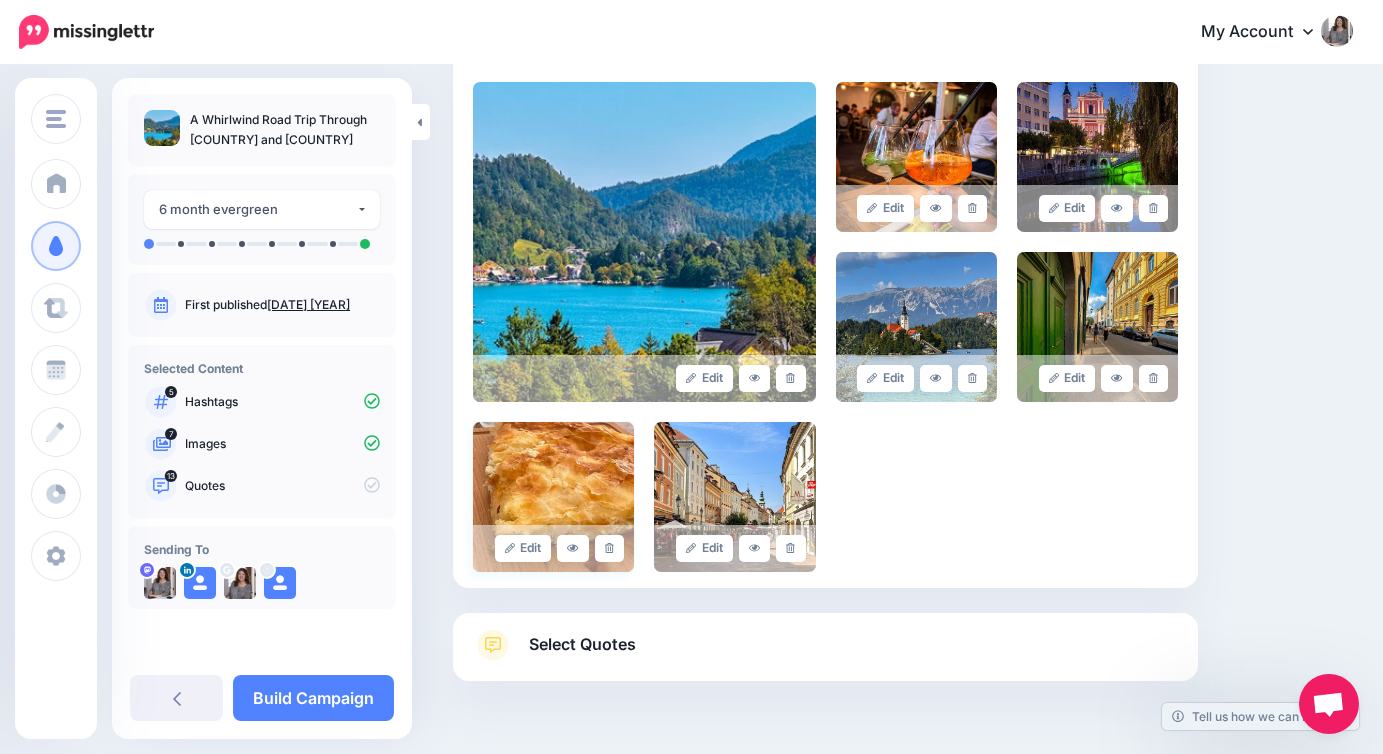 scroll, scrollTop: 521, scrollLeft: 0, axis: vertical 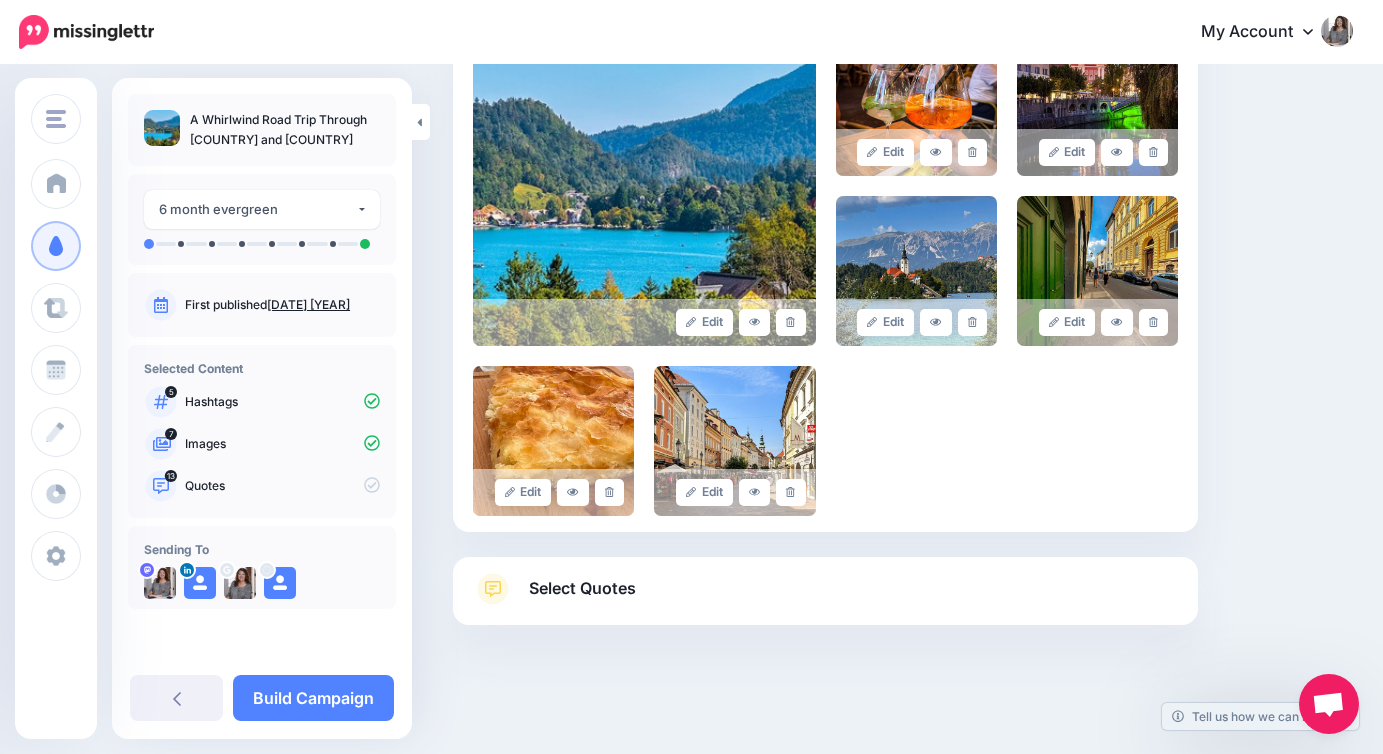 click on "Select Quotes" at bounding box center [825, 599] 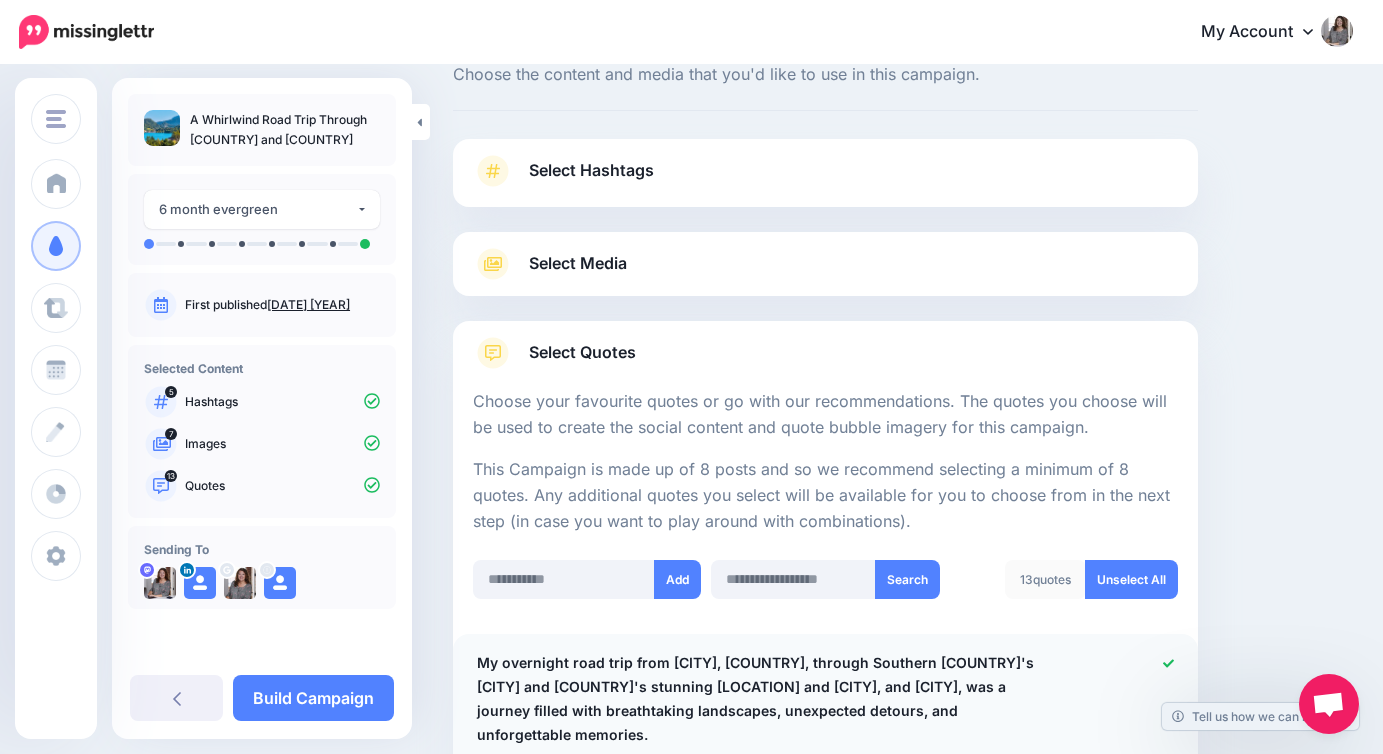 scroll, scrollTop: 52, scrollLeft: 0, axis: vertical 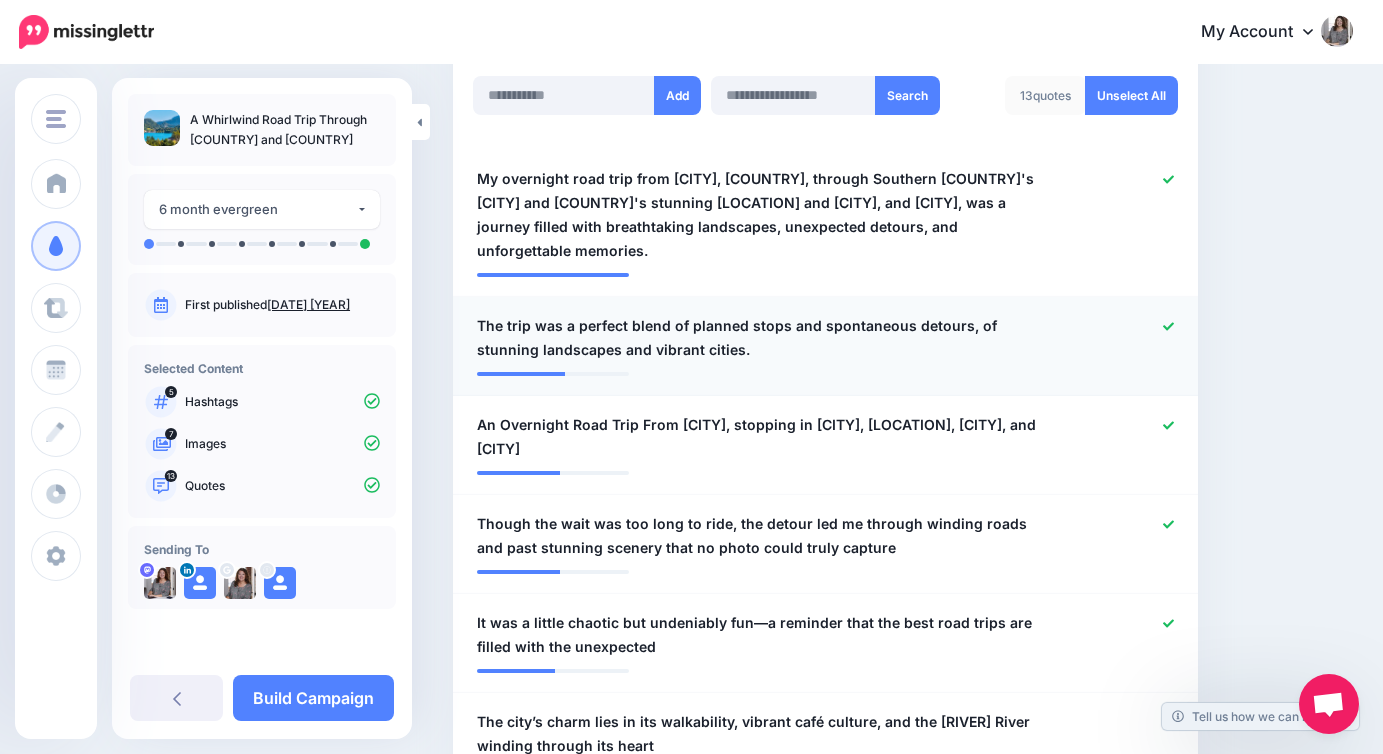 click on "The trip was a perfect blend of planned stops and spontaneous detours, of stunning landscapes and vibrant cities." at bounding box center (765, 338) 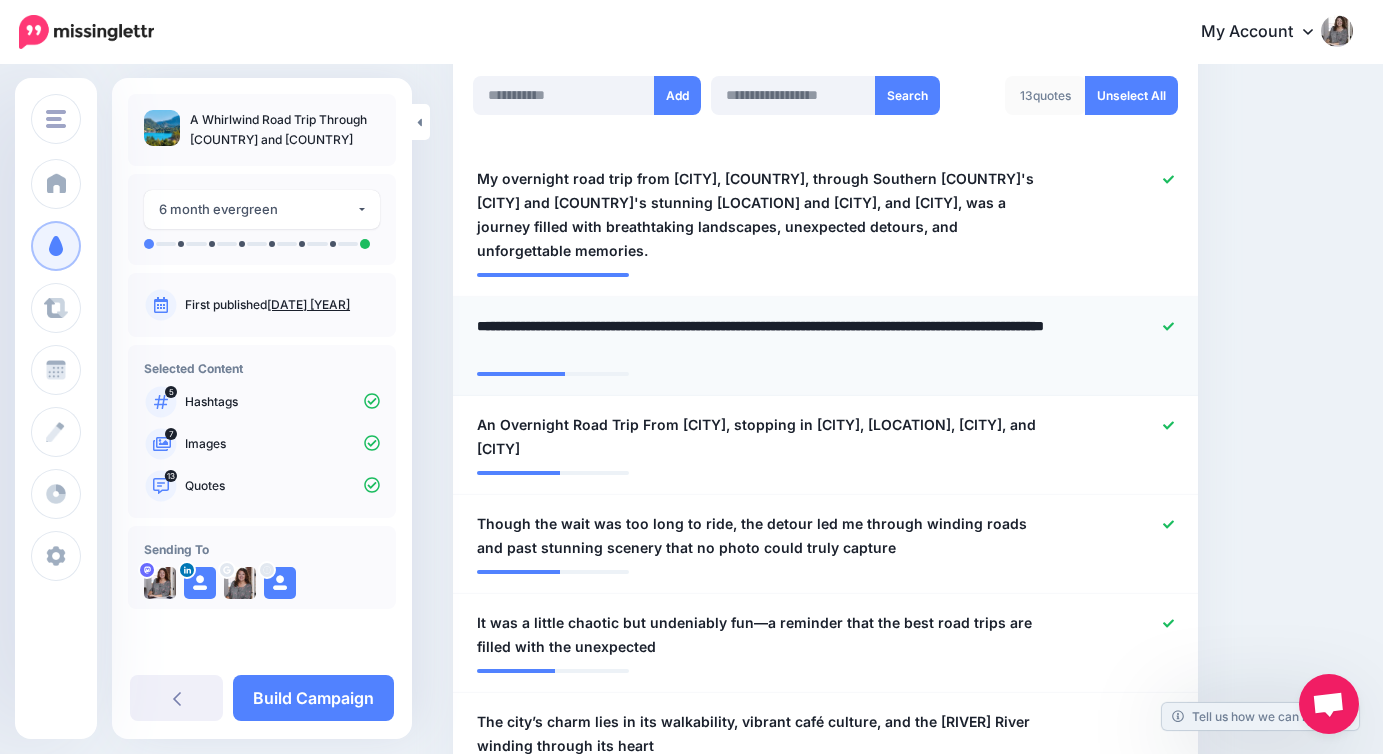 drag, startPoint x: 499, startPoint y: 302, endPoint x: 500, endPoint y: 325, distance: 23.021729 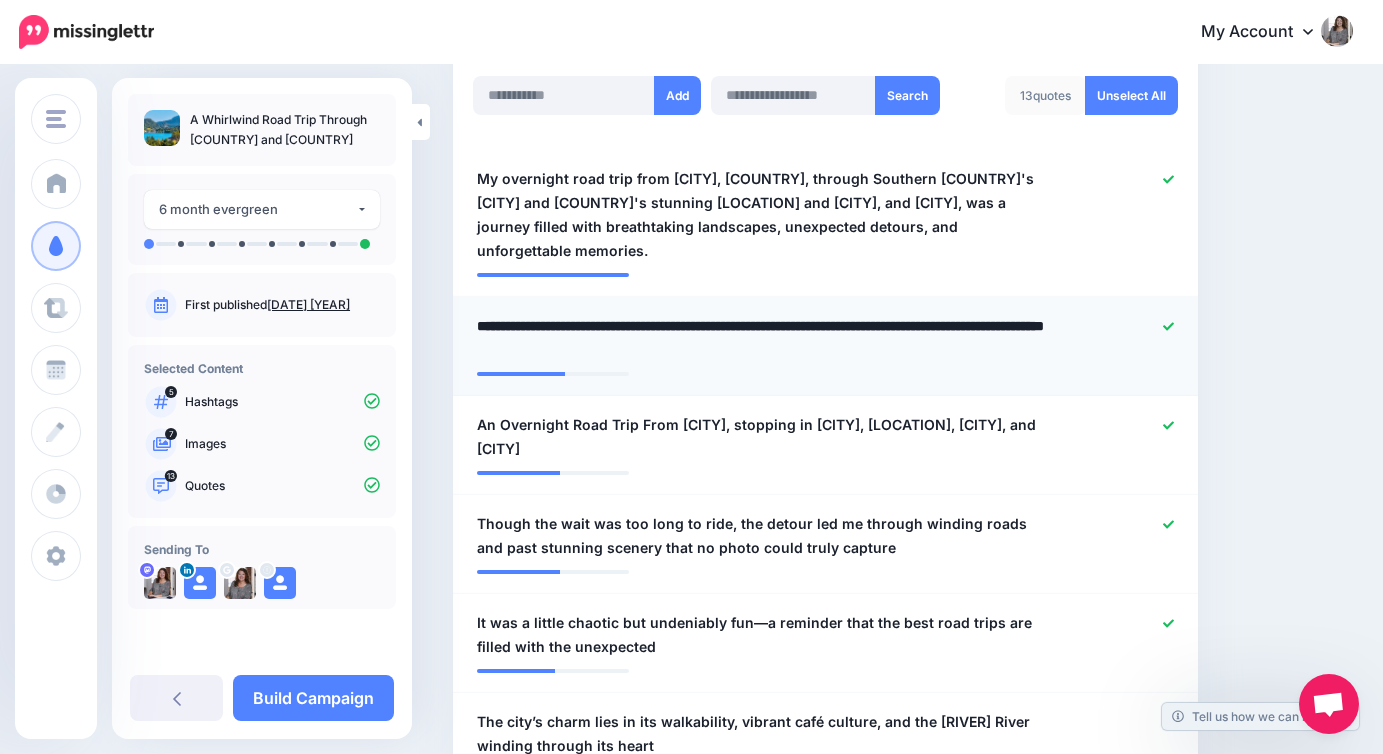 click on "**********" at bounding box center (765, 338) 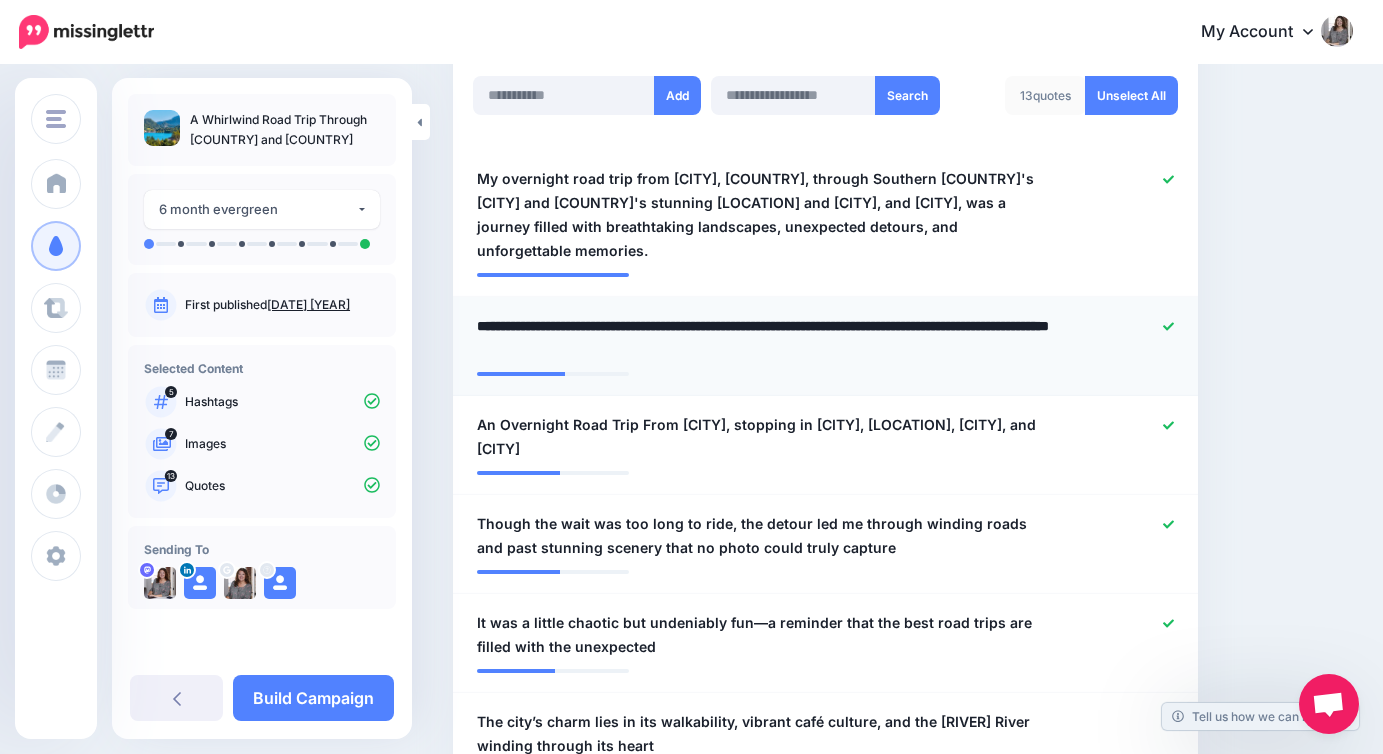 click on "**********" at bounding box center (765, 338) 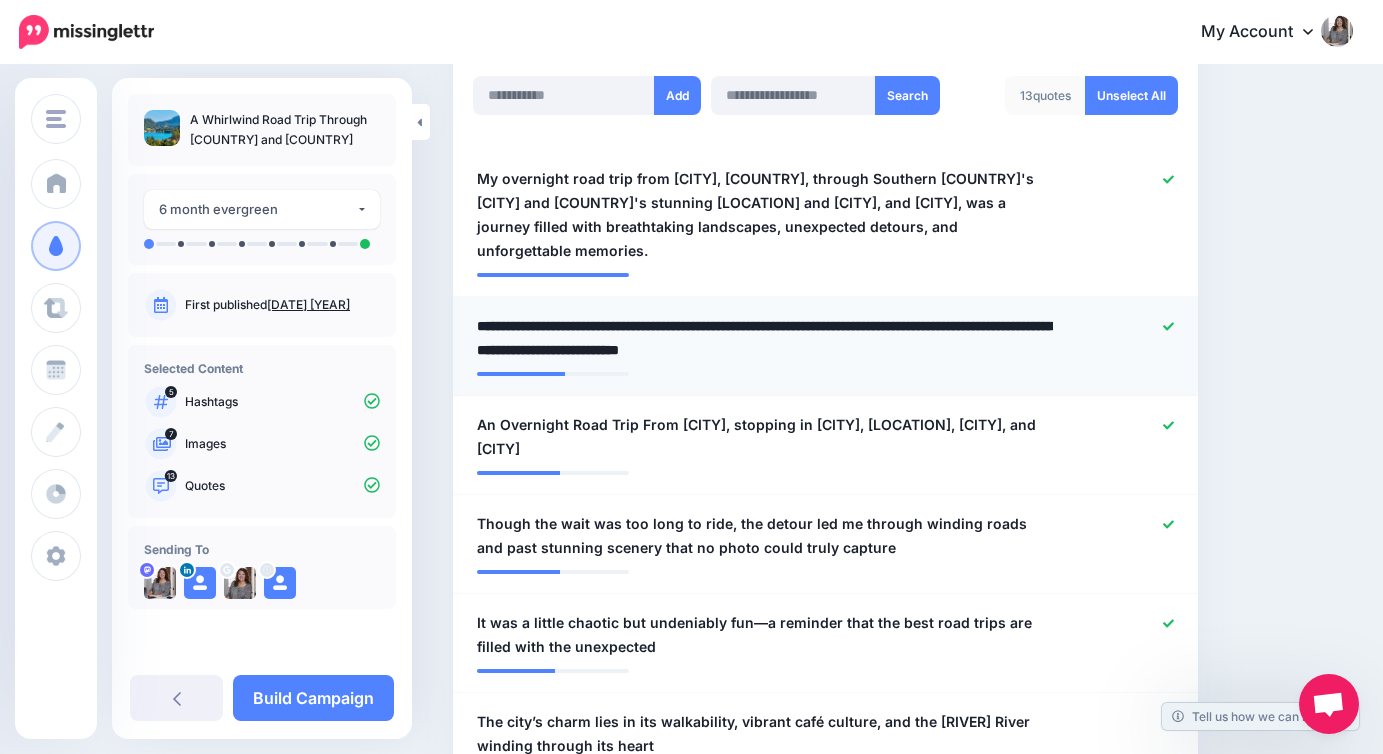 click on "**********" at bounding box center (765, 338) 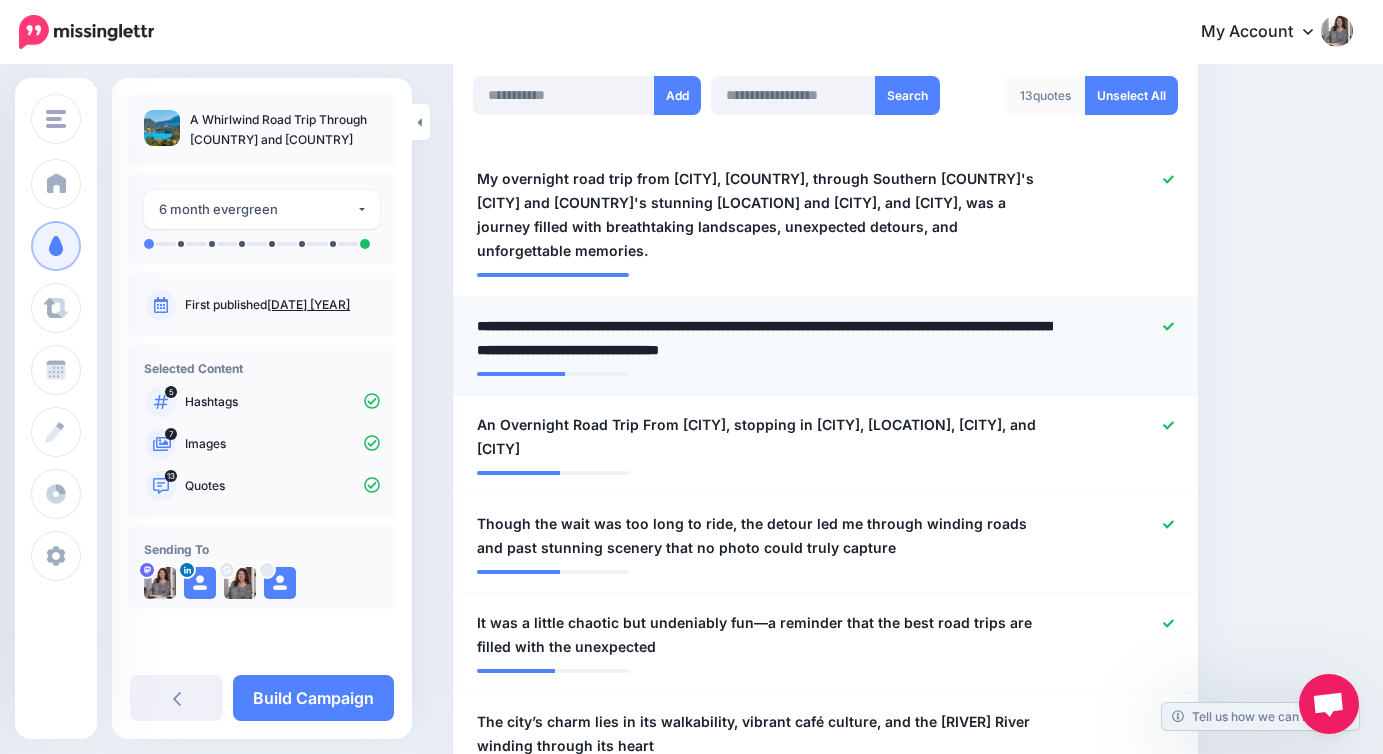 type on "**********" 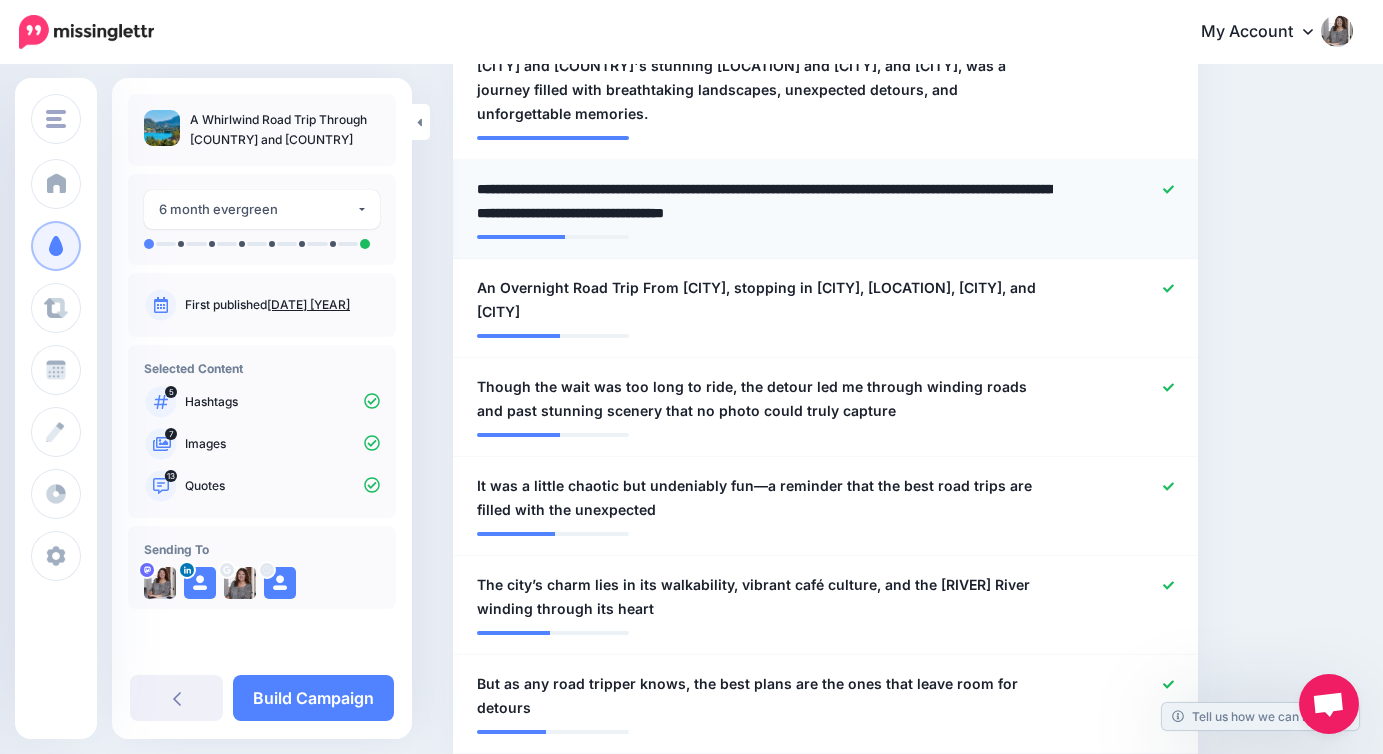 scroll, scrollTop: 696, scrollLeft: 0, axis: vertical 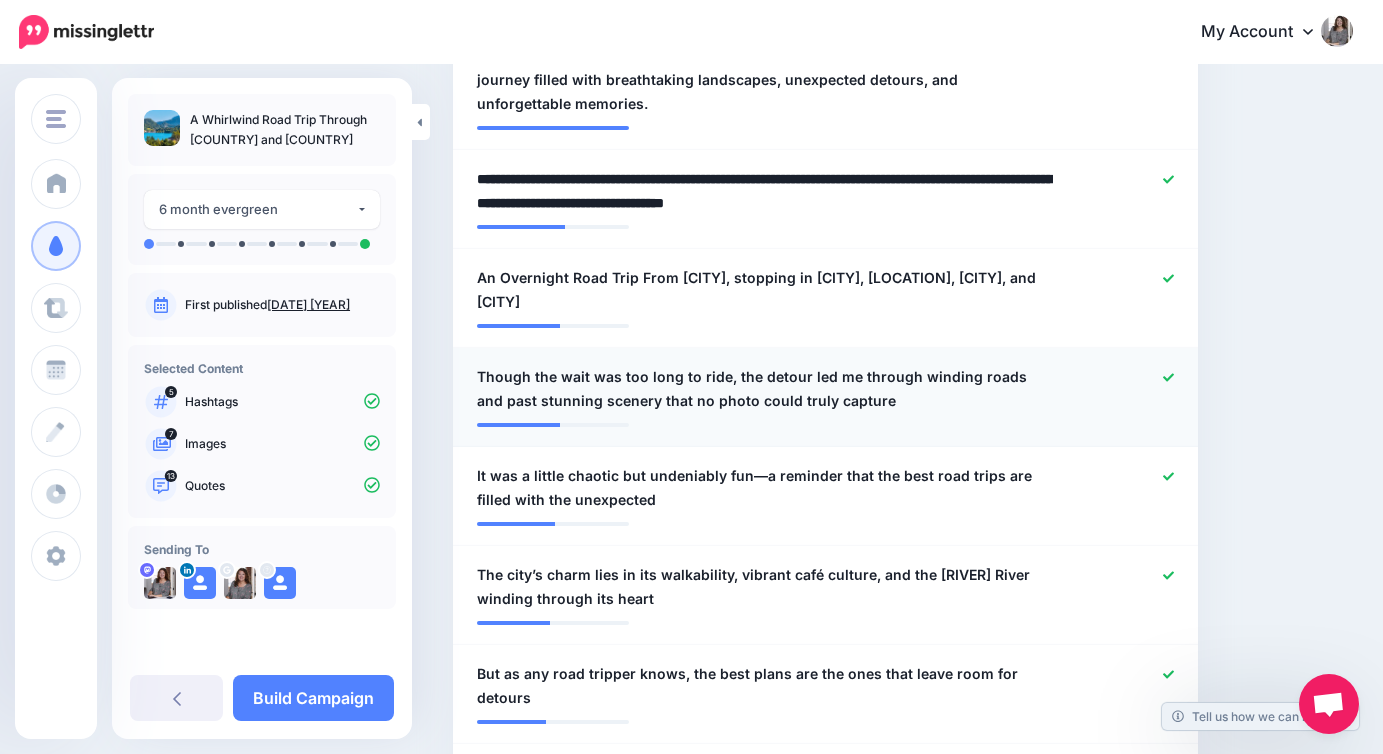 click 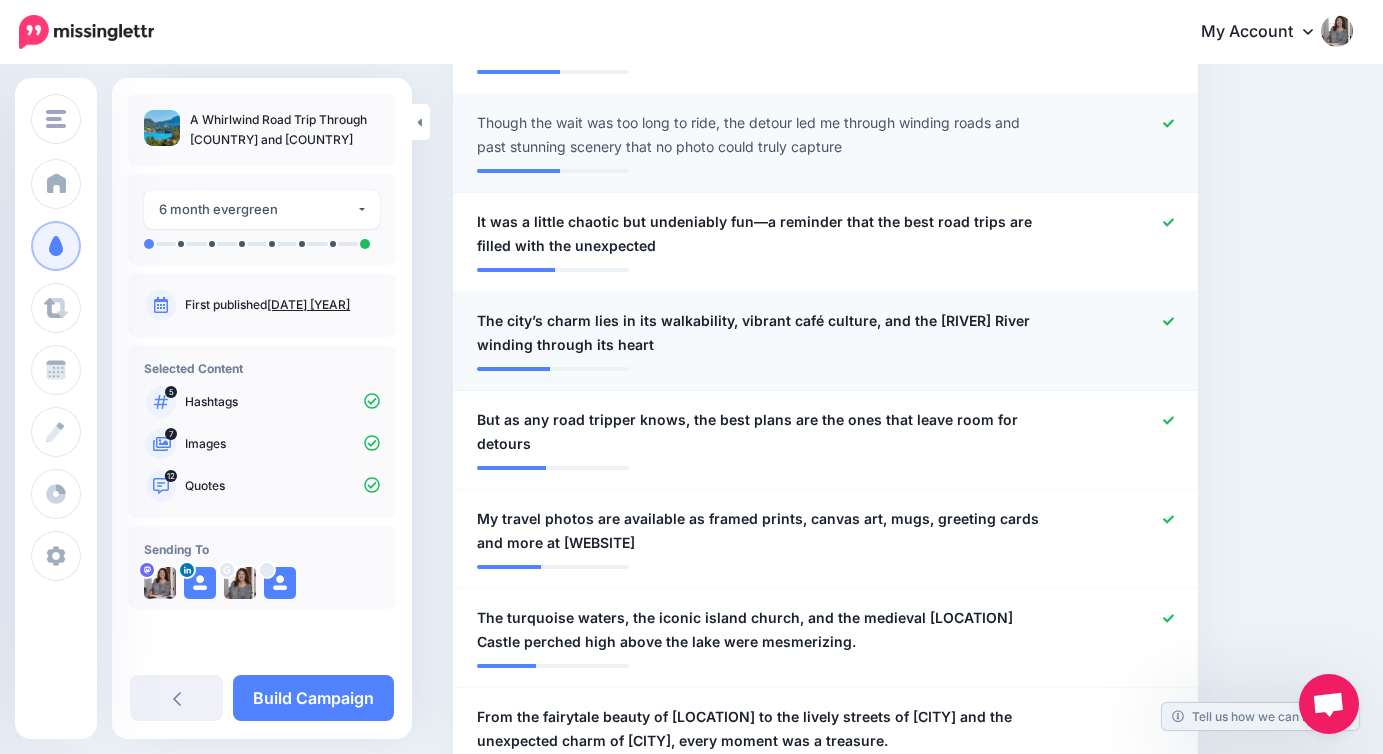 scroll, scrollTop: 998, scrollLeft: 0, axis: vertical 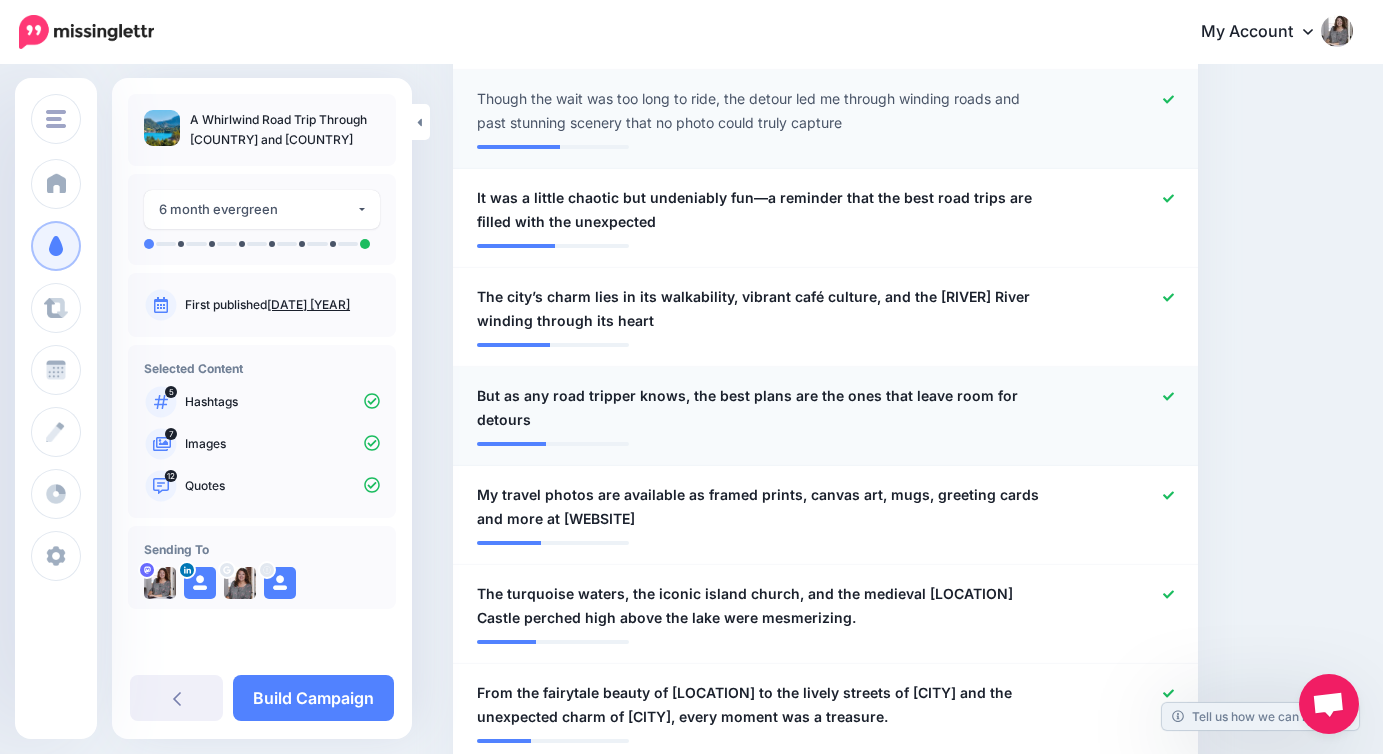 click 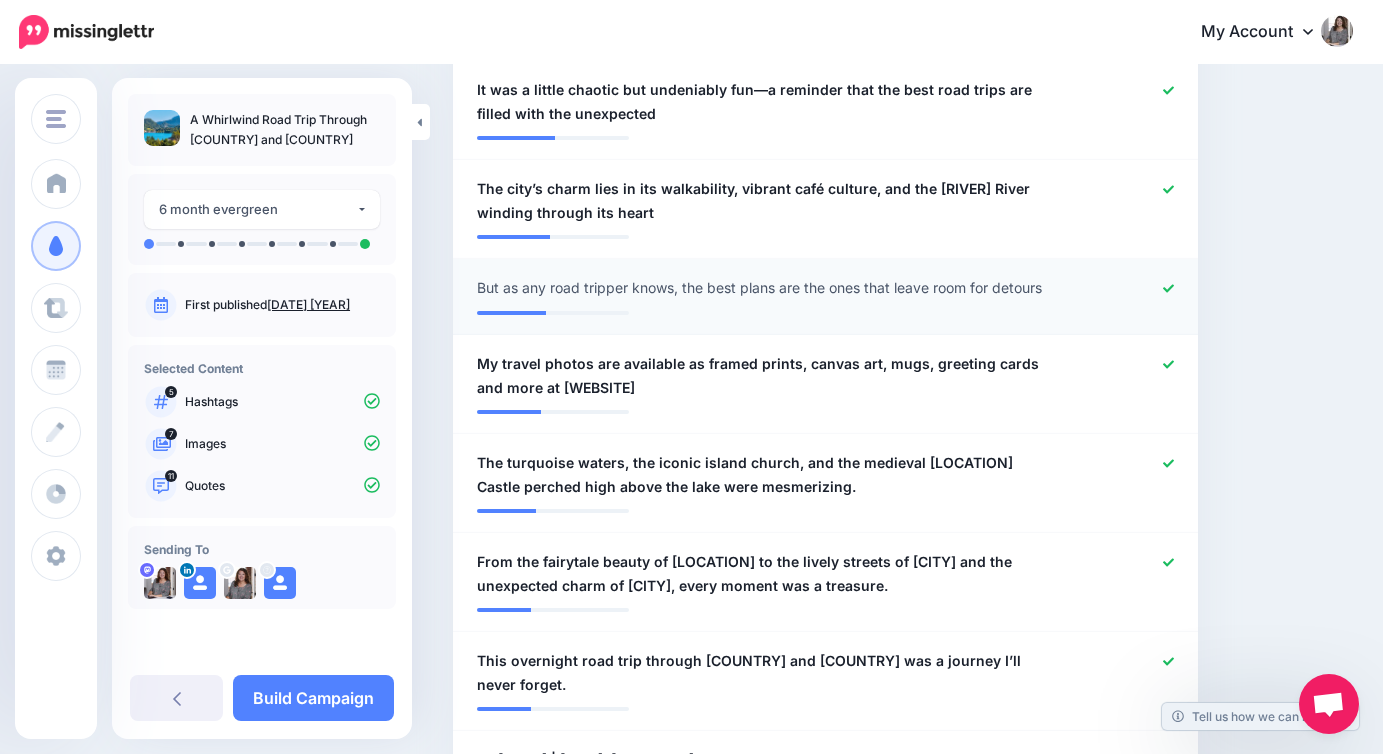 scroll, scrollTop: 1111, scrollLeft: 0, axis: vertical 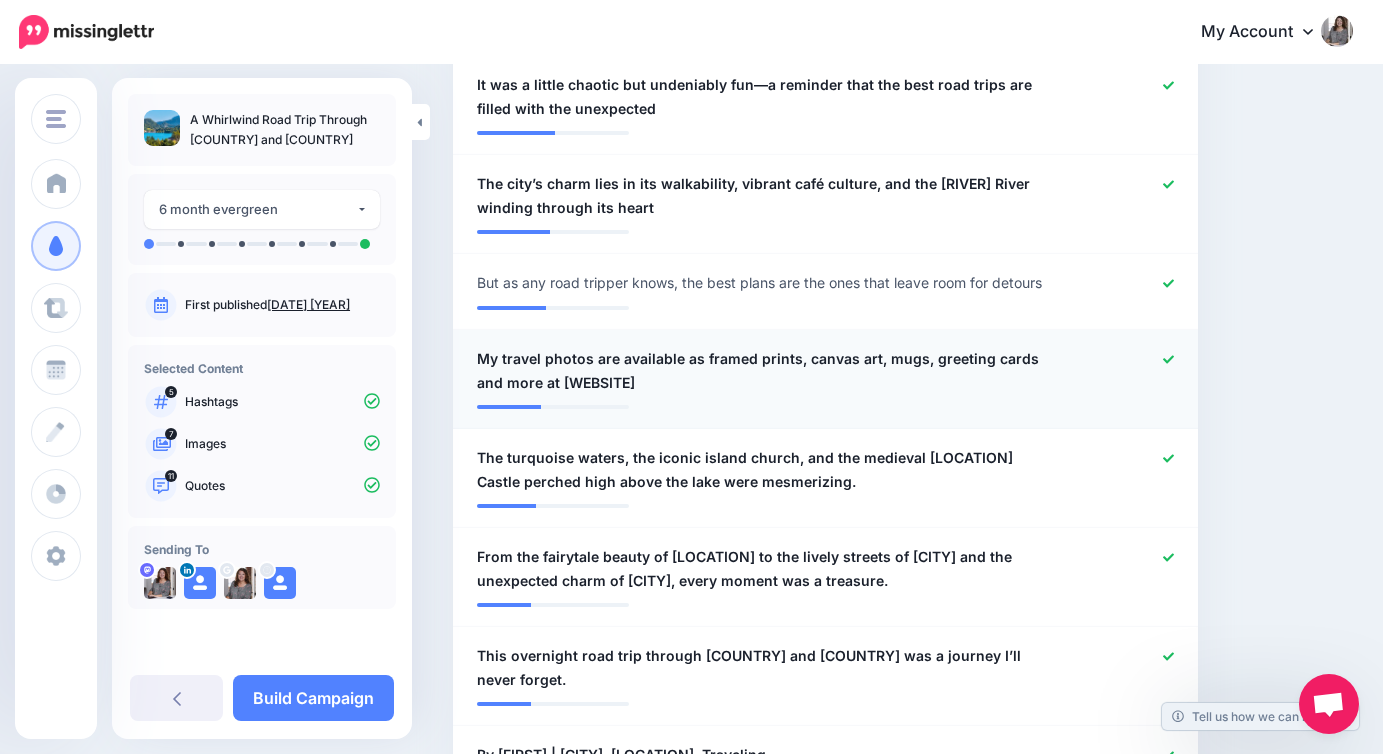 click 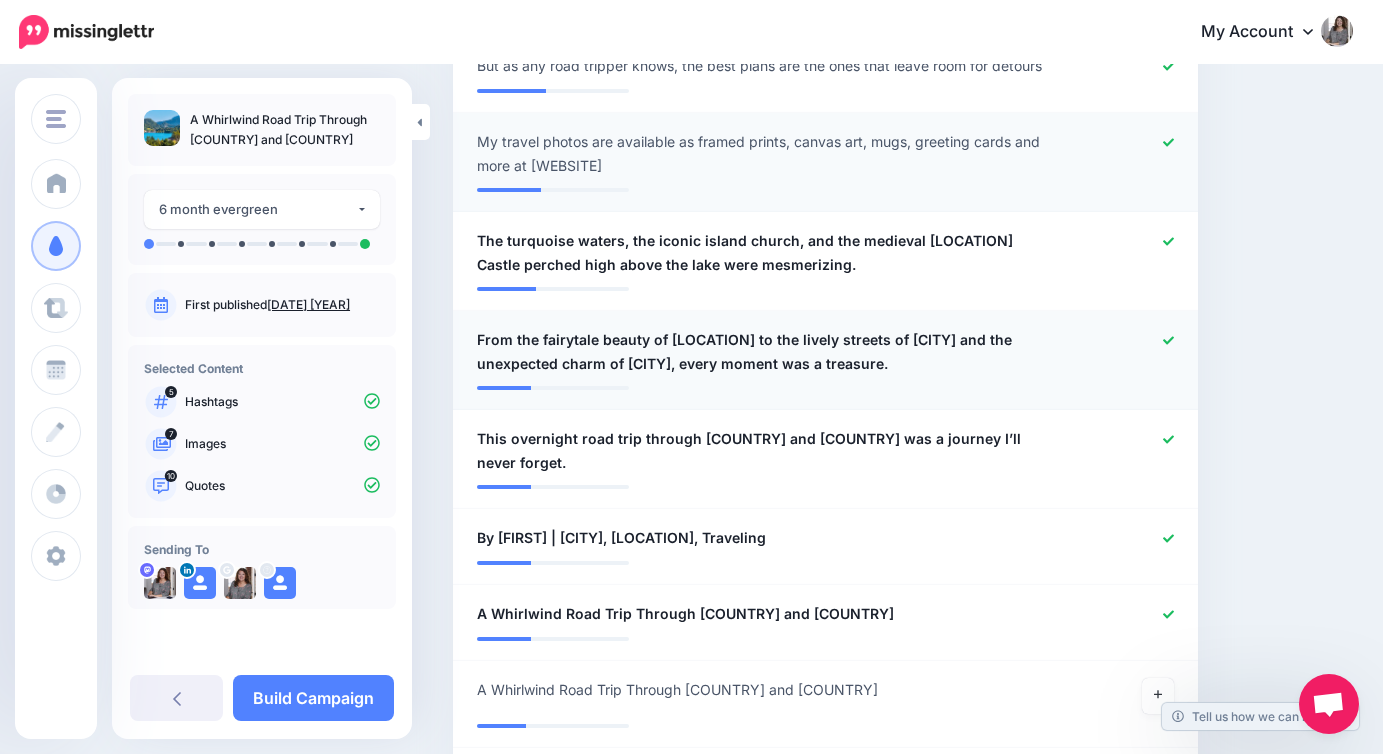 scroll, scrollTop: 1331, scrollLeft: 0, axis: vertical 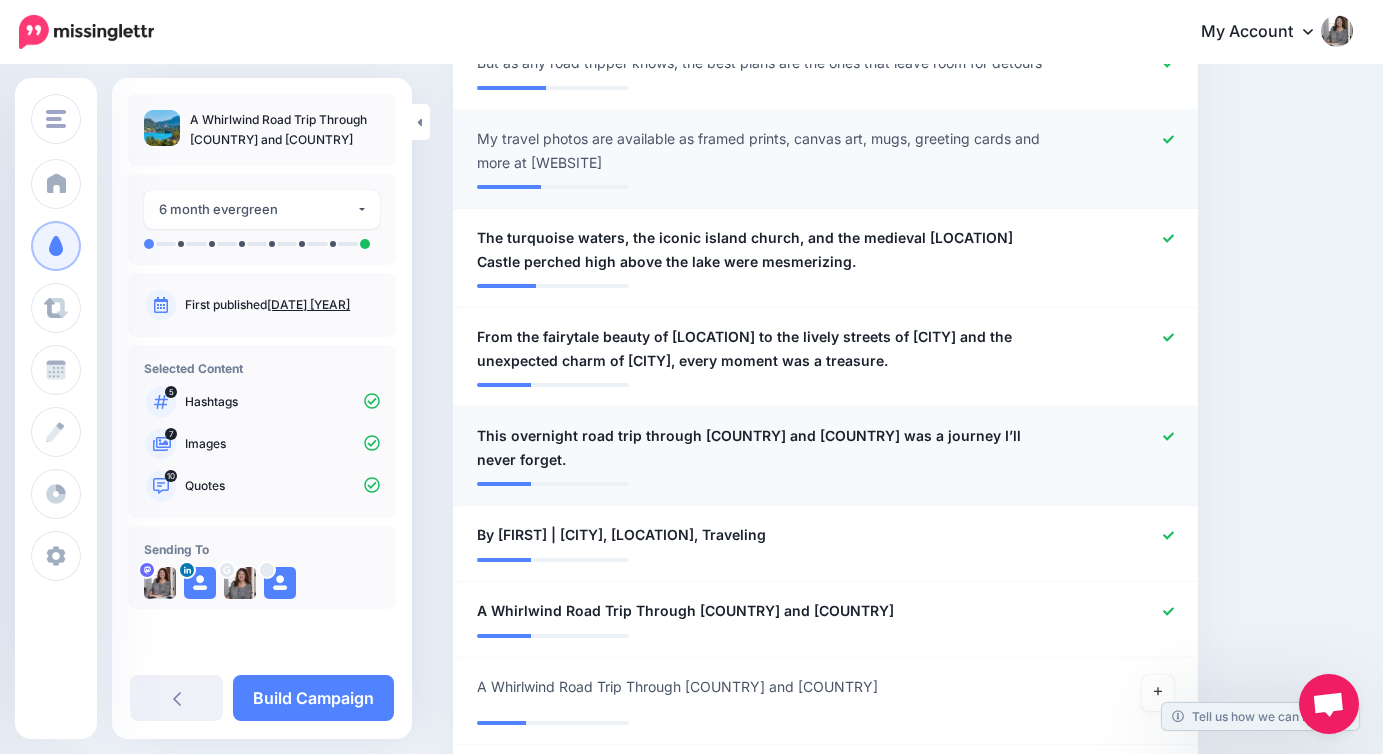 click 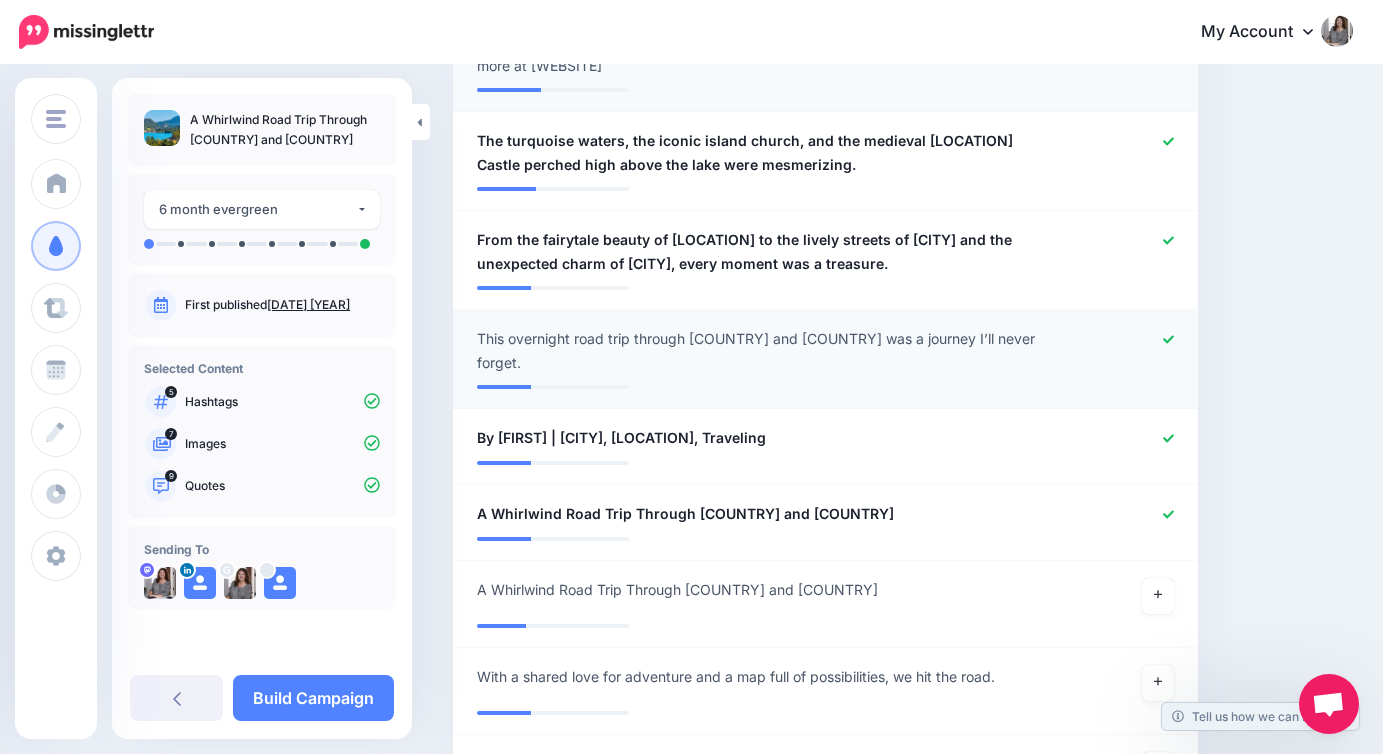 scroll, scrollTop: 1435, scrollLeft: 0, axis: vertical 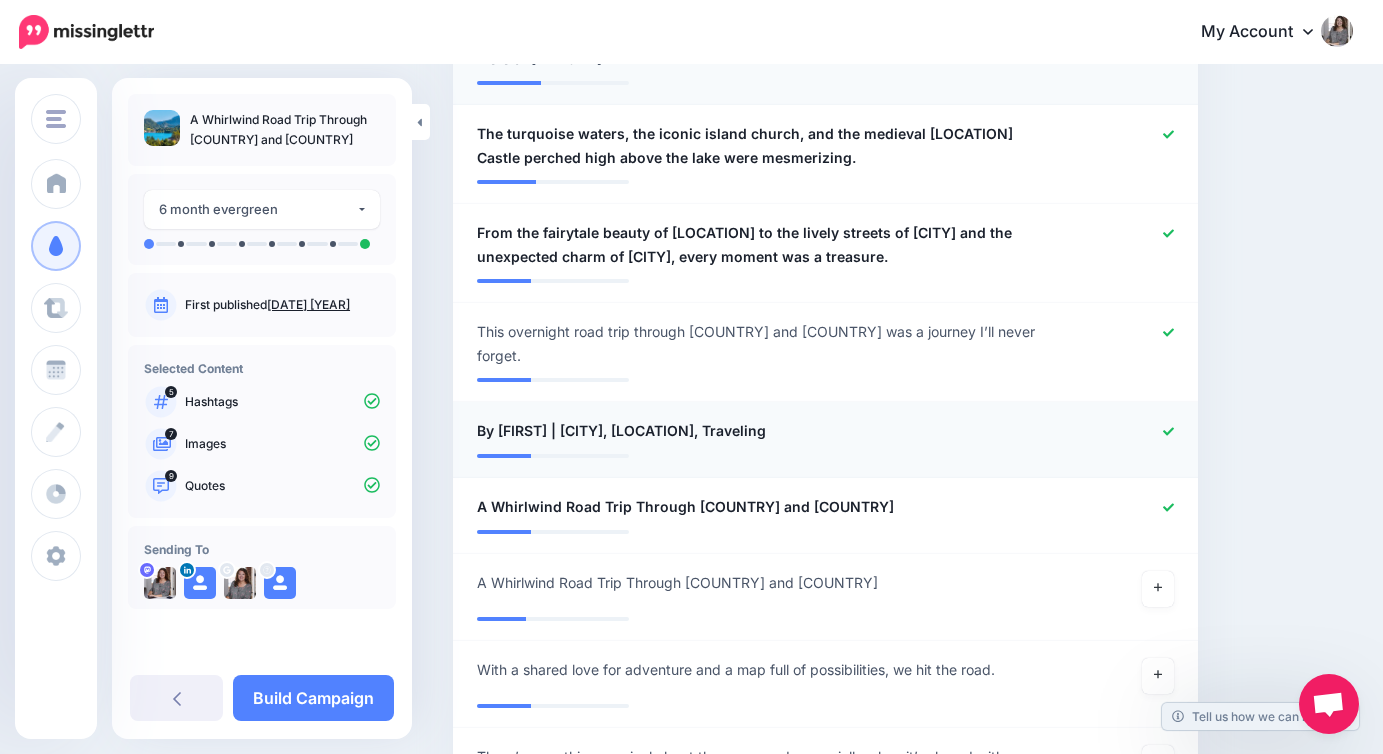 click 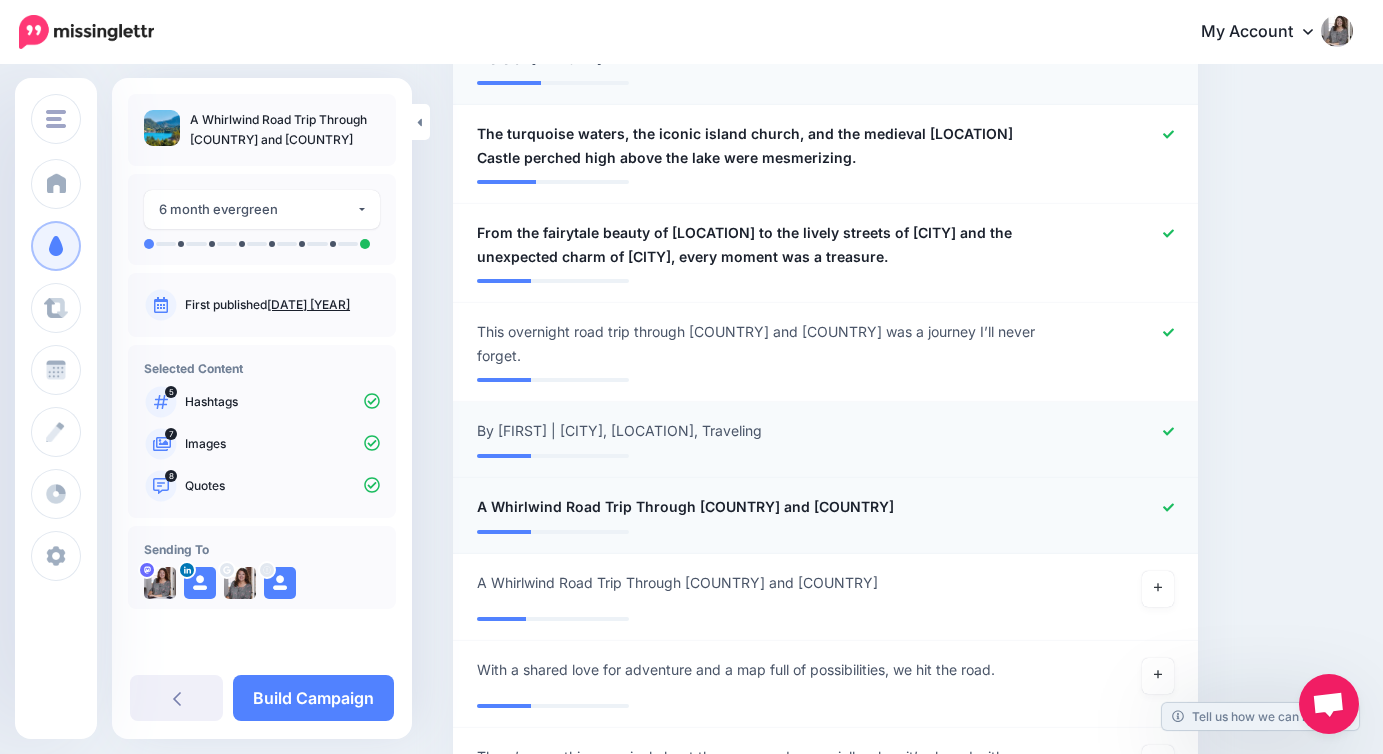 click 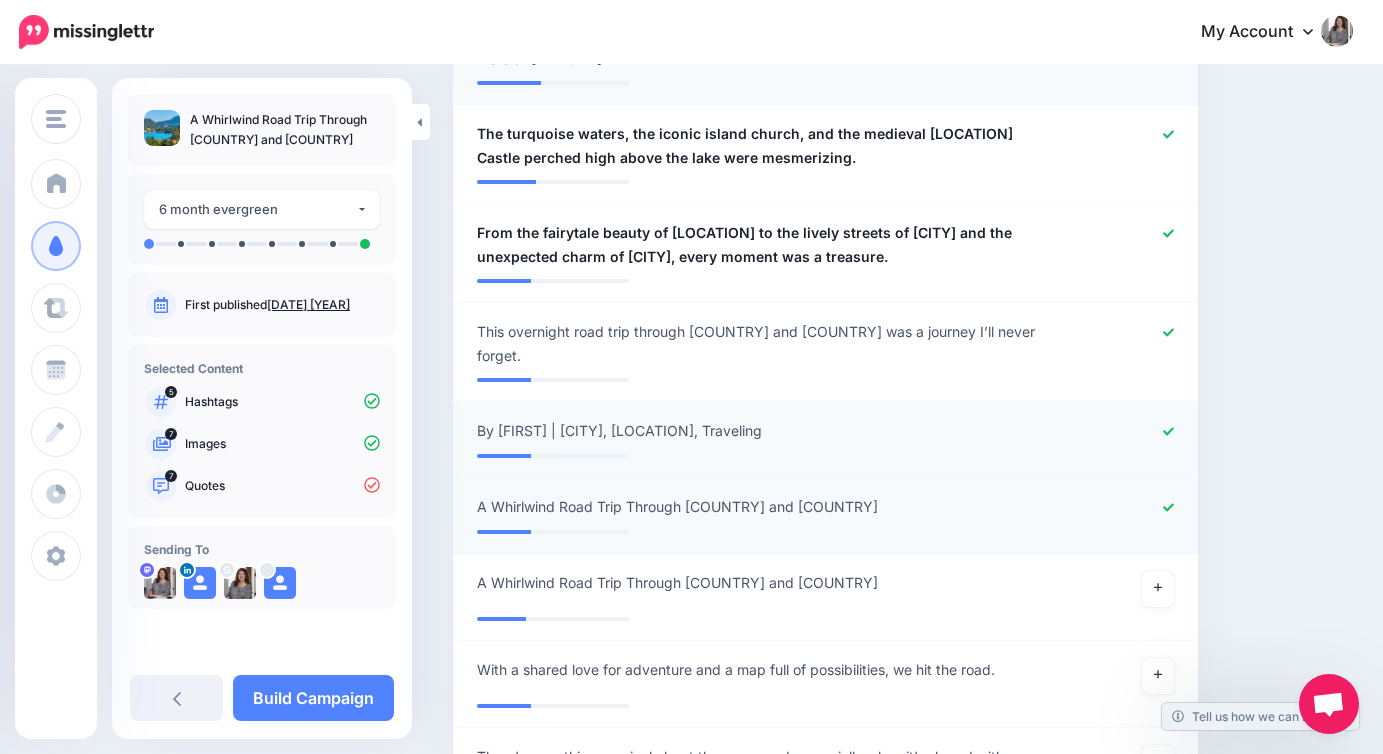 click 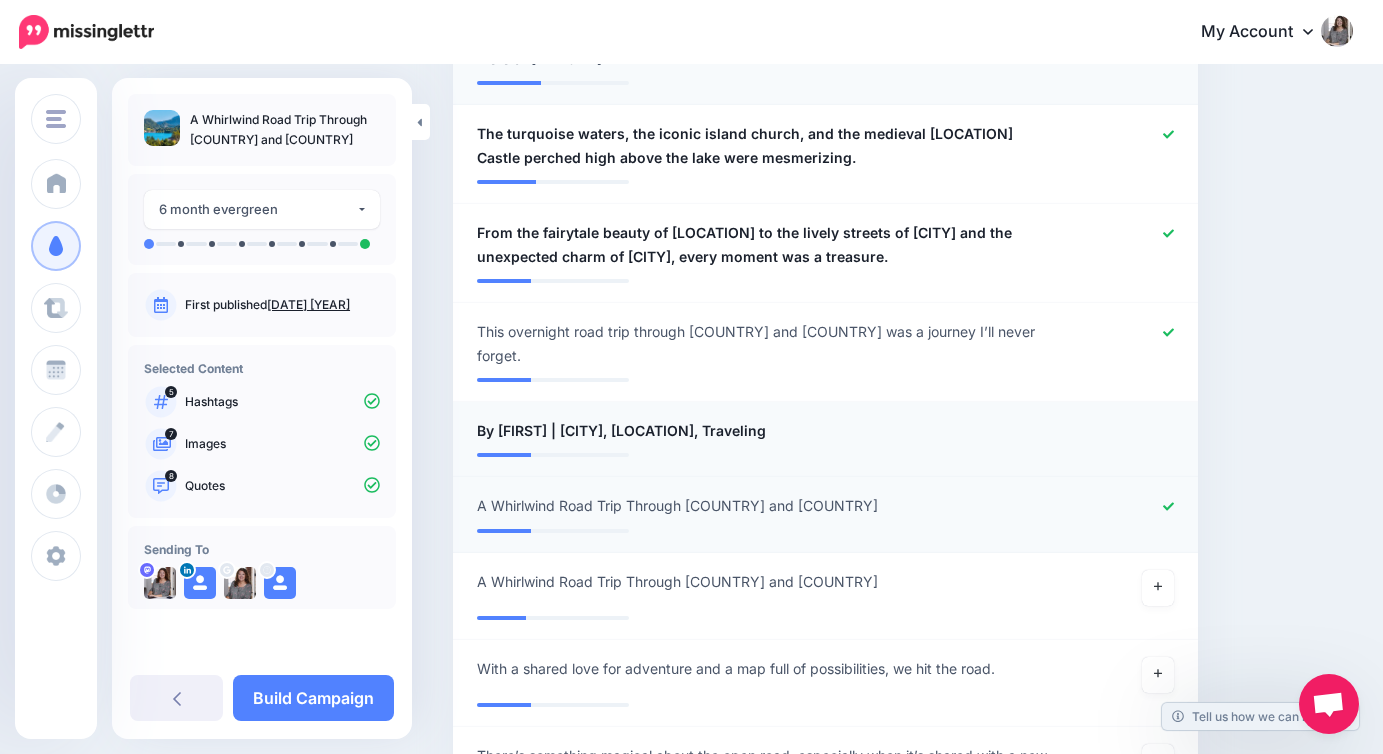 click 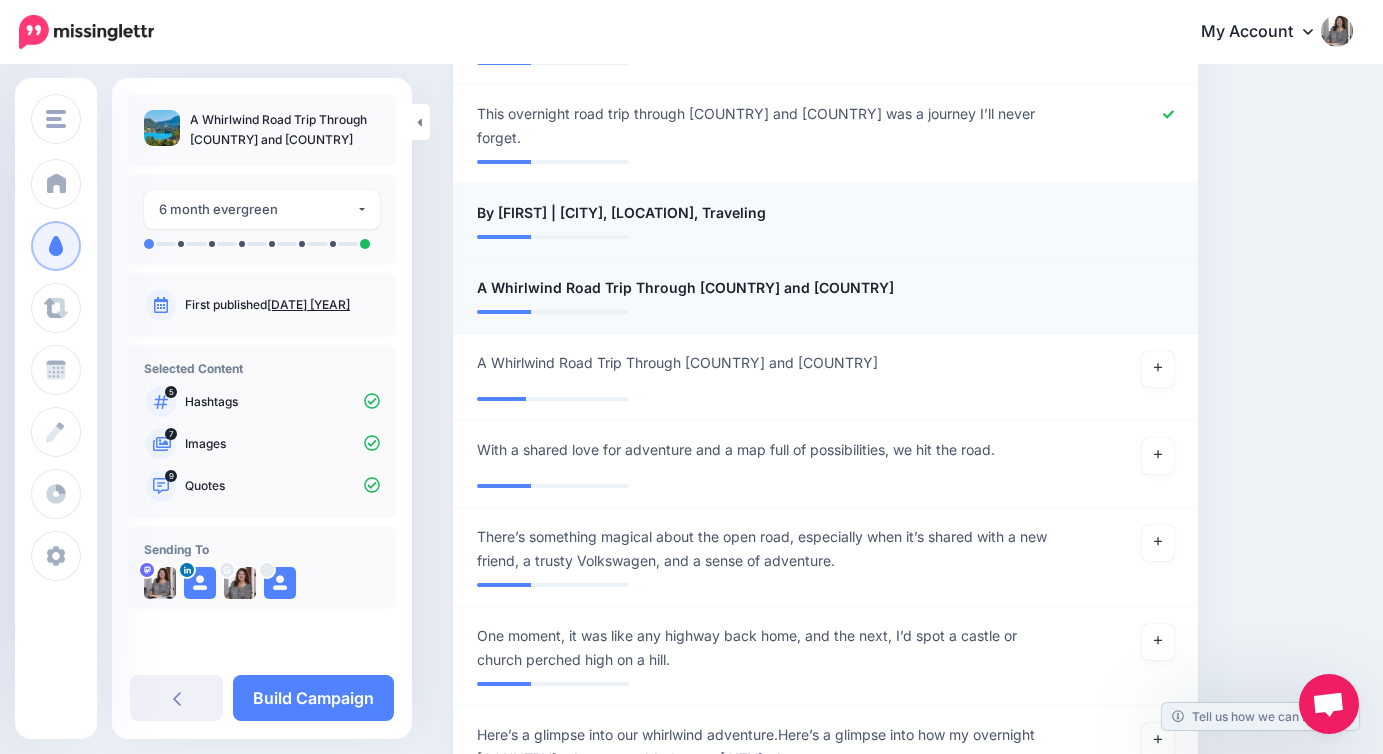 scroll, scrollTop: 1784, scrollLeft: 0, axis: vertical 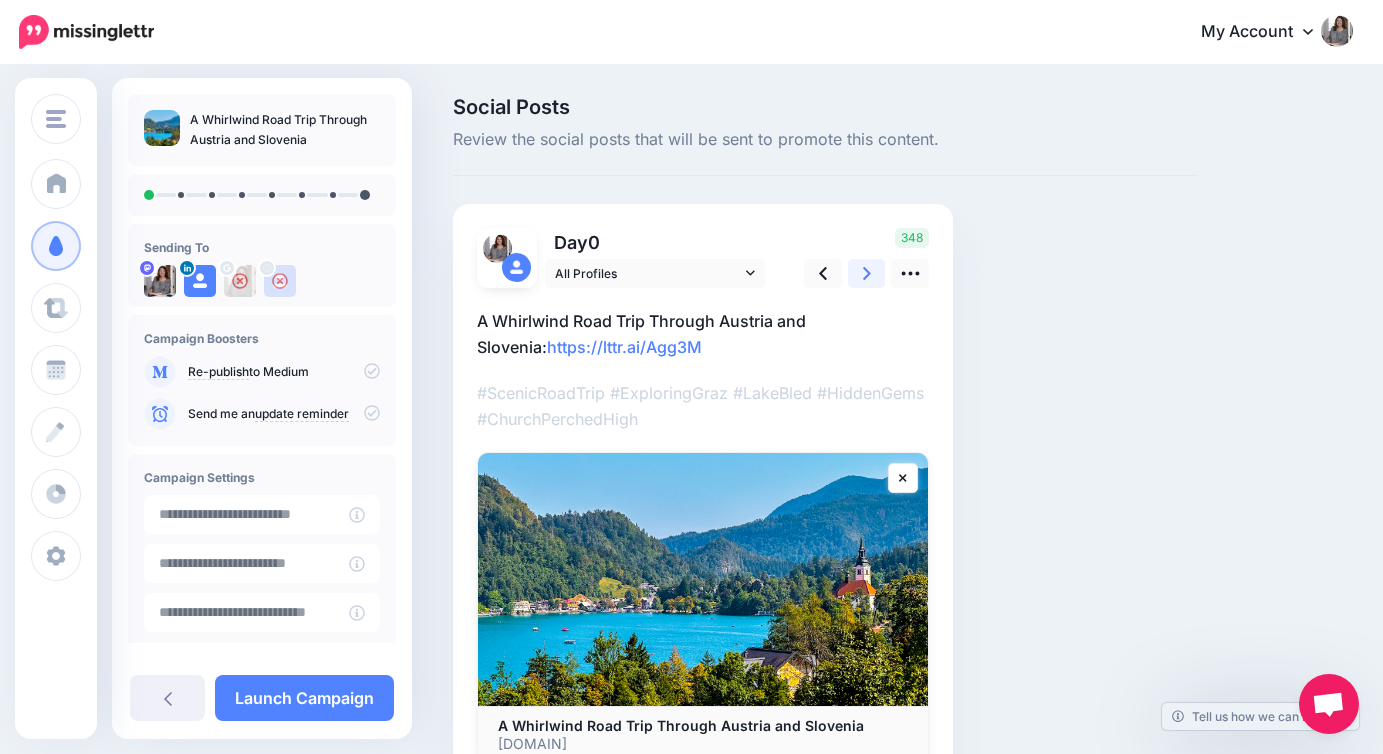 click 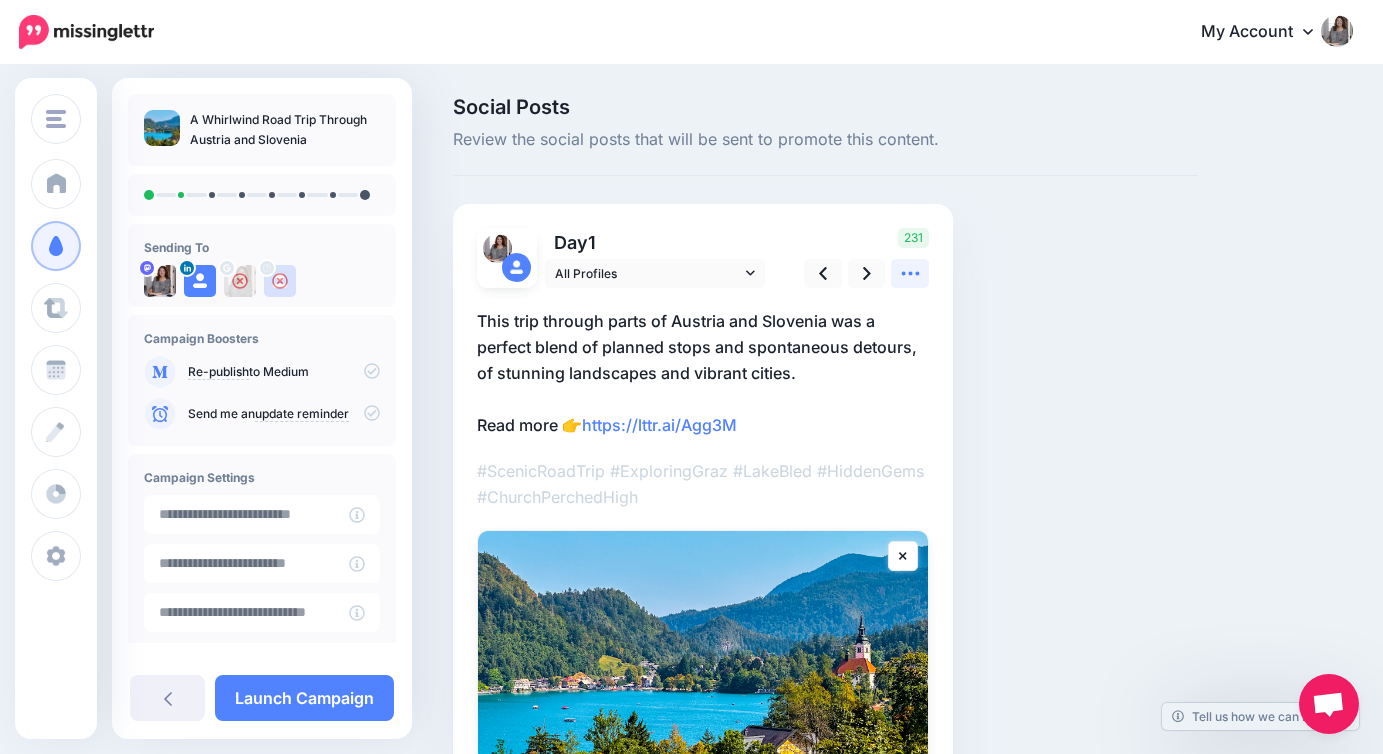 click 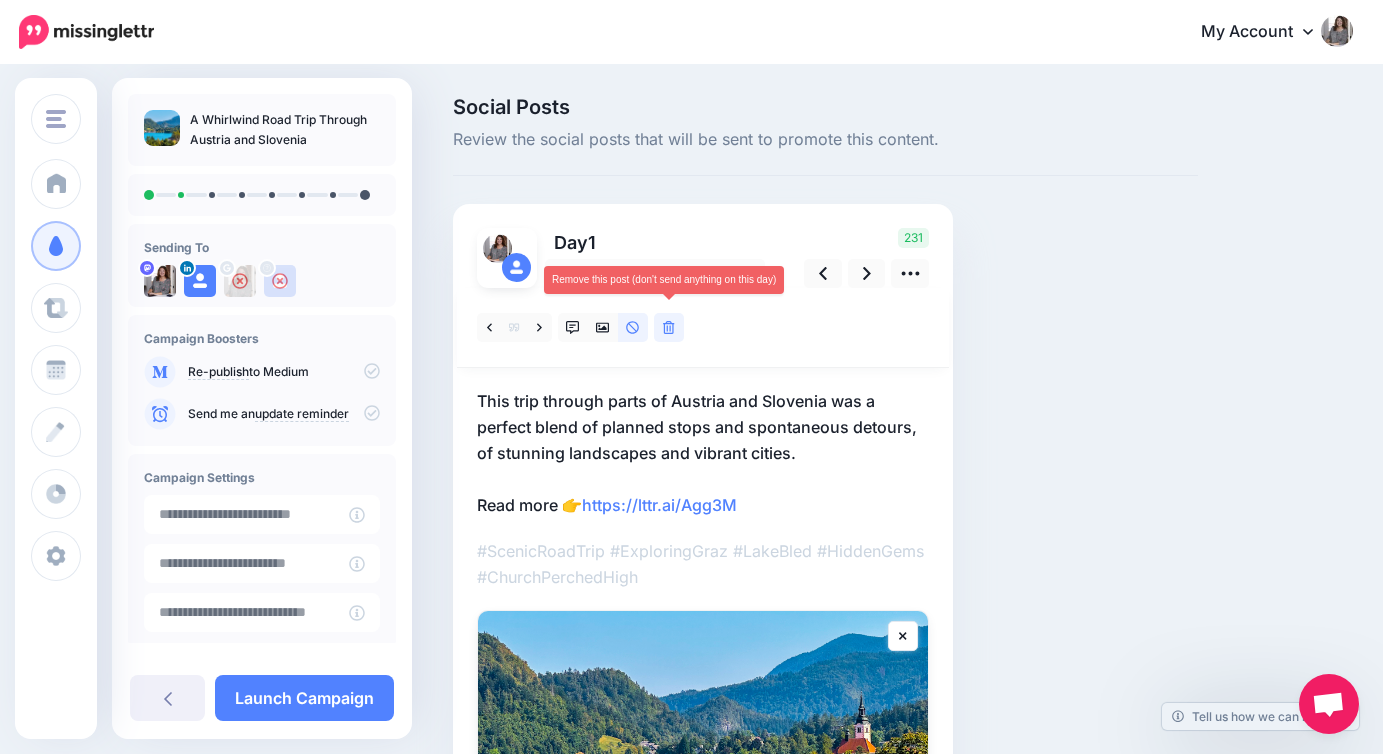 click 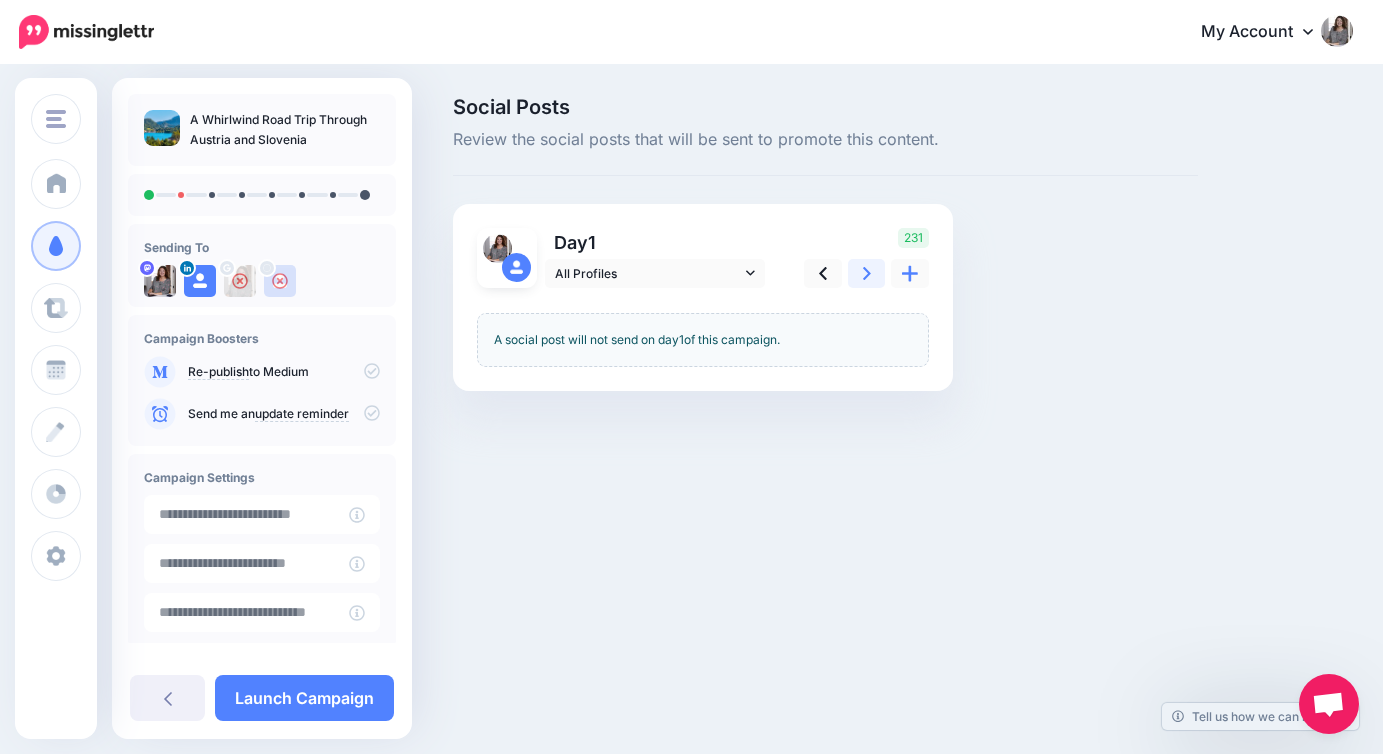 click 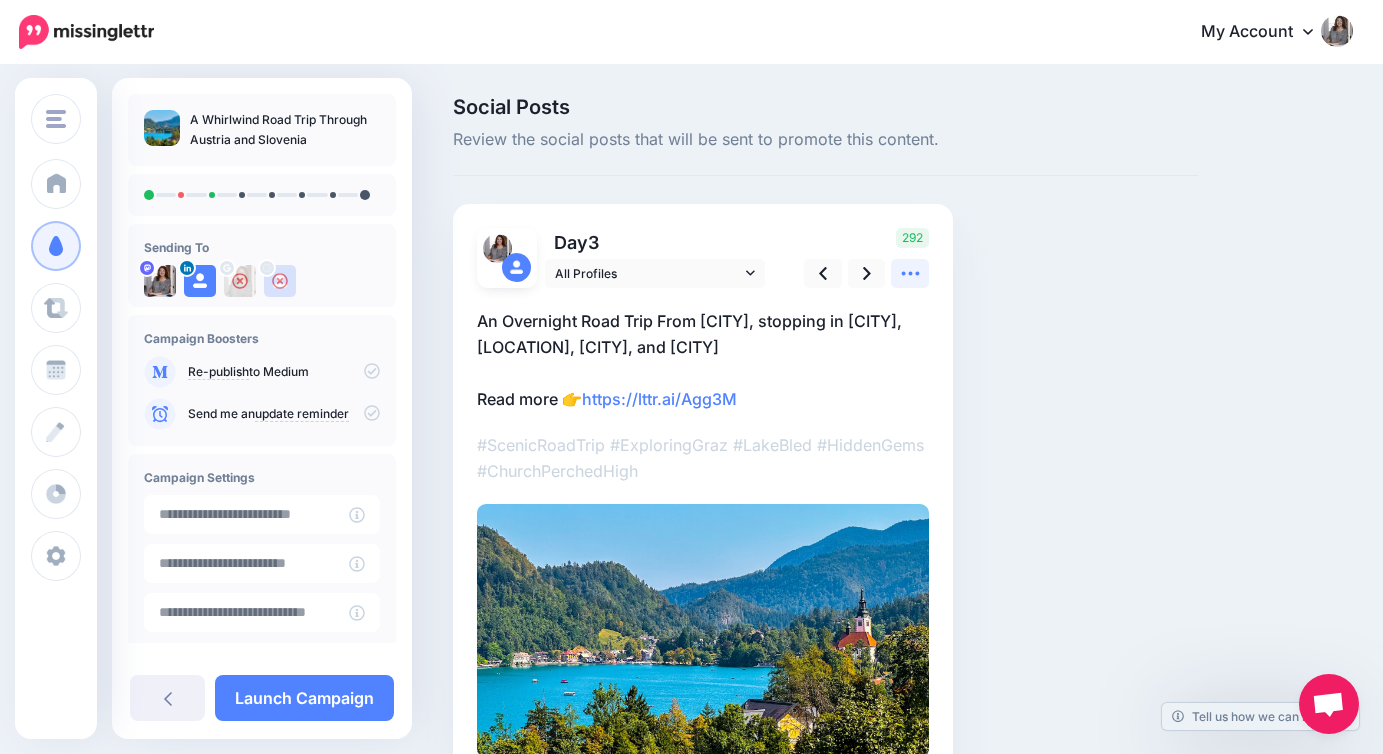 click 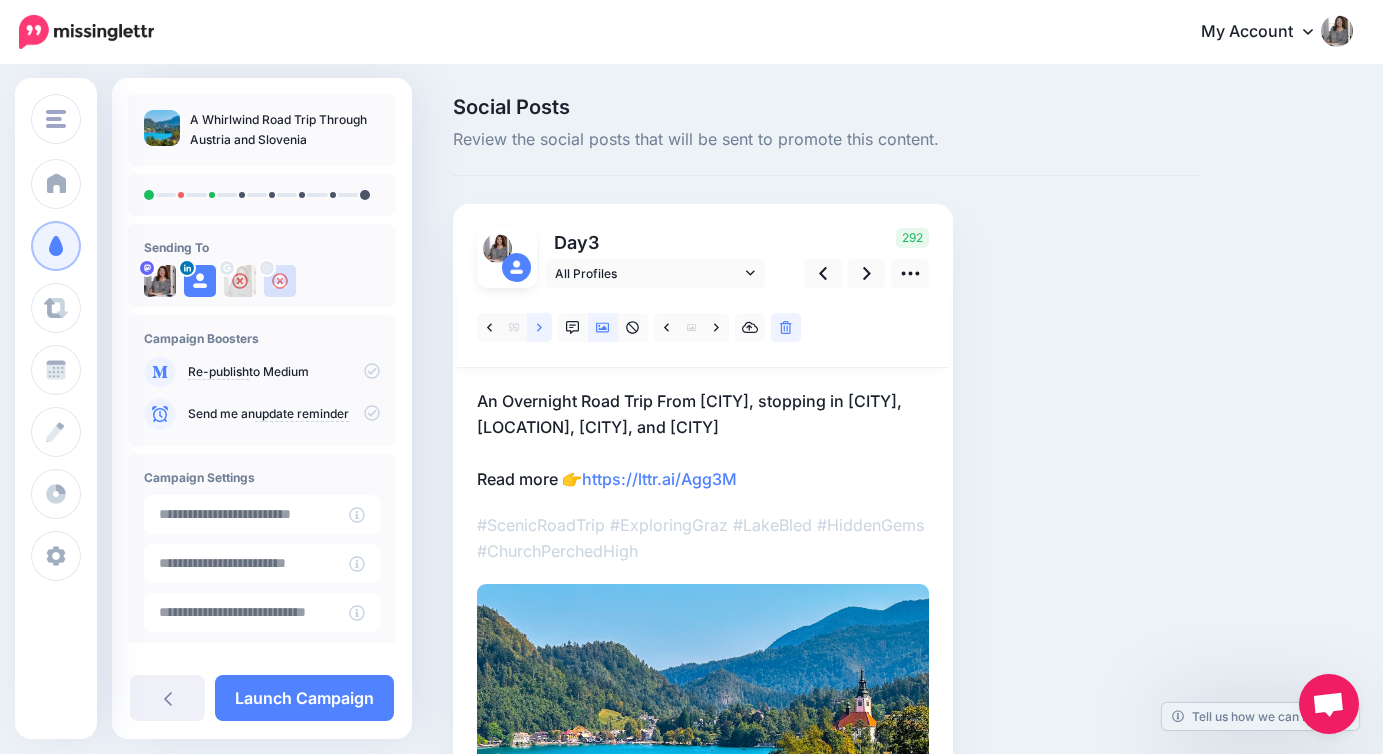 click 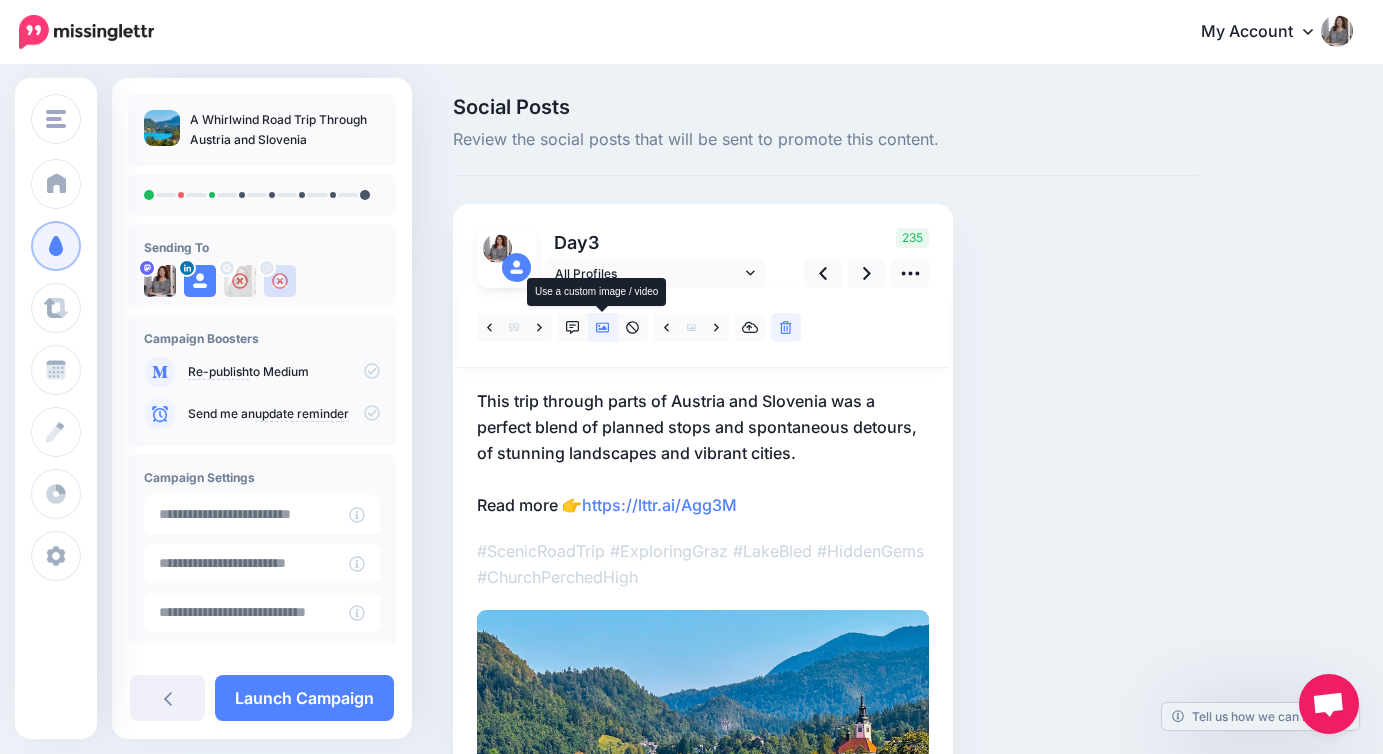 click 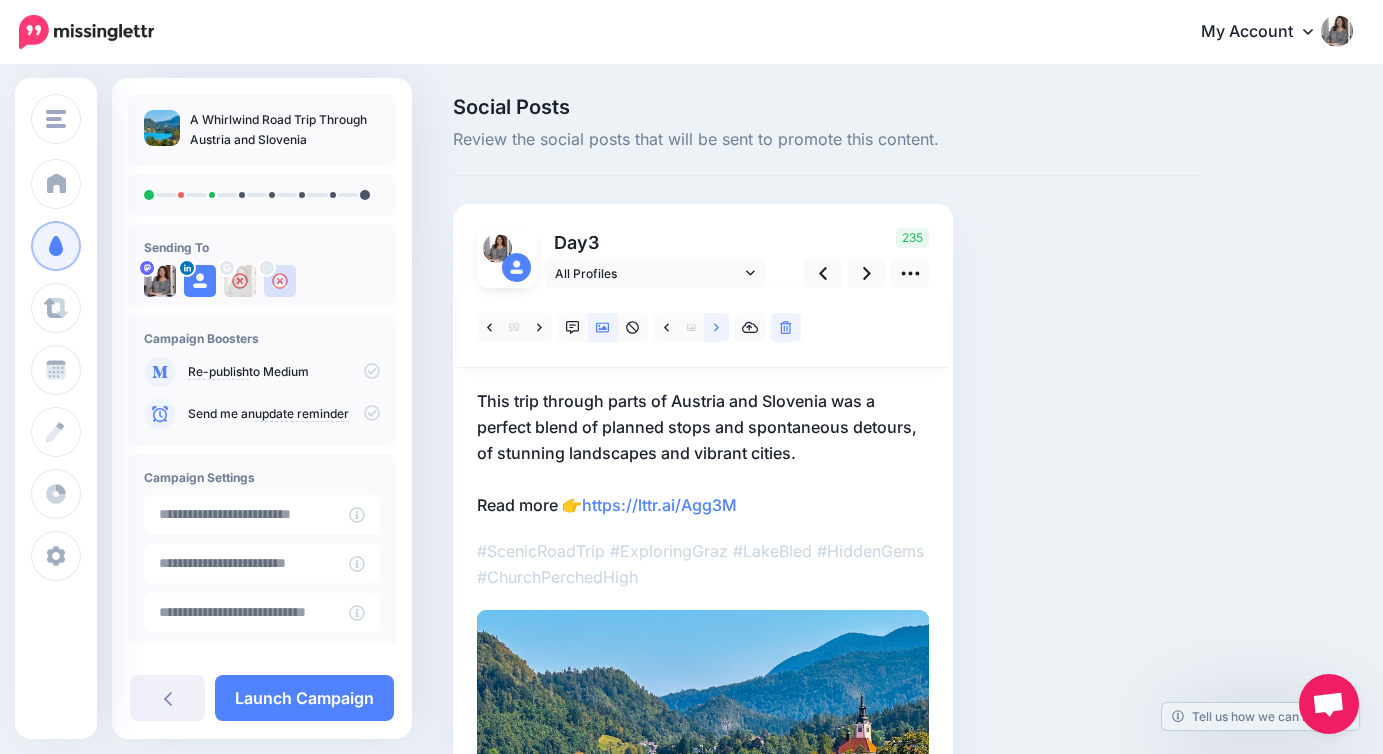 click 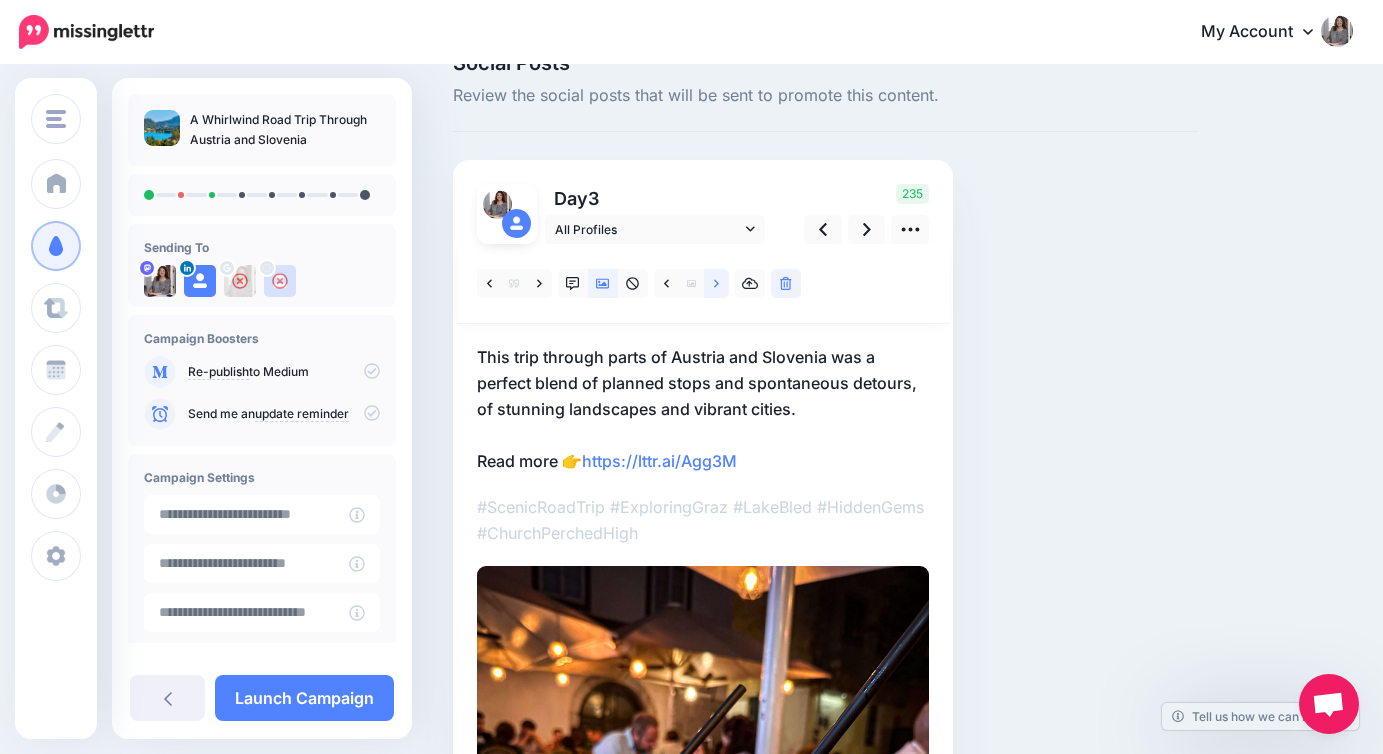 scroll, scrollTop: 35, scrollLeft: 0, axis: vertical 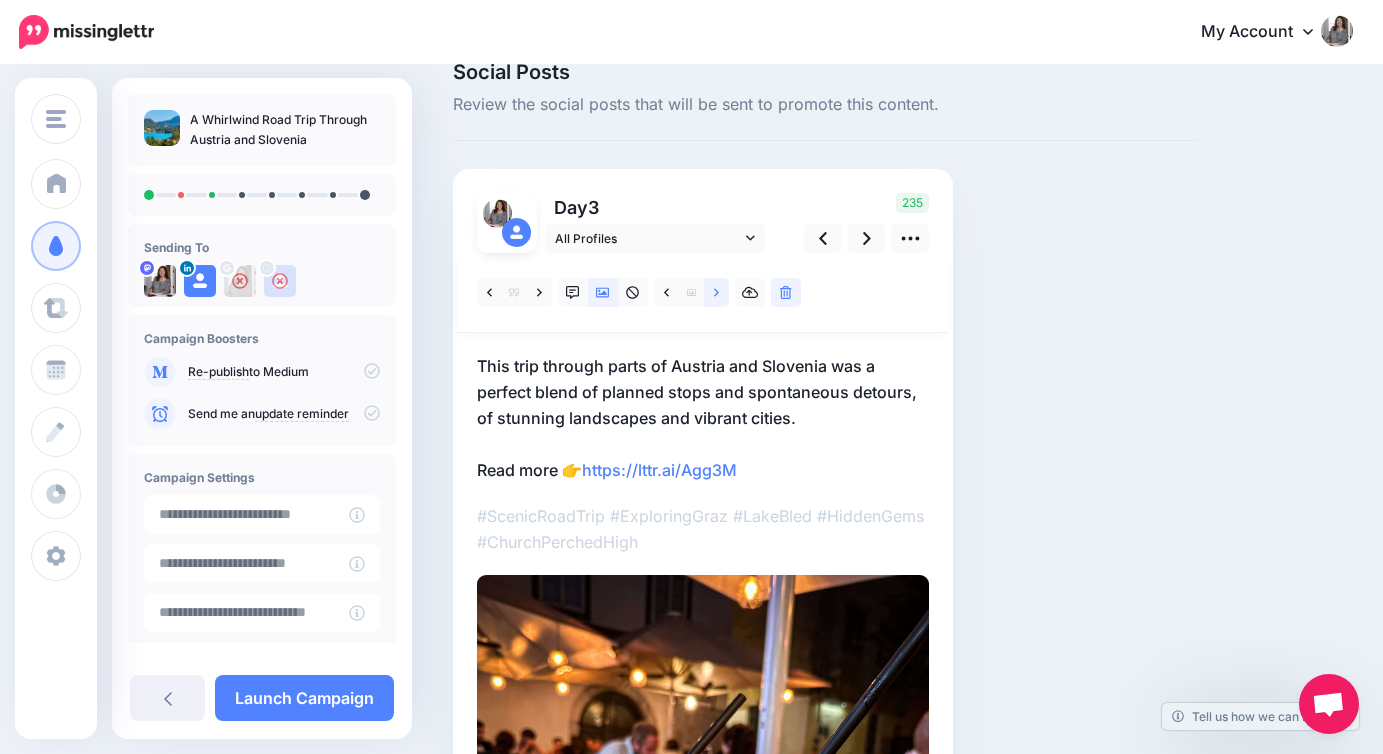 click at bounding box center (716, 292) 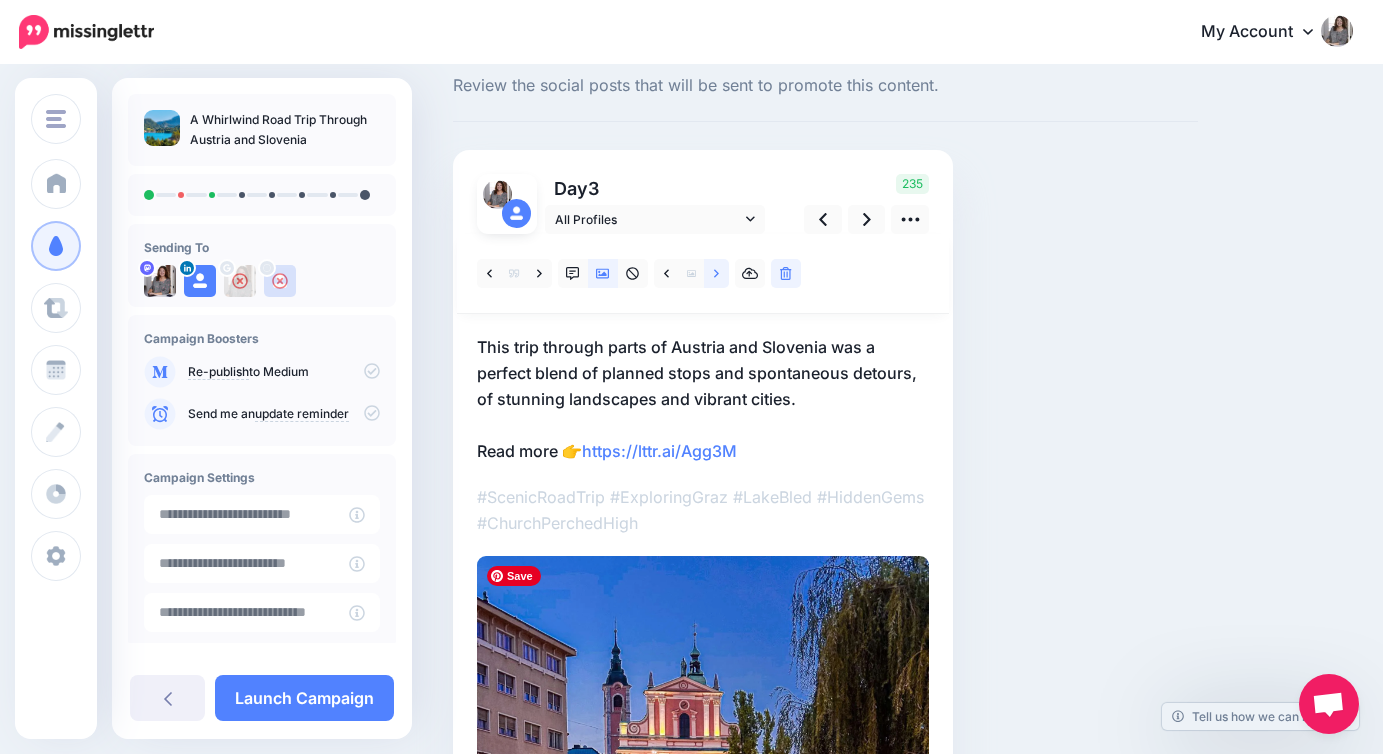 scroll, scrollTop: 19, scrollLeft: 0, axis: vertical 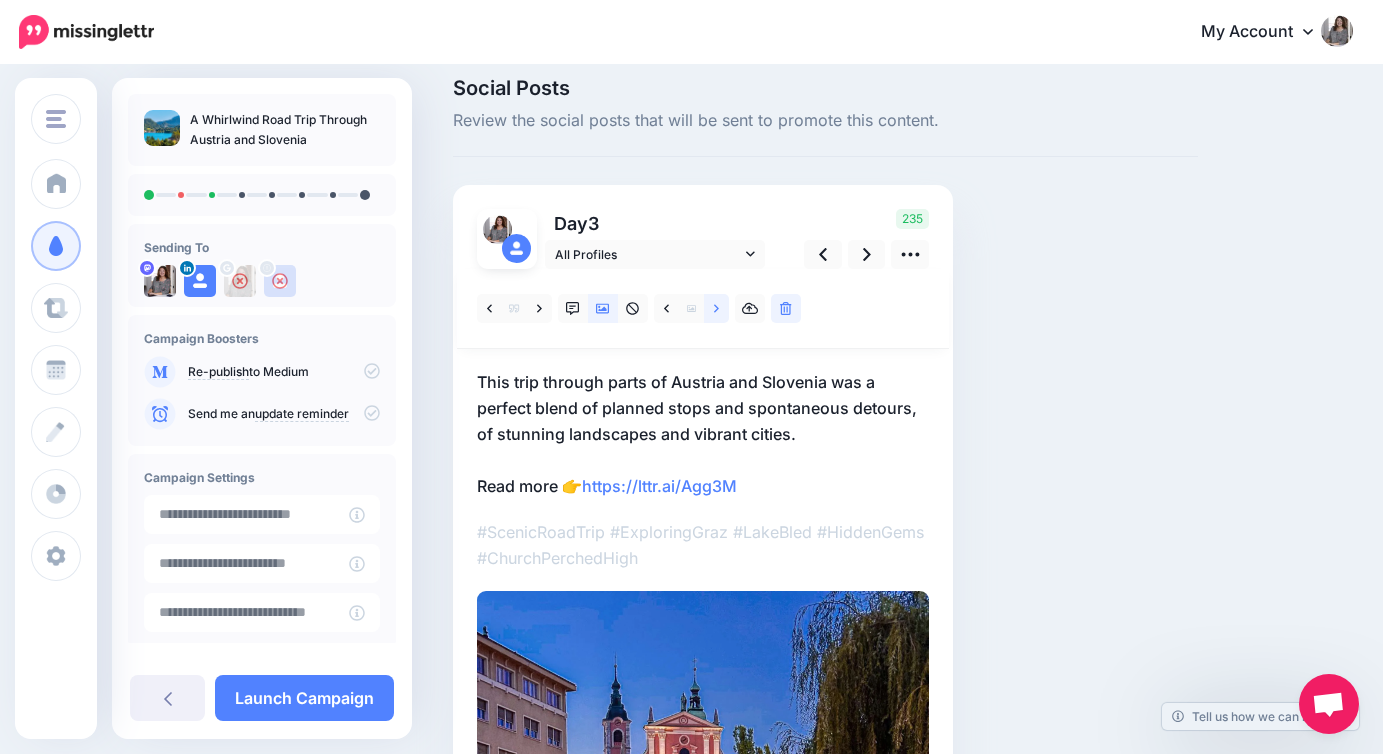 click 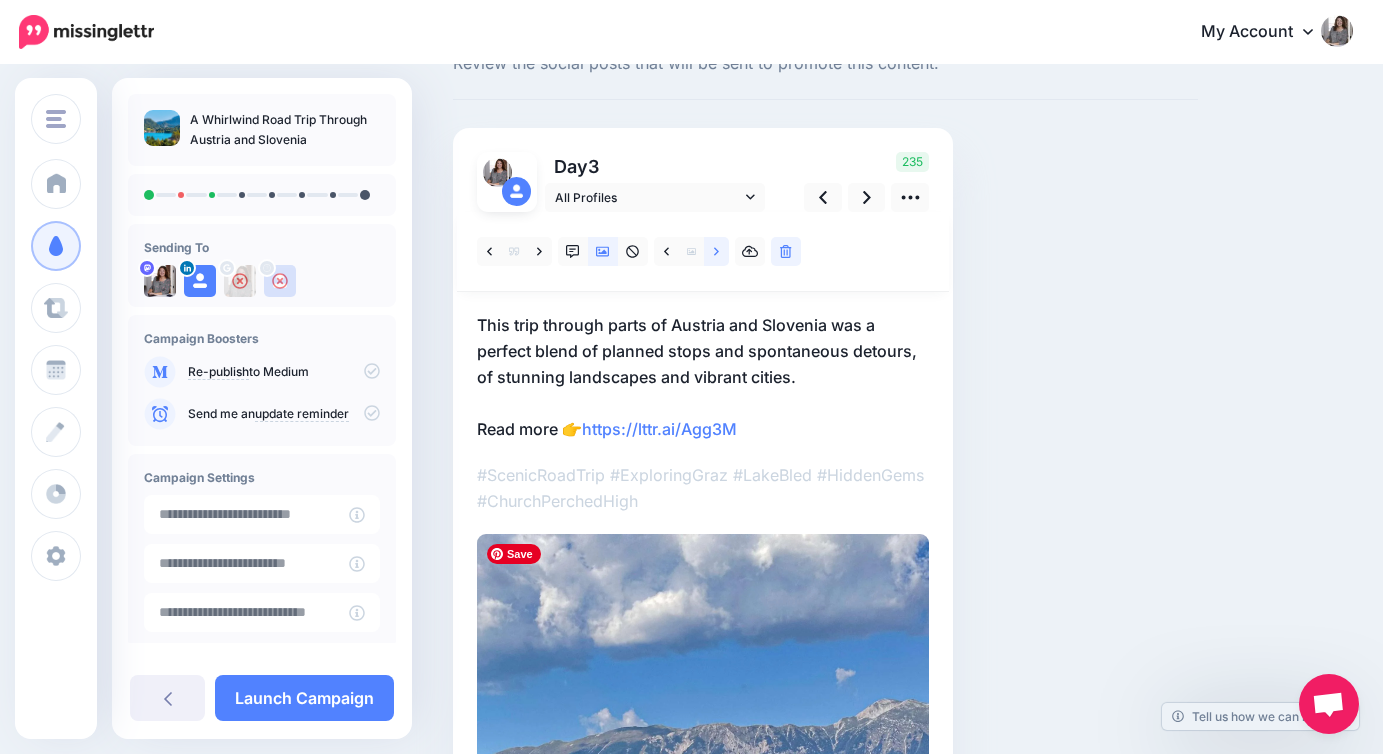 scroll, scrollTop: 63, scrollLeft: 0, axis: vertical 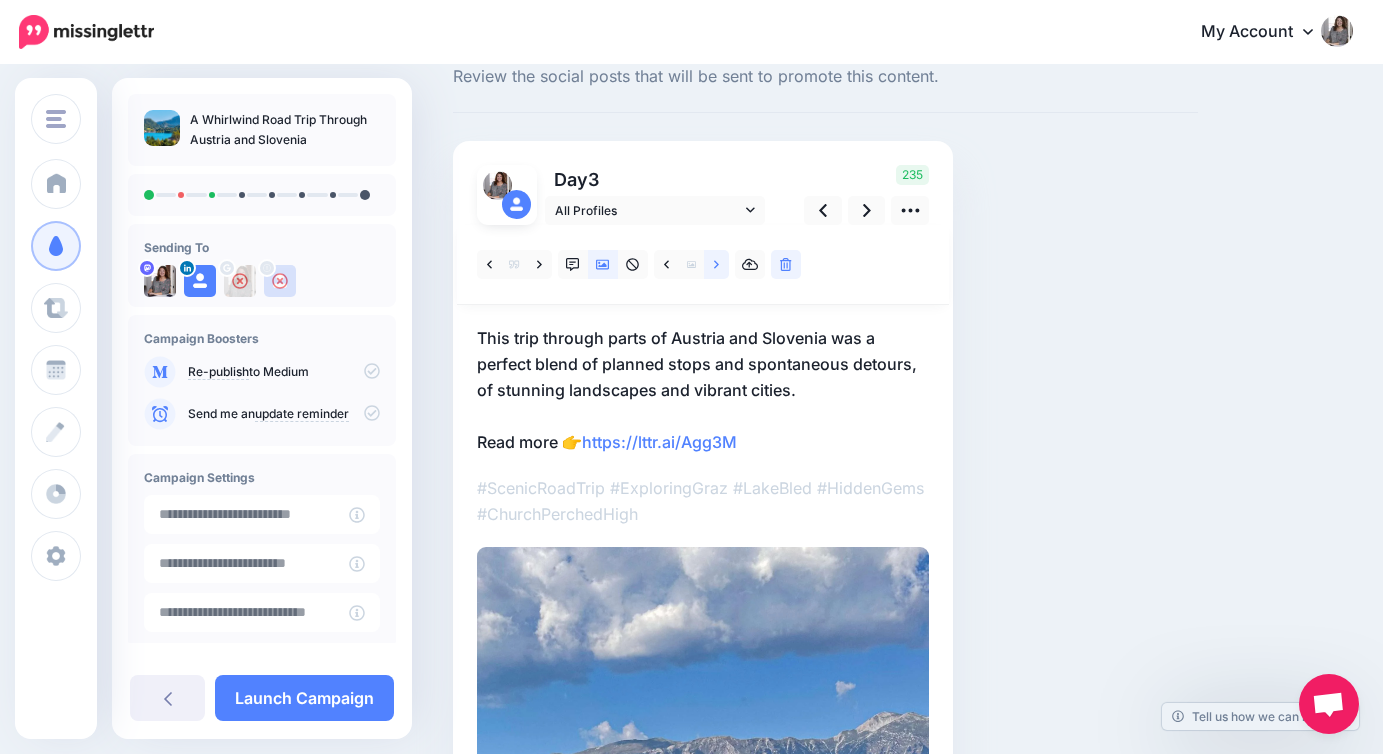 click 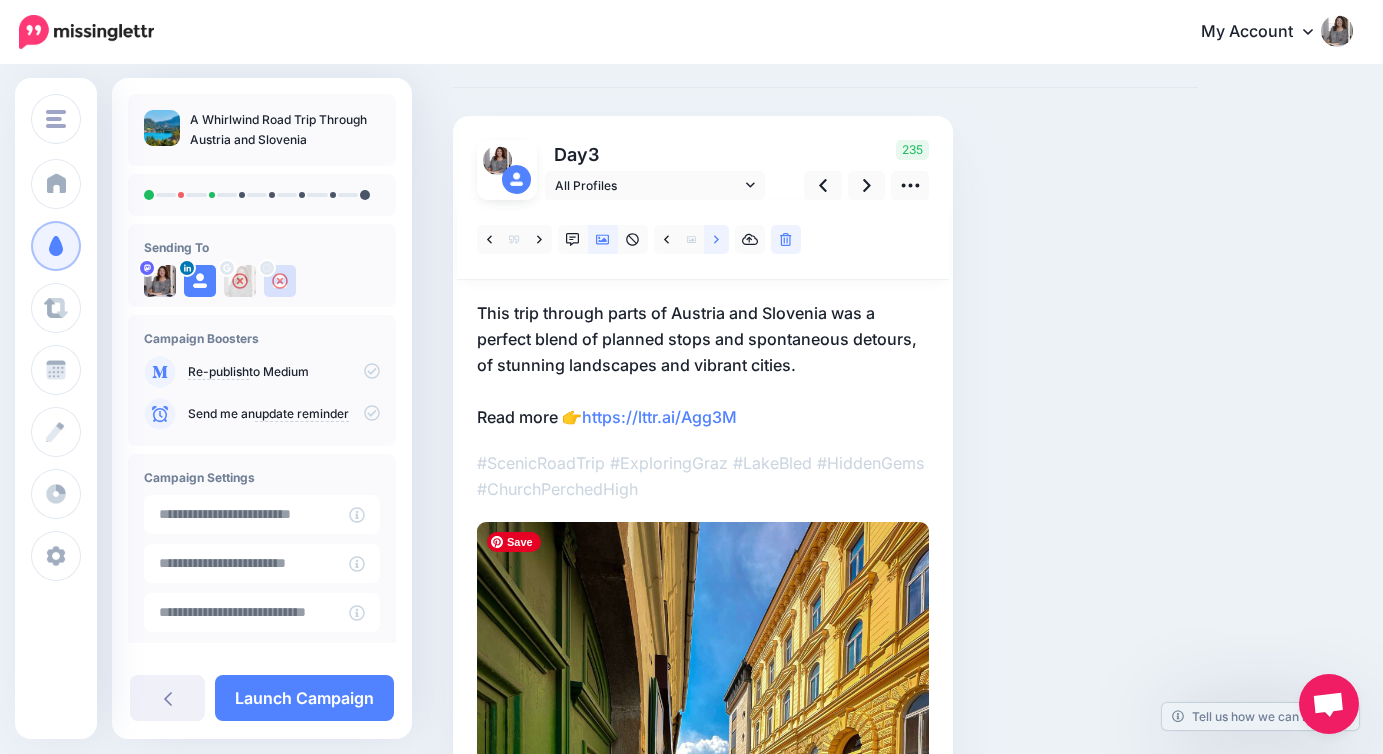 scroll, scrollTop: 0, scrollLeft: 0, axis: both 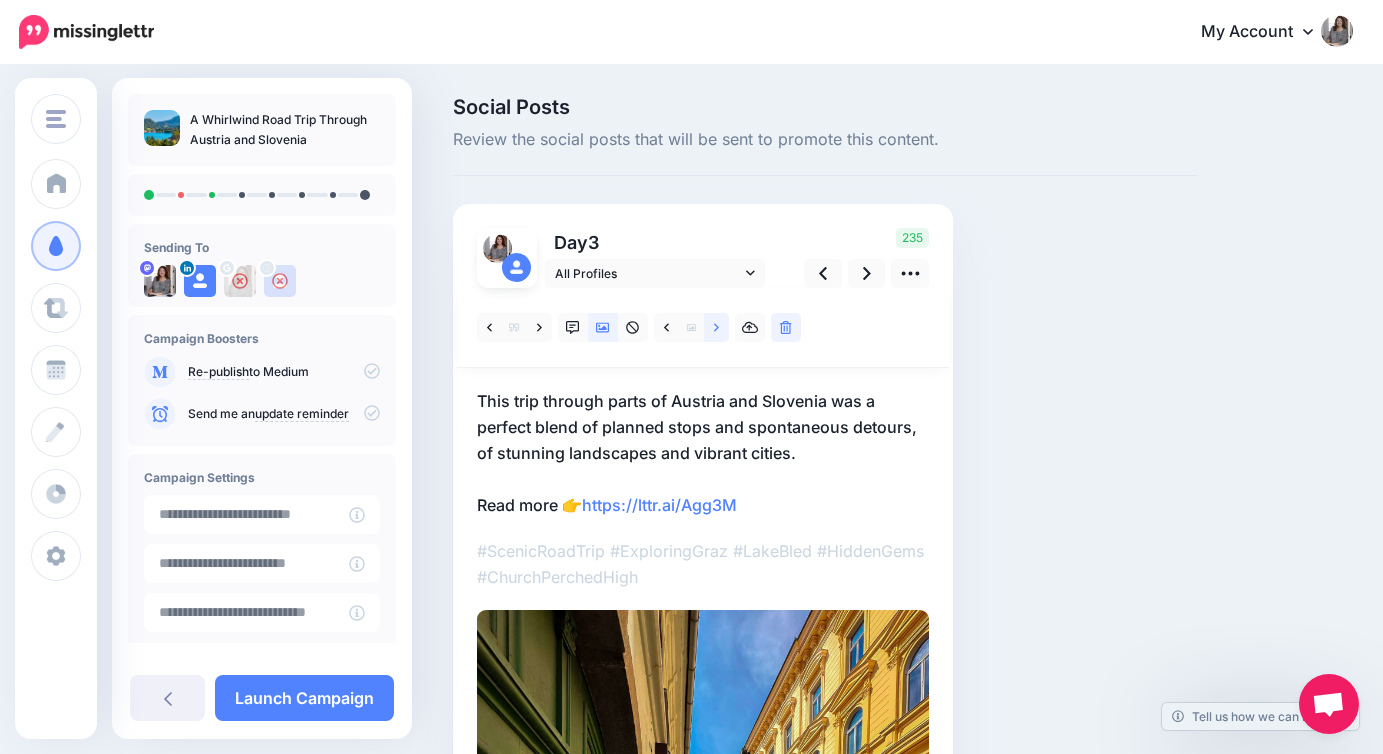 click 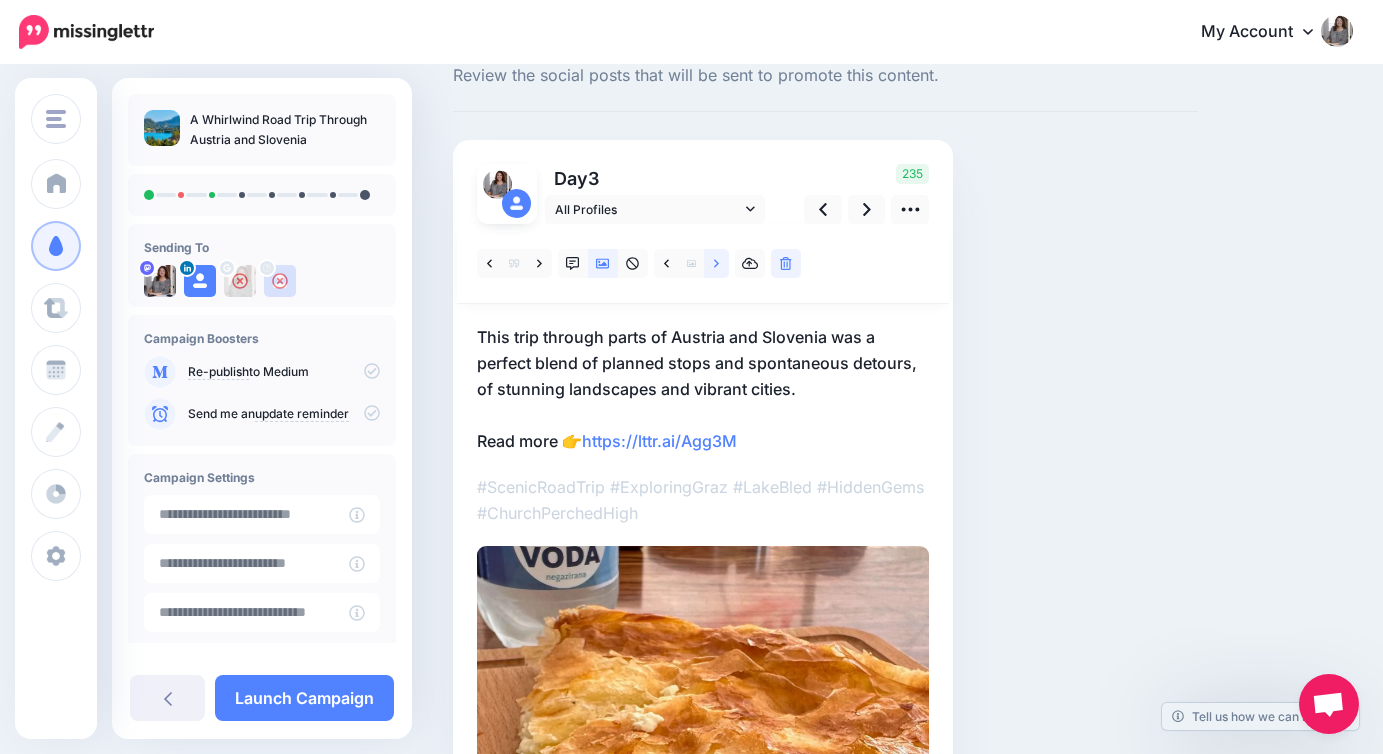 scroll, scrollTop: 22, scrollLeft: 0, axis: vertical 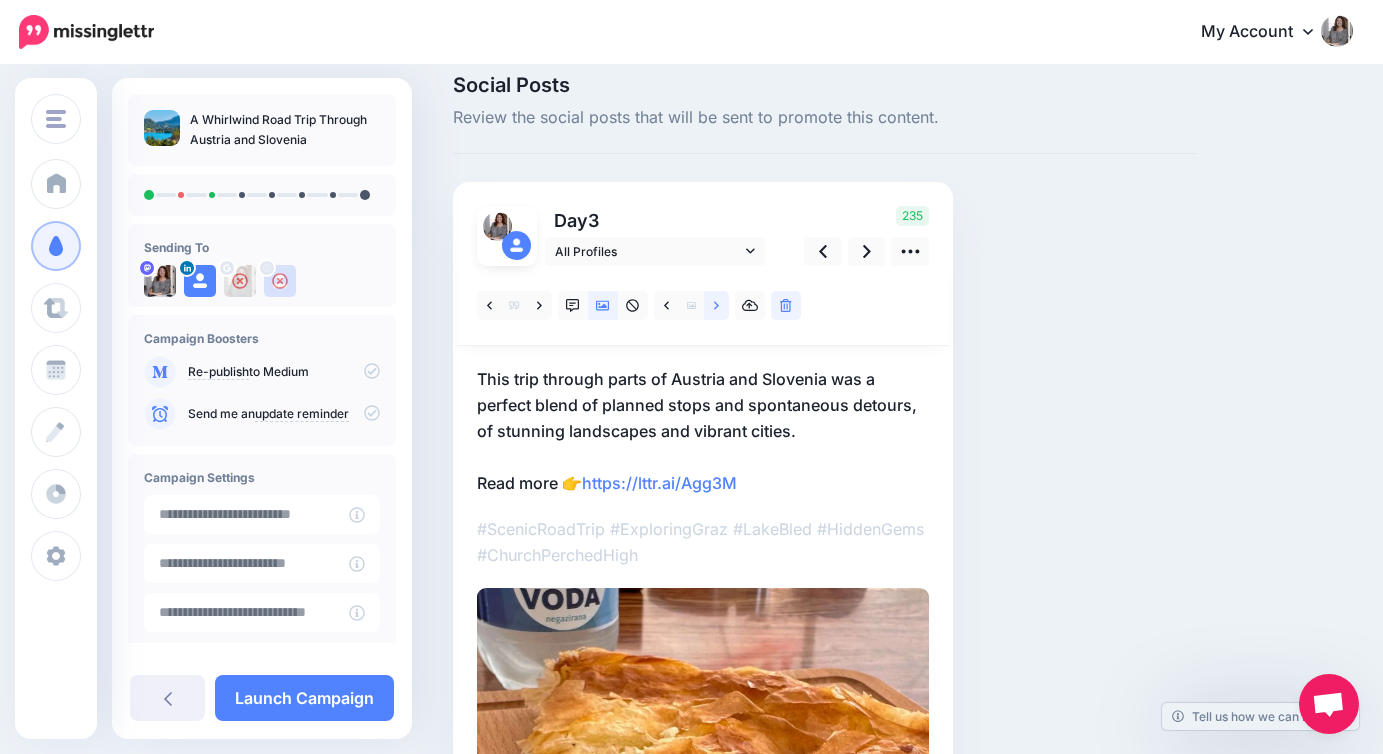 click 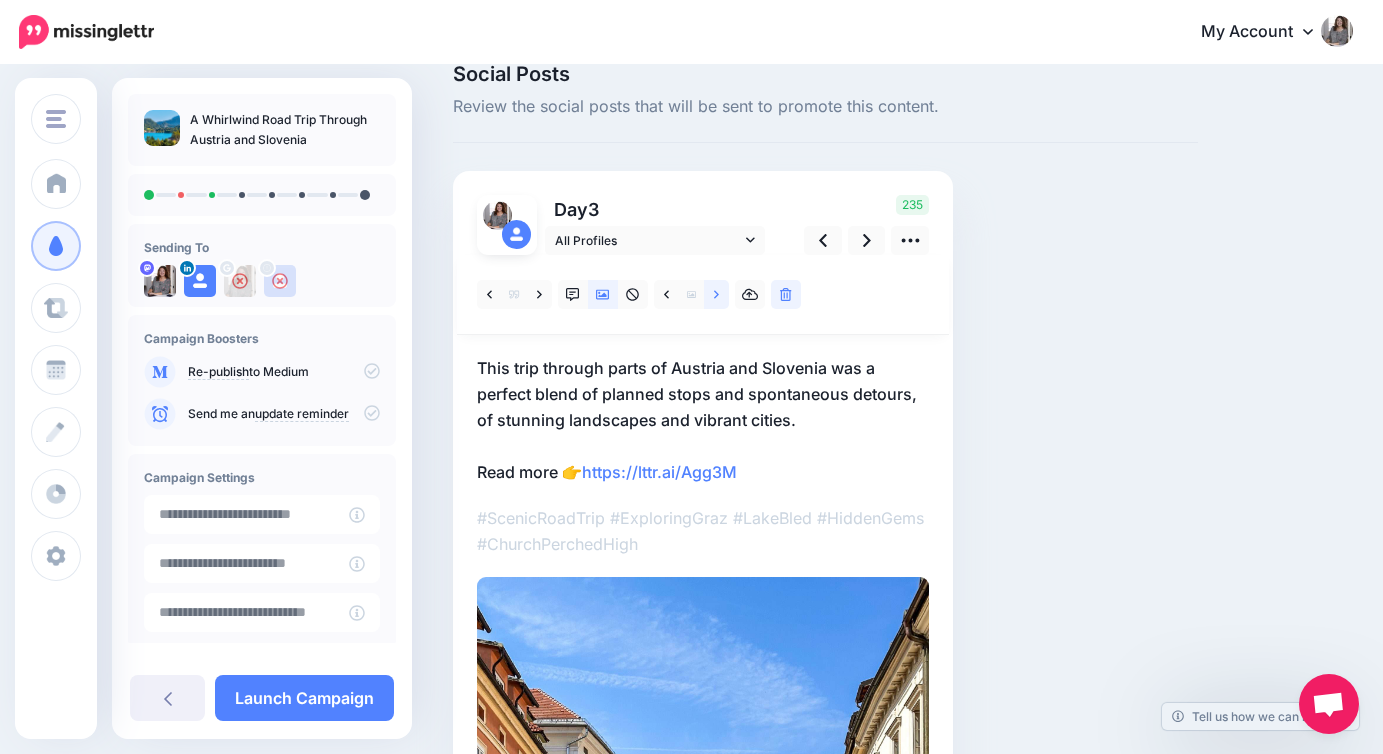 scroll, scrollTop: 0, scrollLeft: 0, axis: both 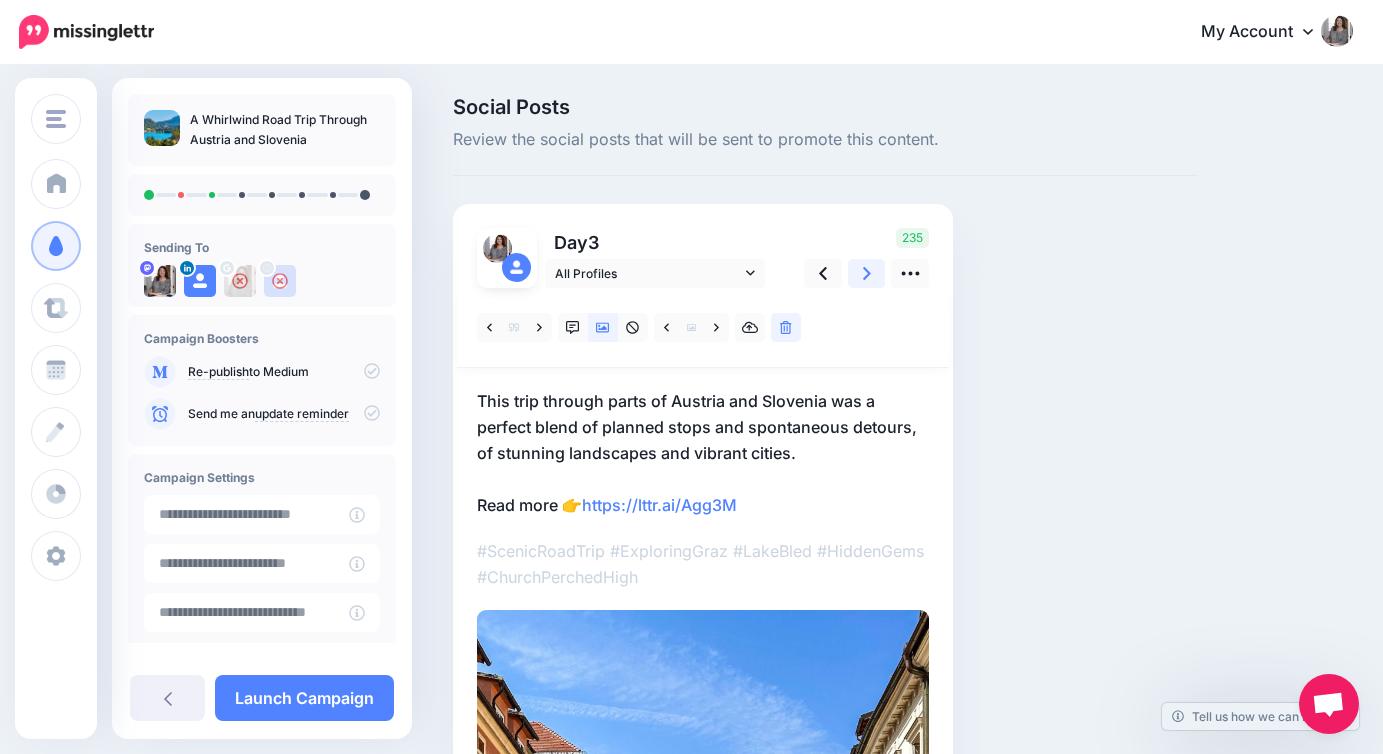 click 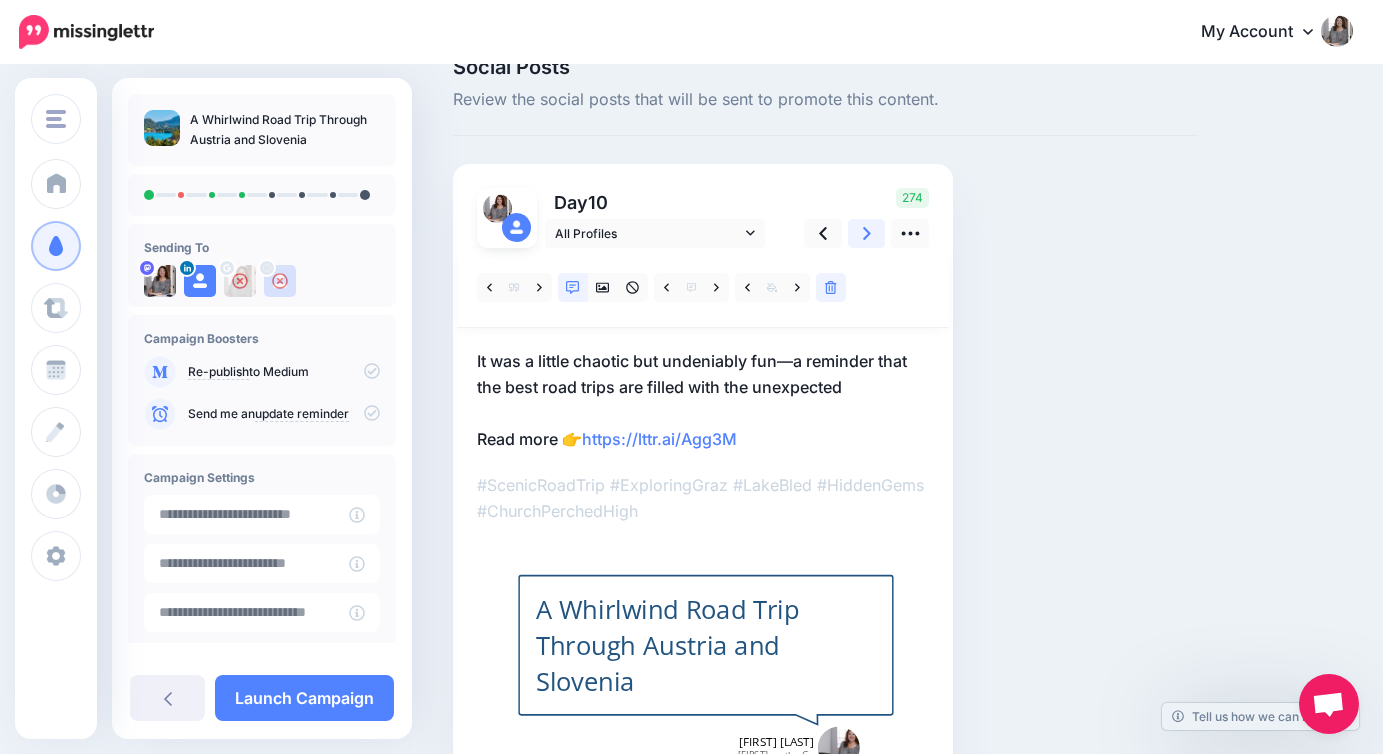 scroll, scrollTop: 32, scrollLeft: 0, axis: vertical 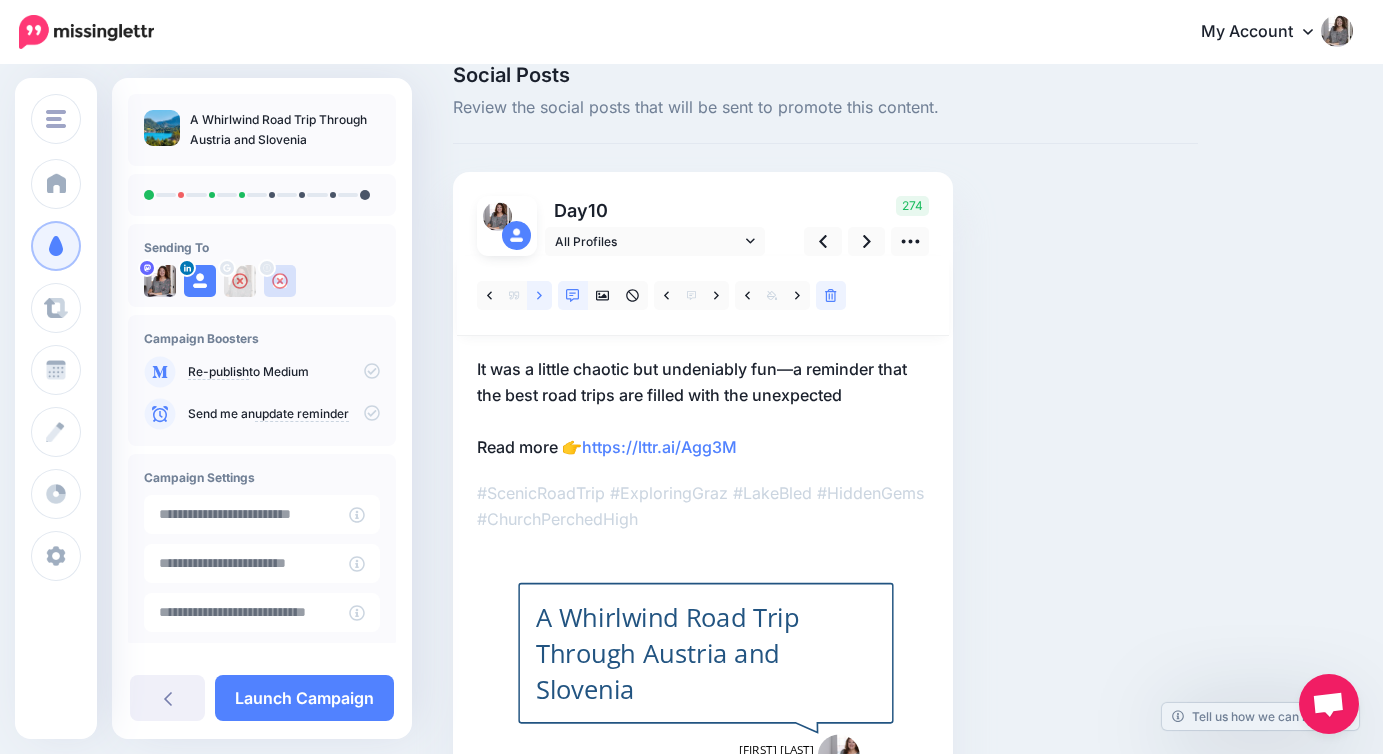 click 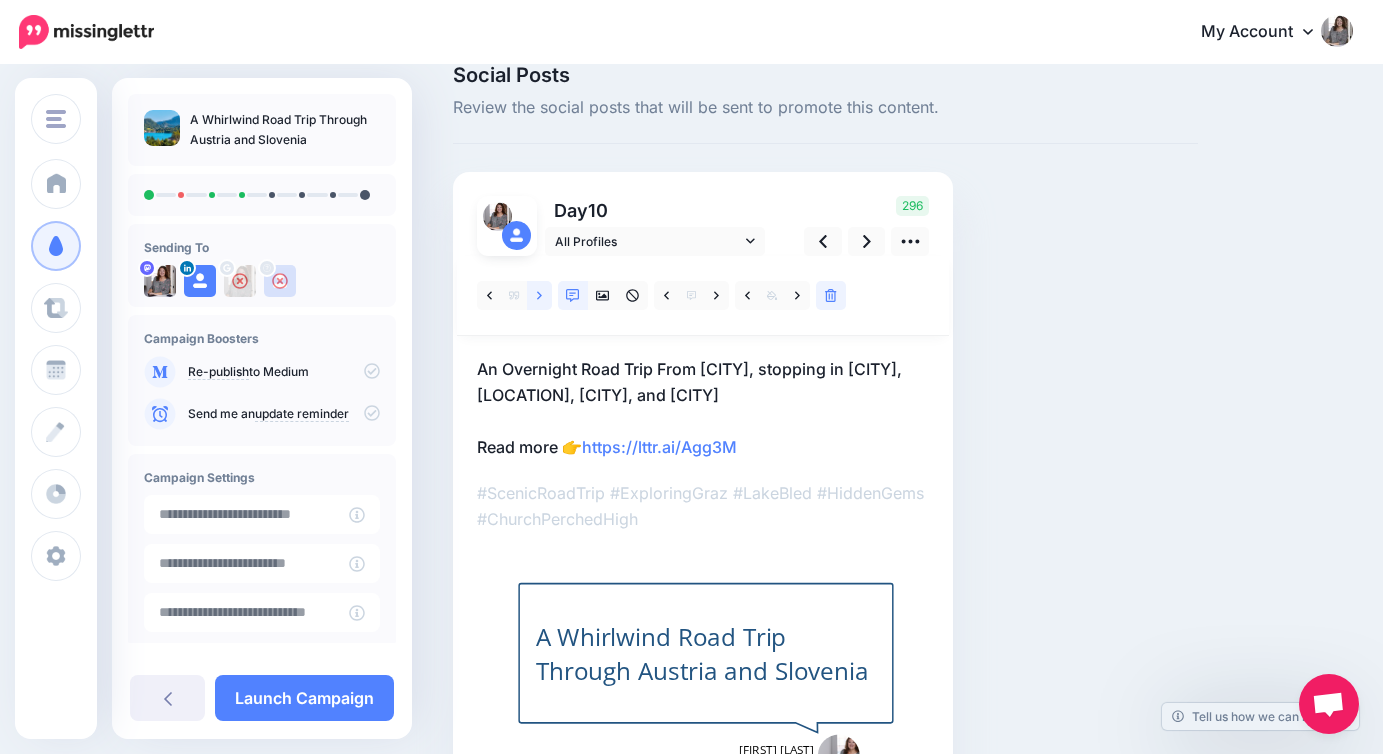 click 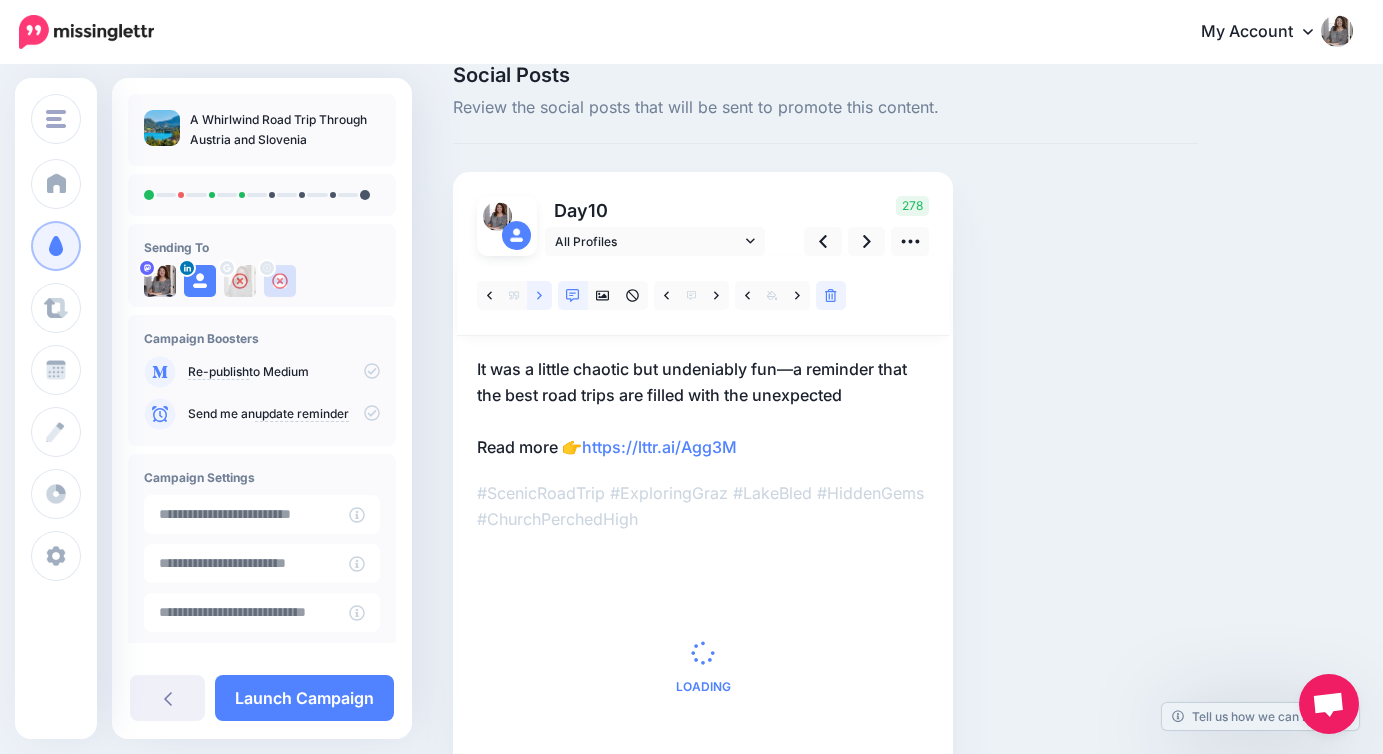 click 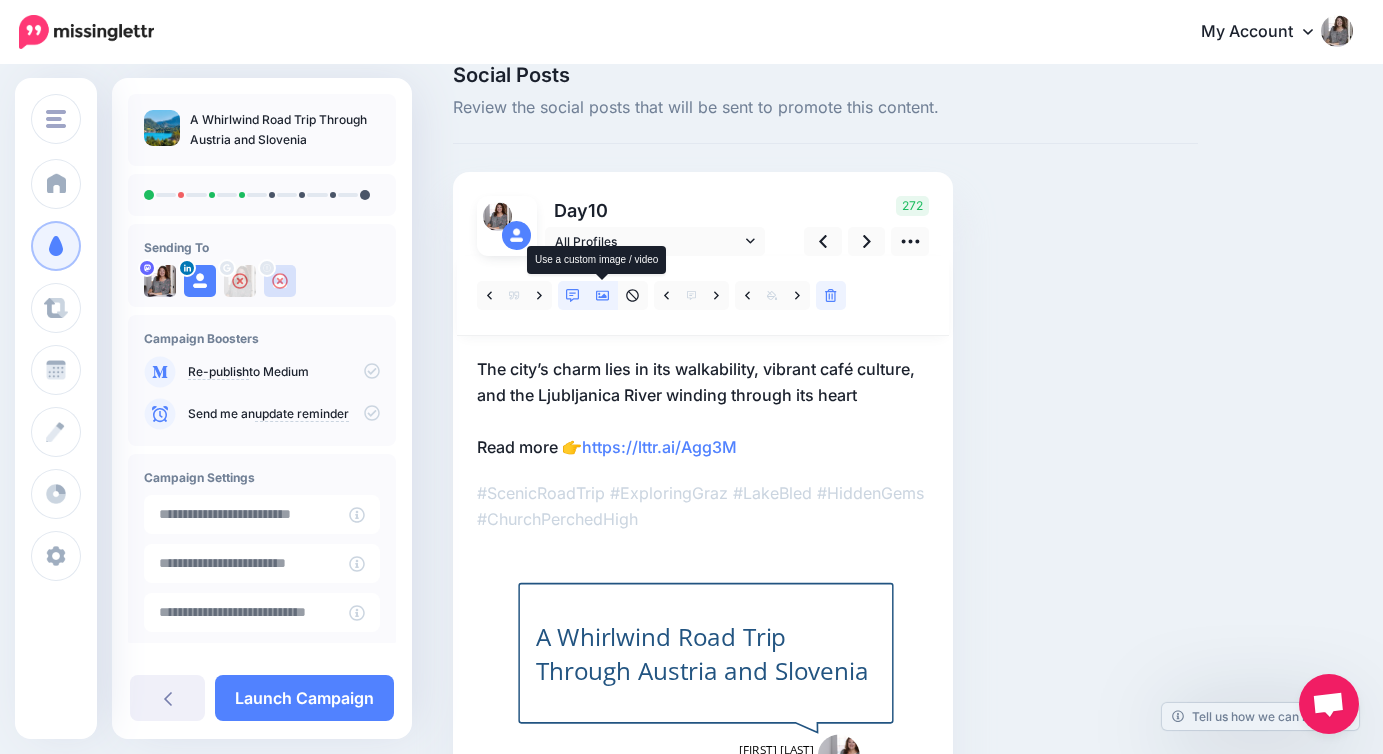 click 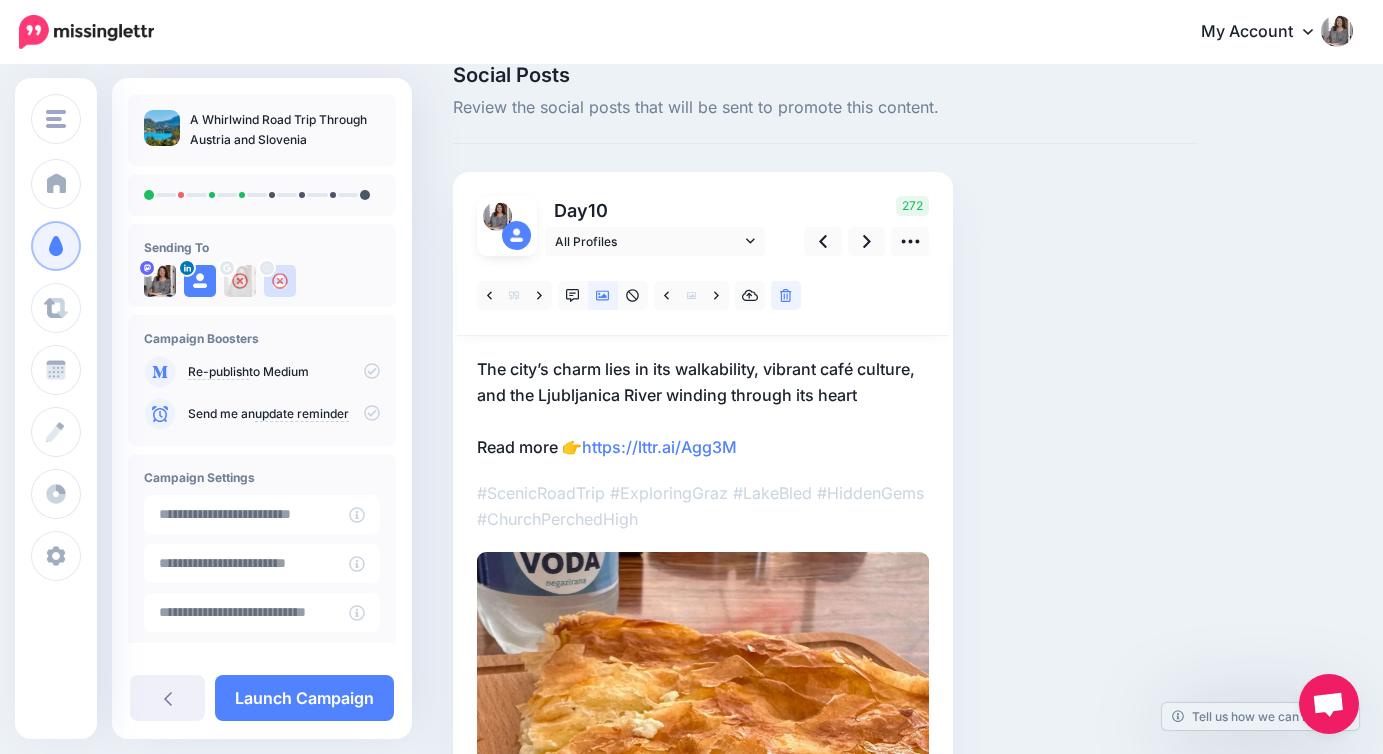 scroll, scrollTop: 0, scrollLeft: 0, axis: both 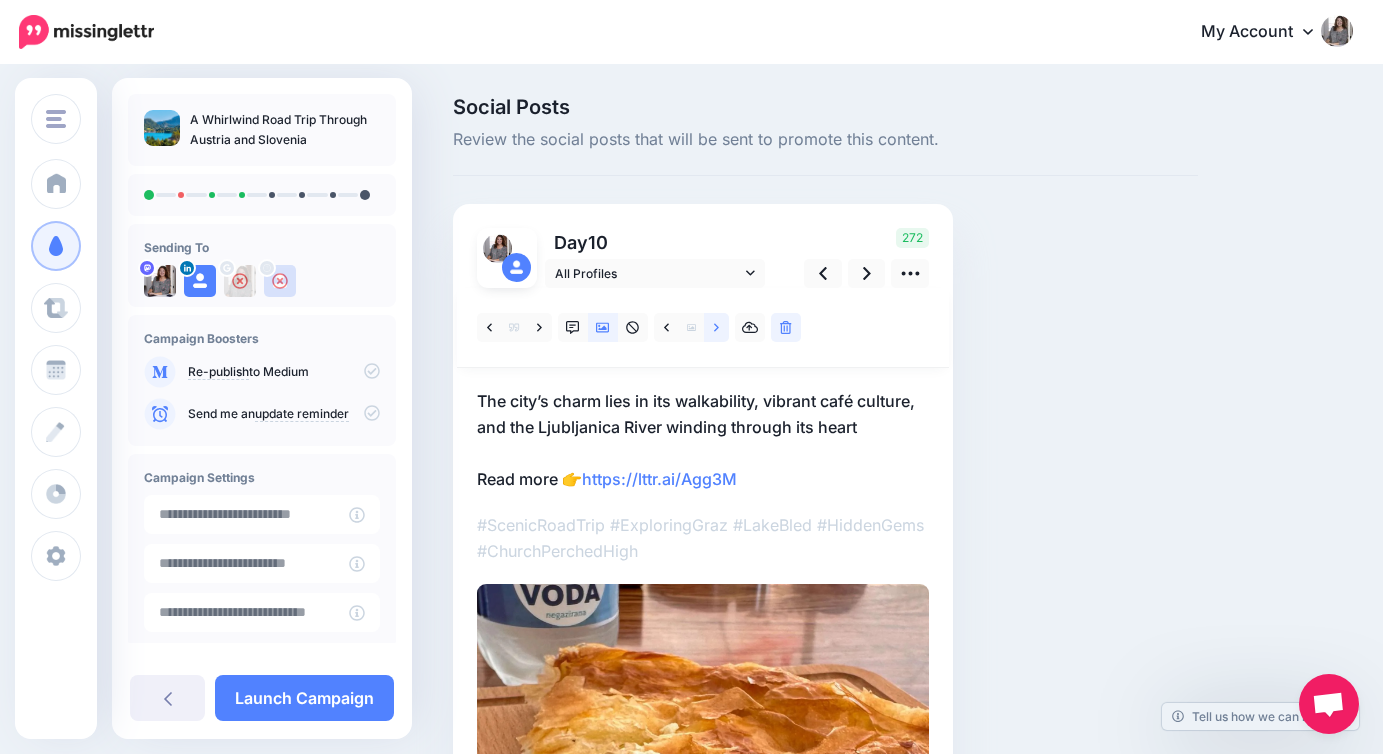 click 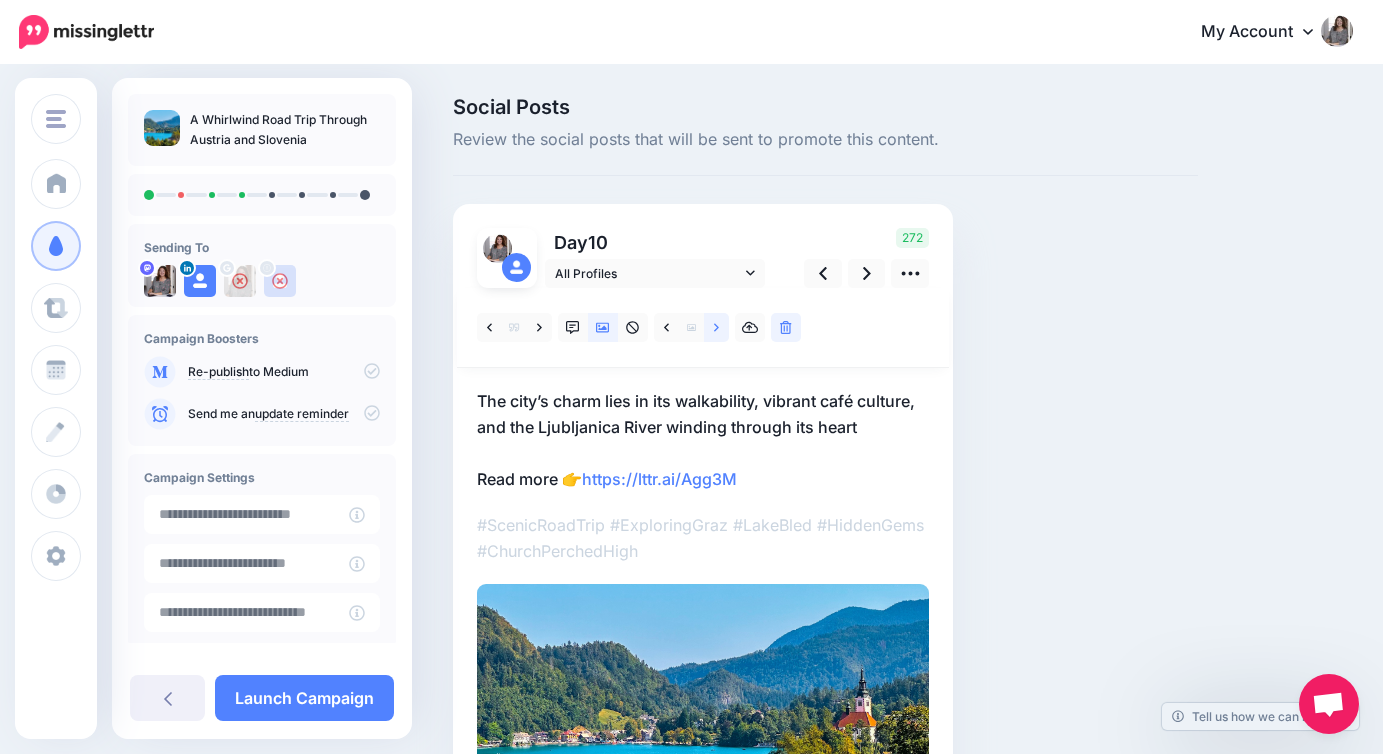 click 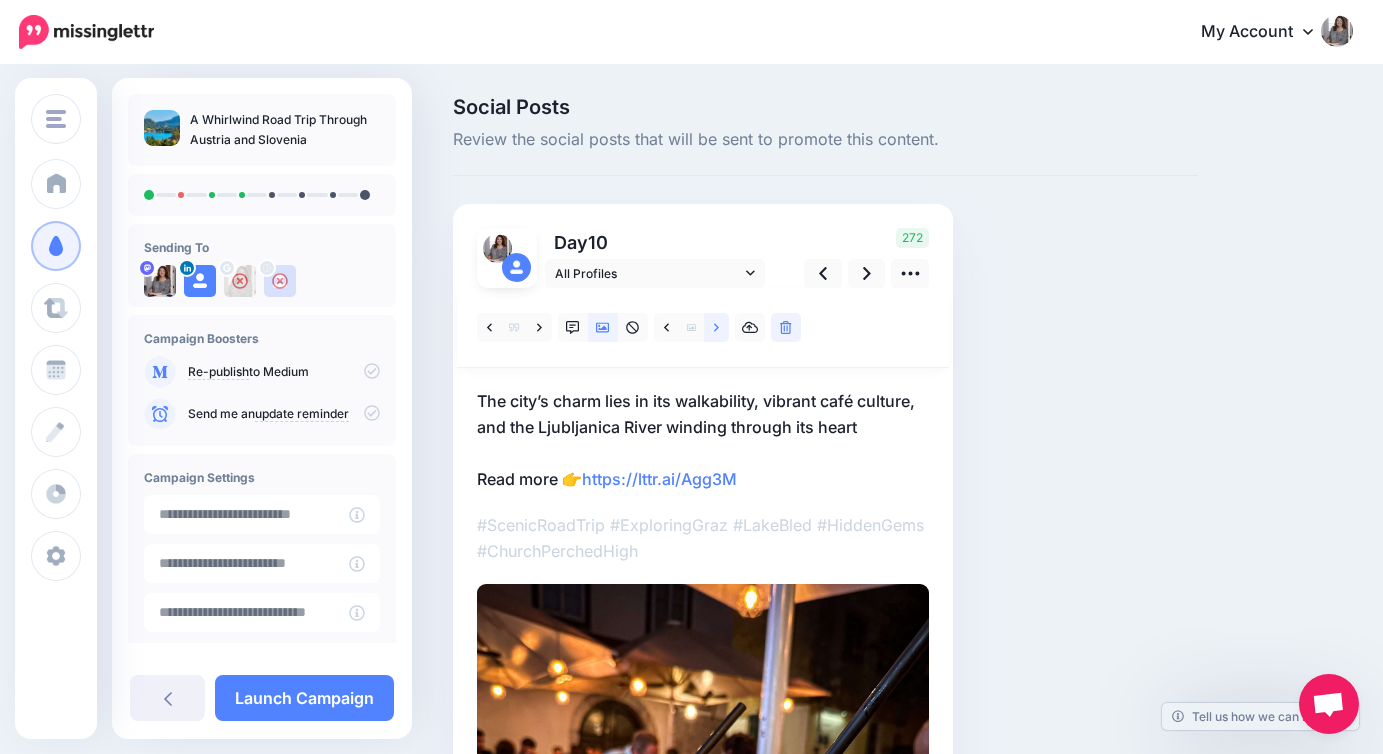 click 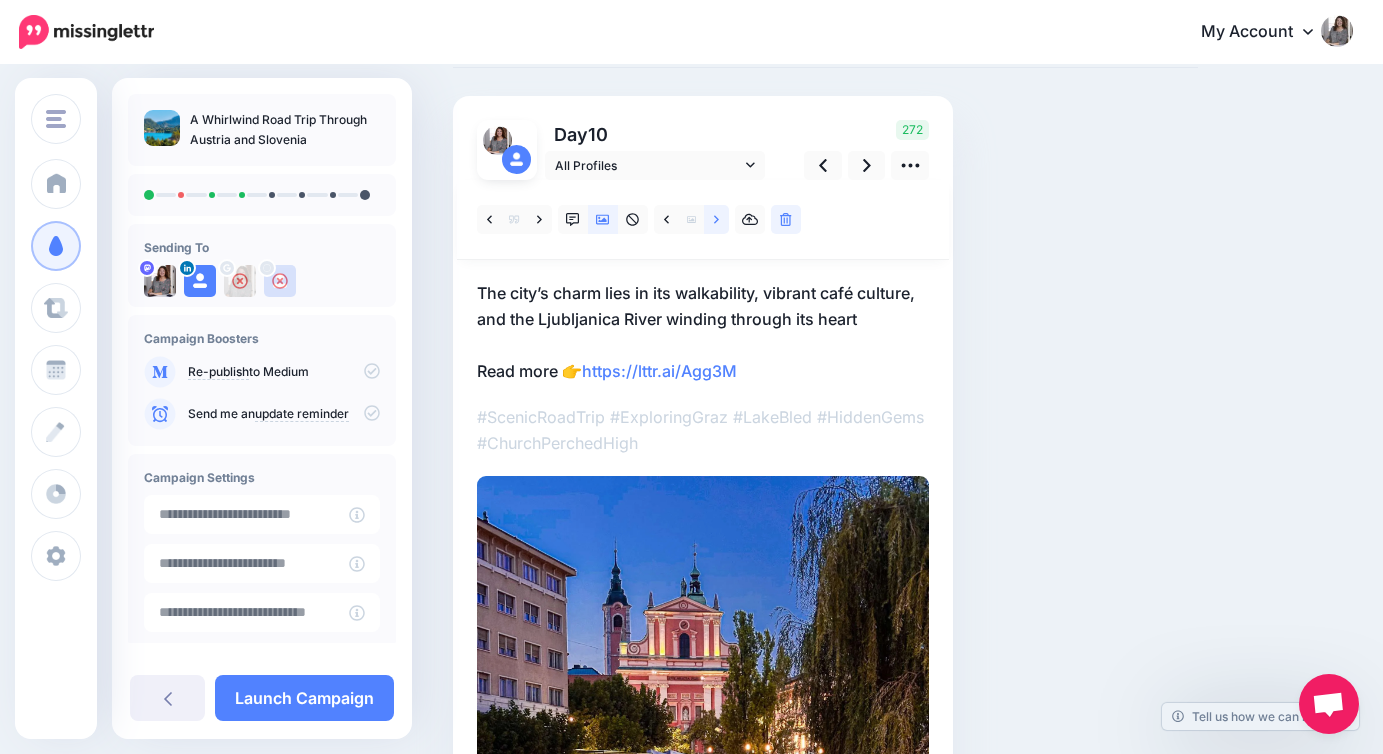 scroll, scrollTop: 25, scrollLeft: 0, axis: vertical 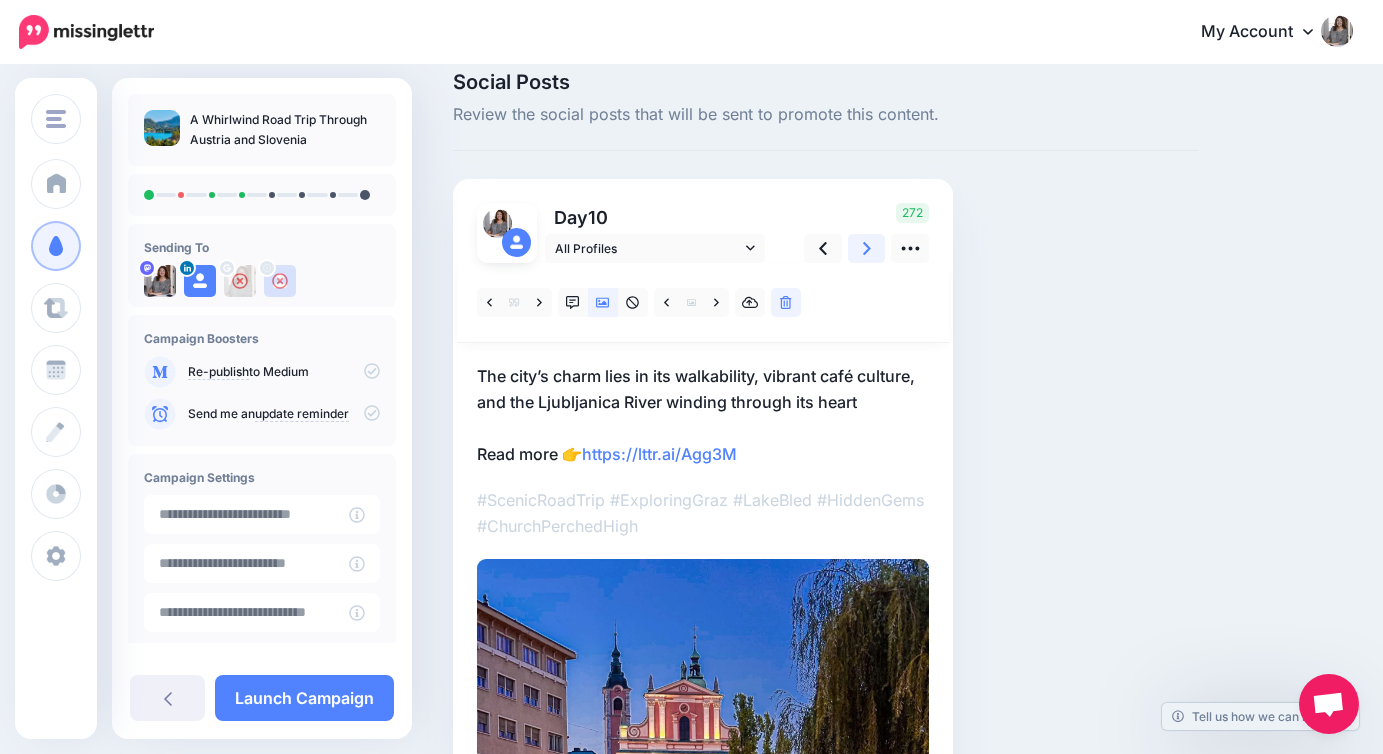 click 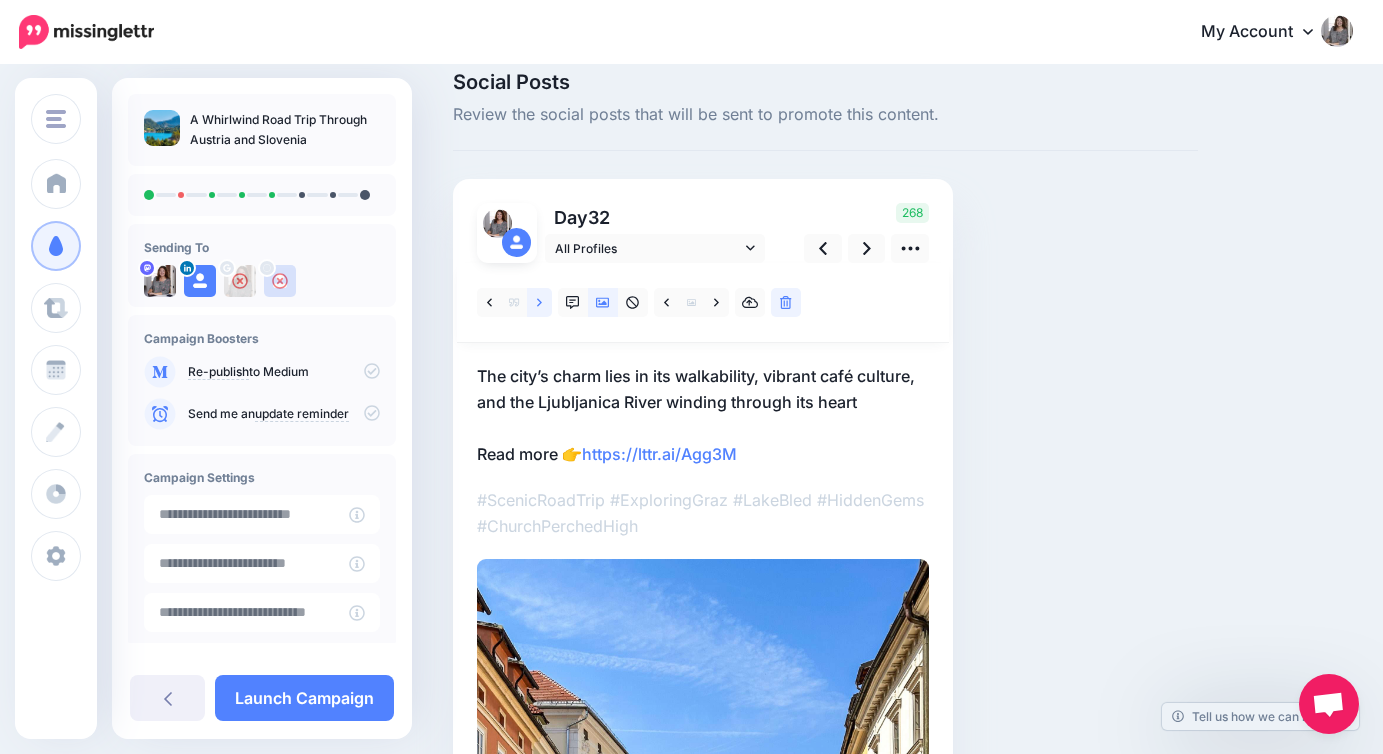 click 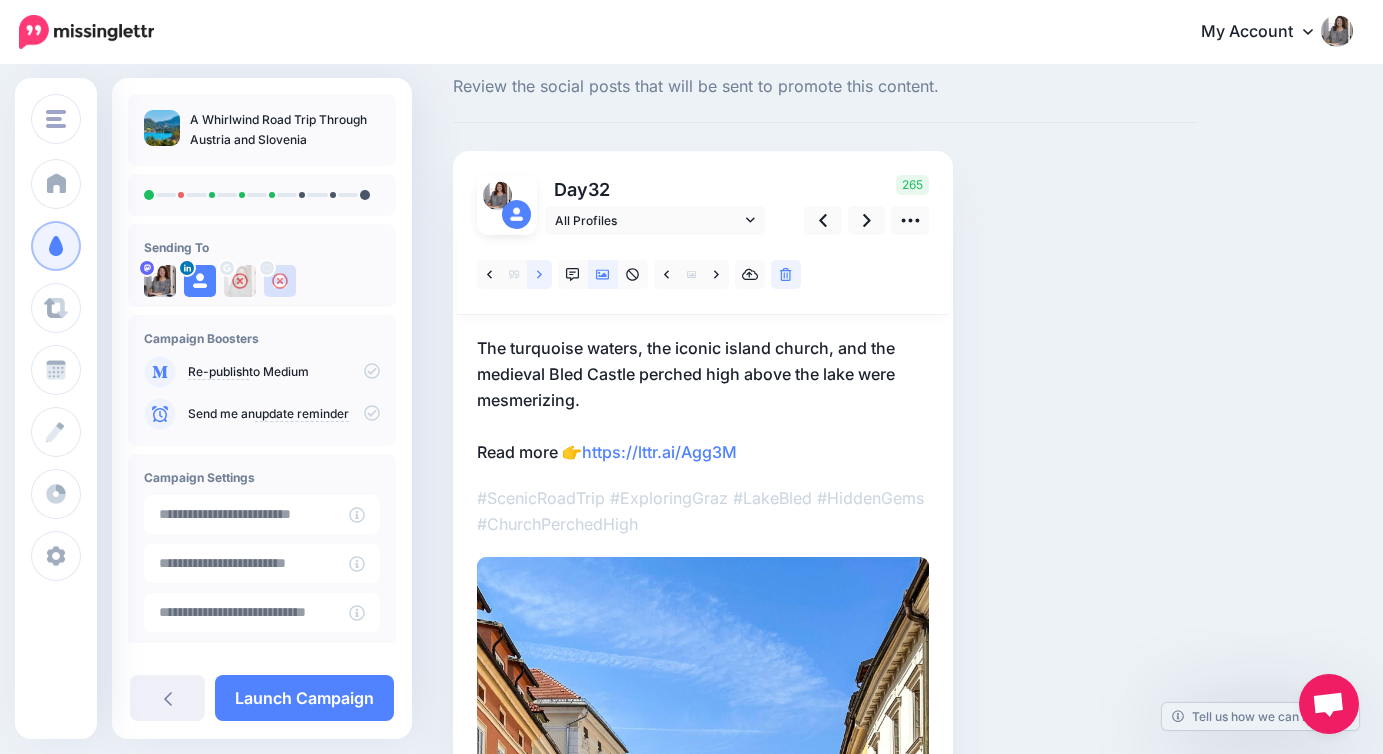 scroll, scrollTop: 11, scrollLeft: 0, axis: vertical 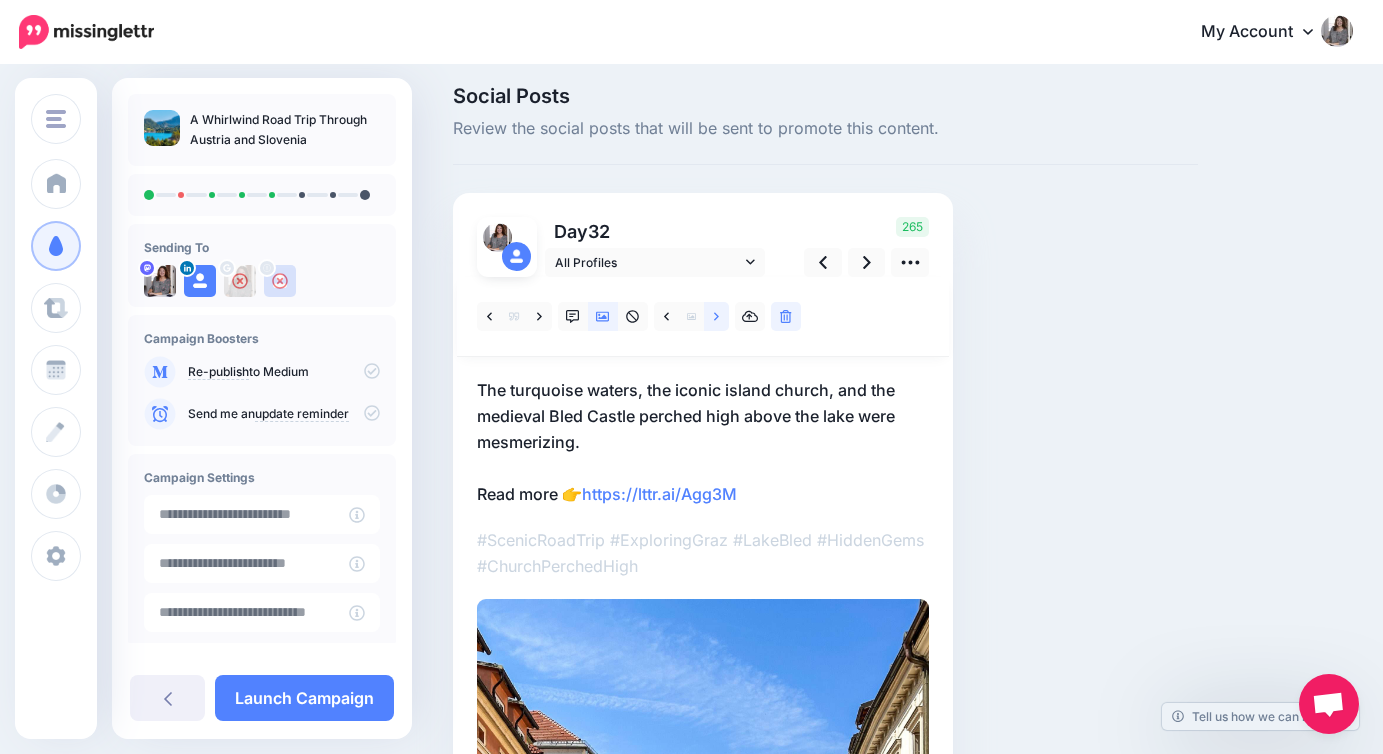 click at bounding box center [716, 316] 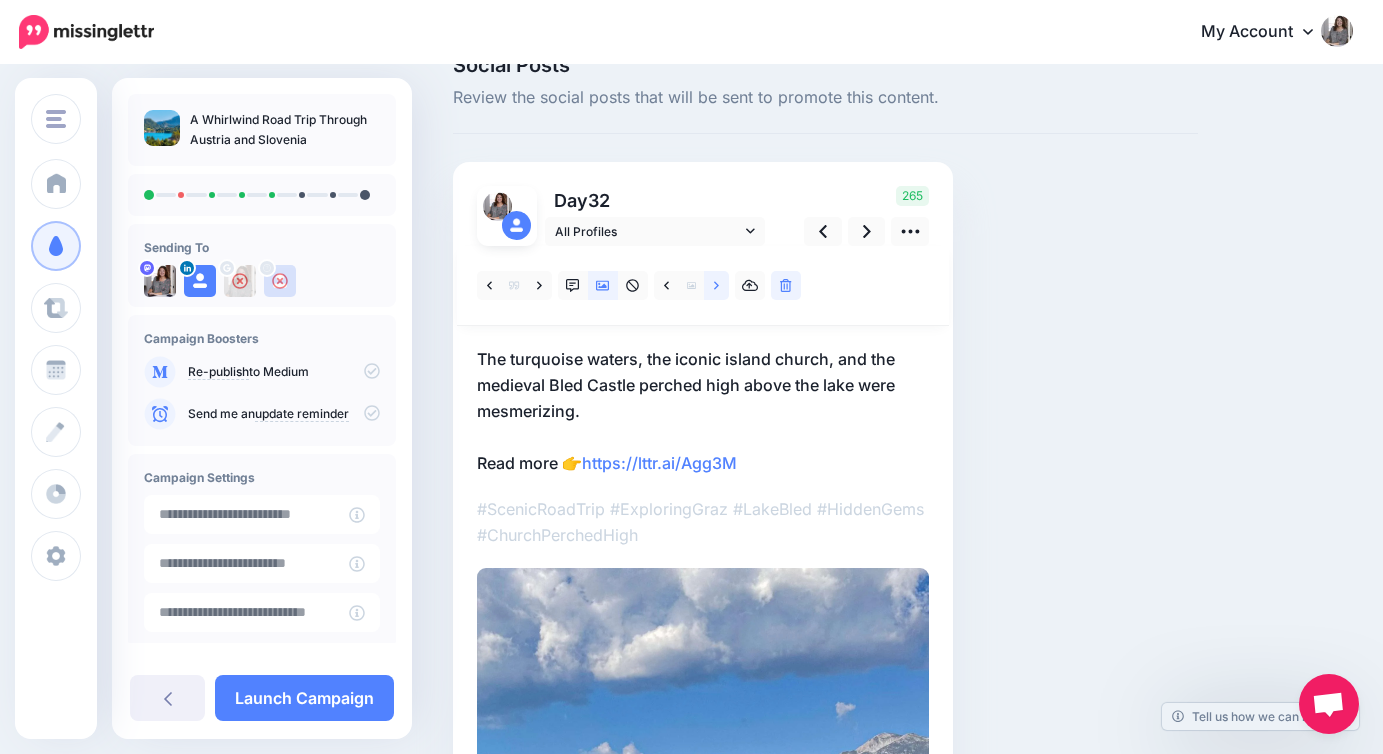 scroll, scrollTop: 0, scrollLeft: 0, axis: both 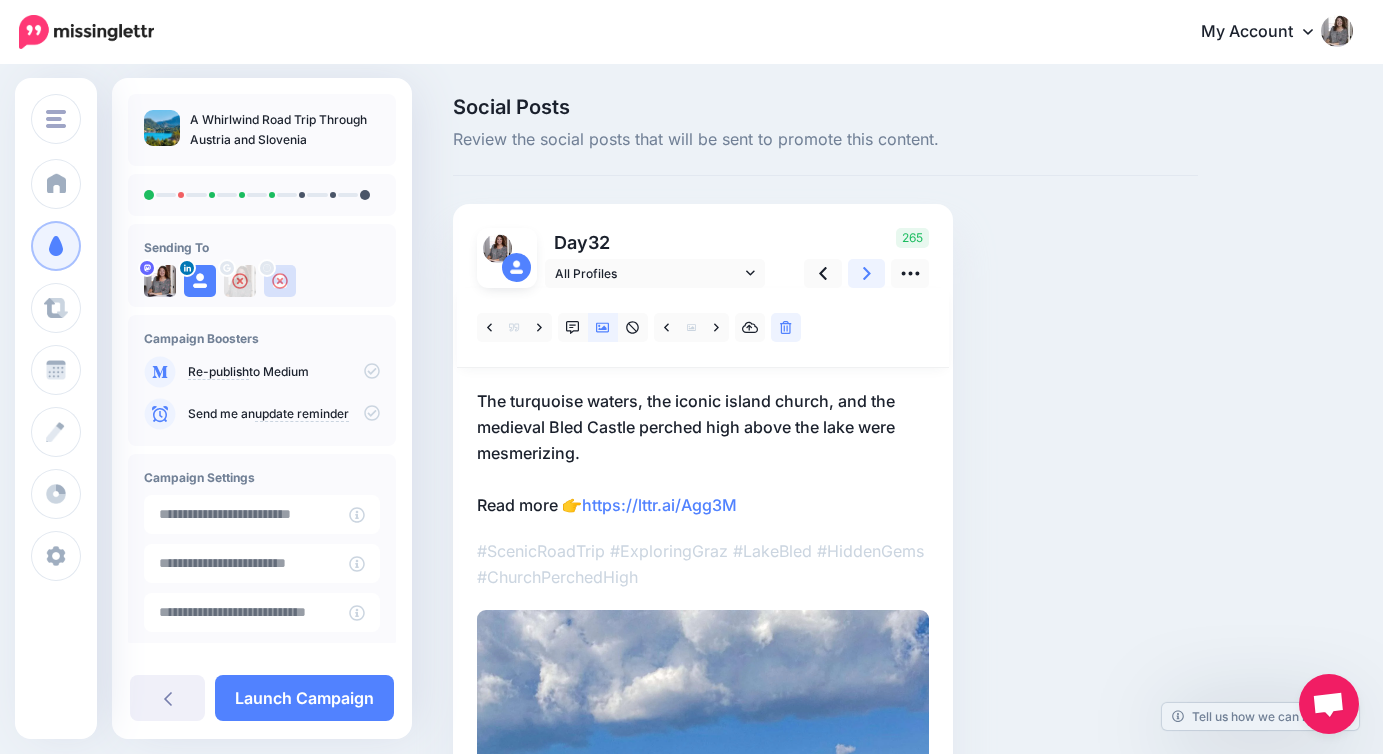click 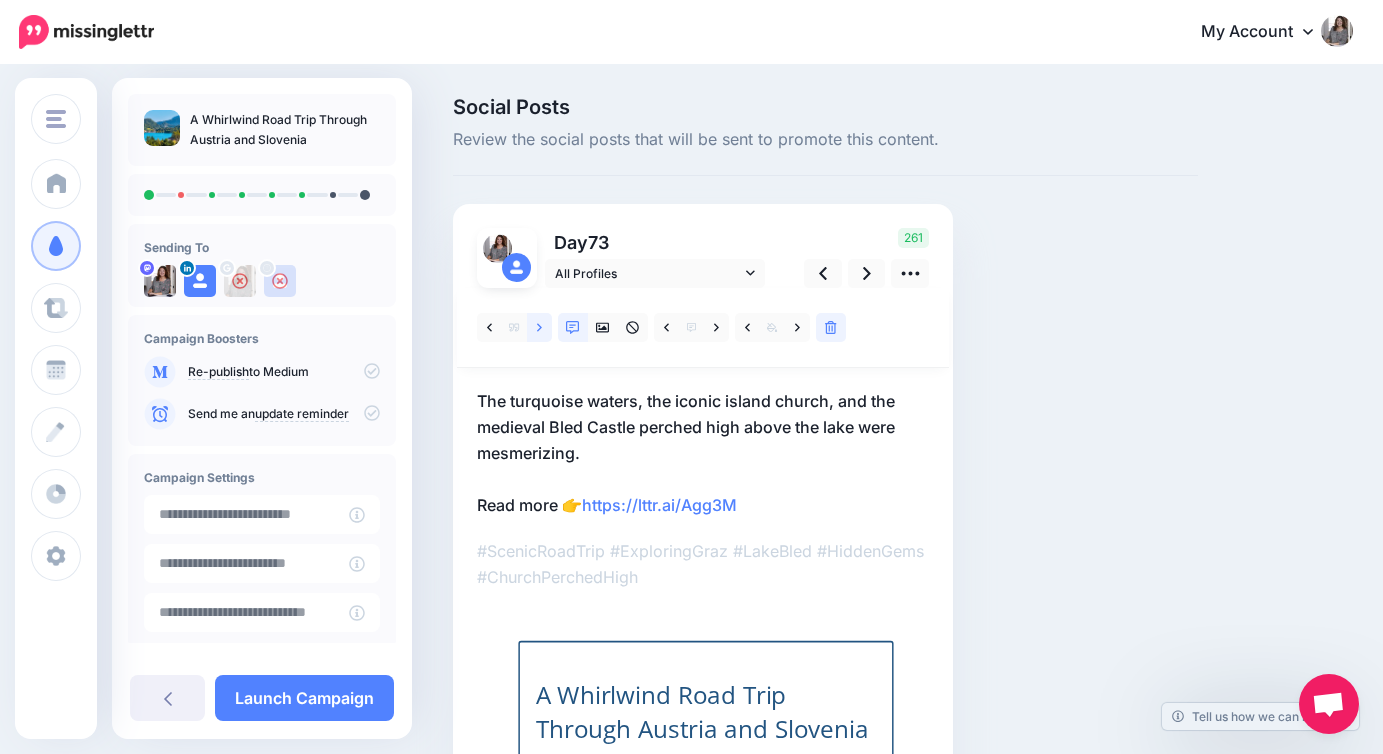 click 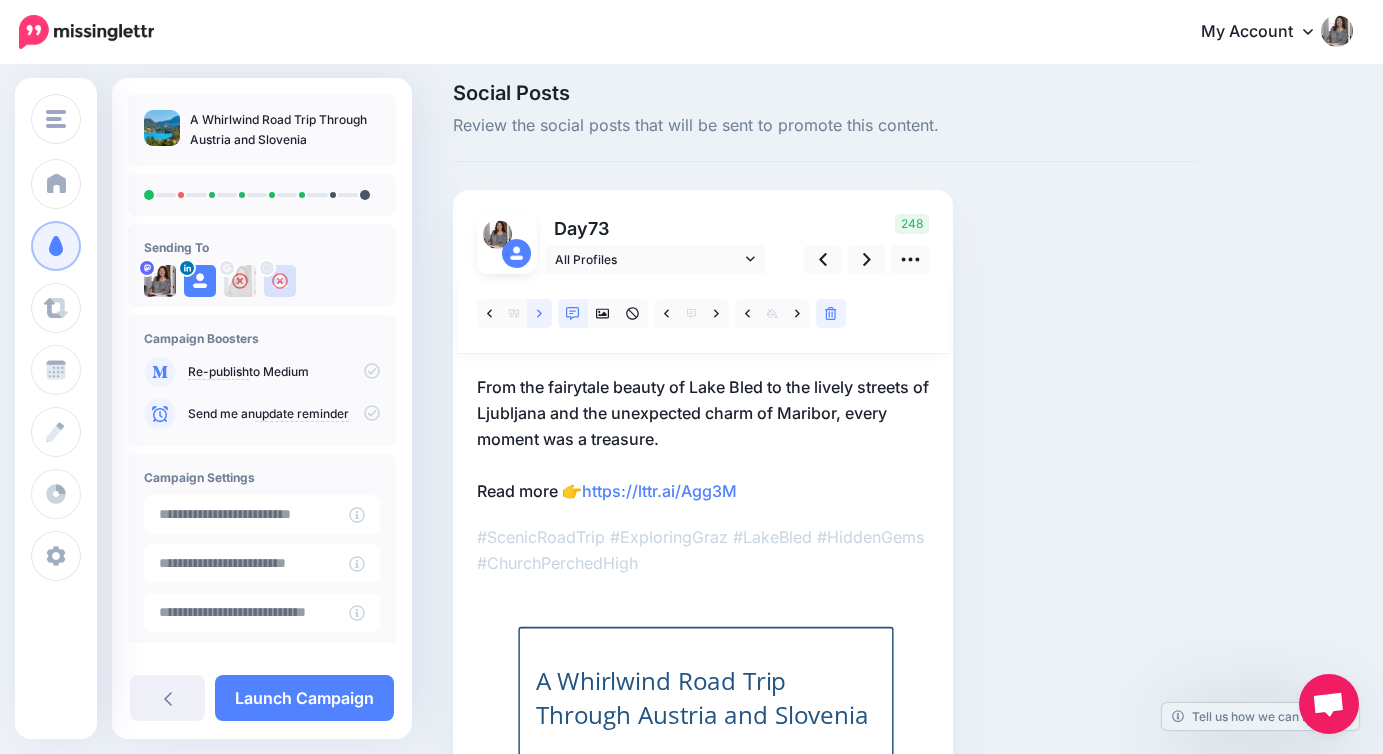 scroll, scrollTop: 12, scrollLeft: 0, axis: vertical 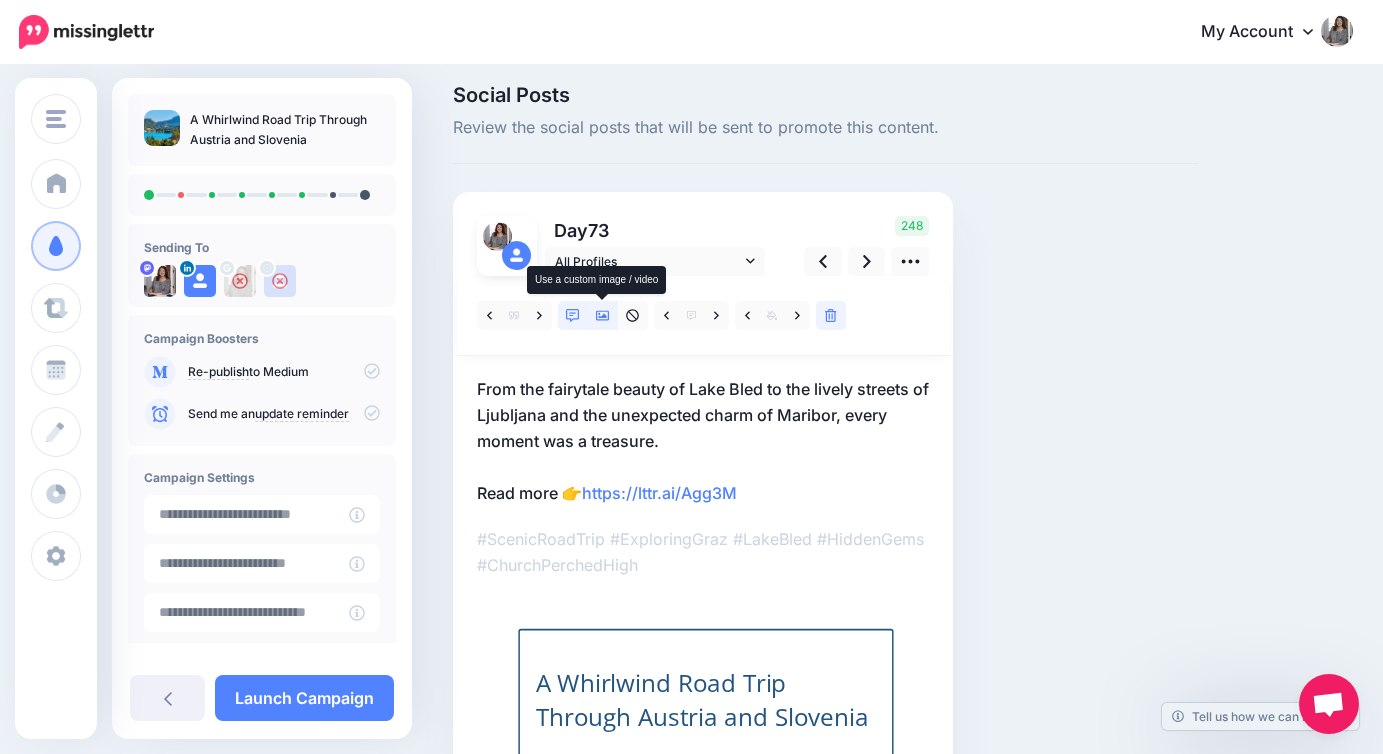click 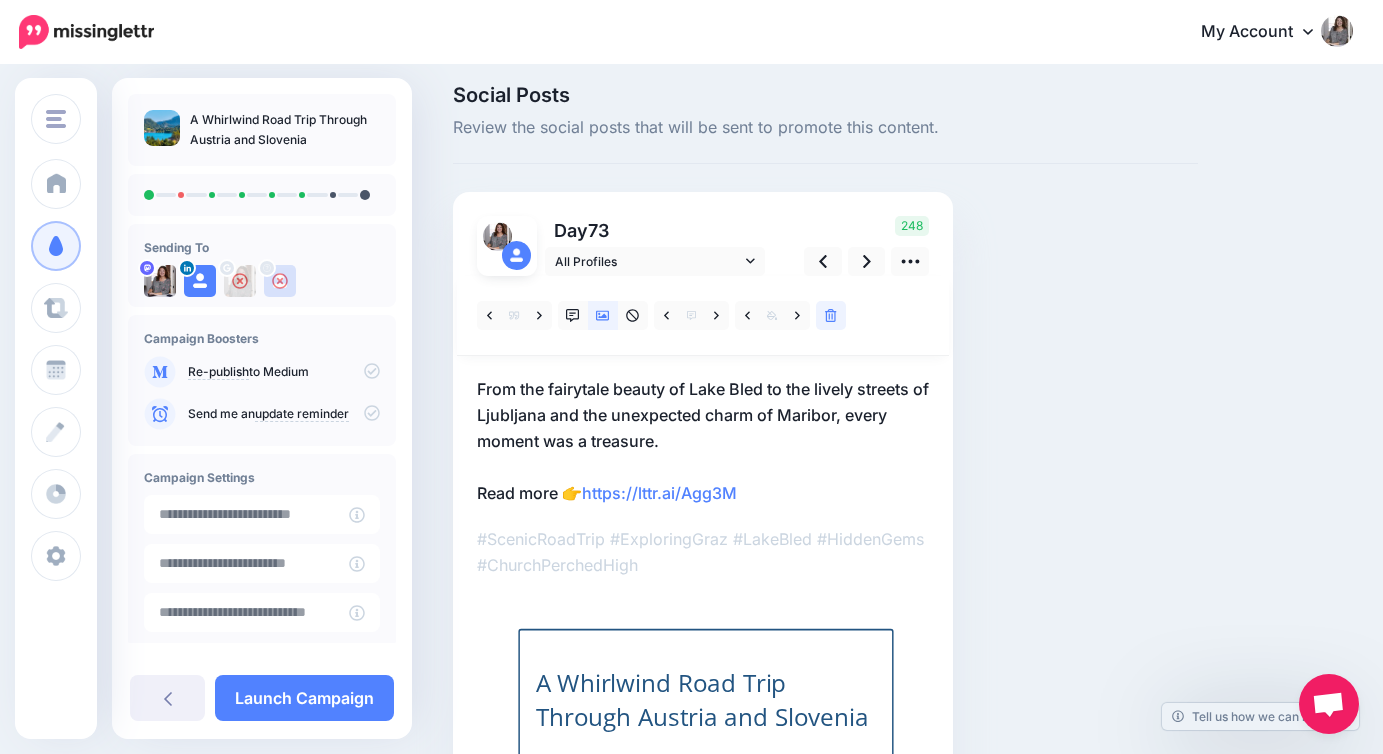 scroll, scrollTop: 0, scrollLeft: 0, axis: both 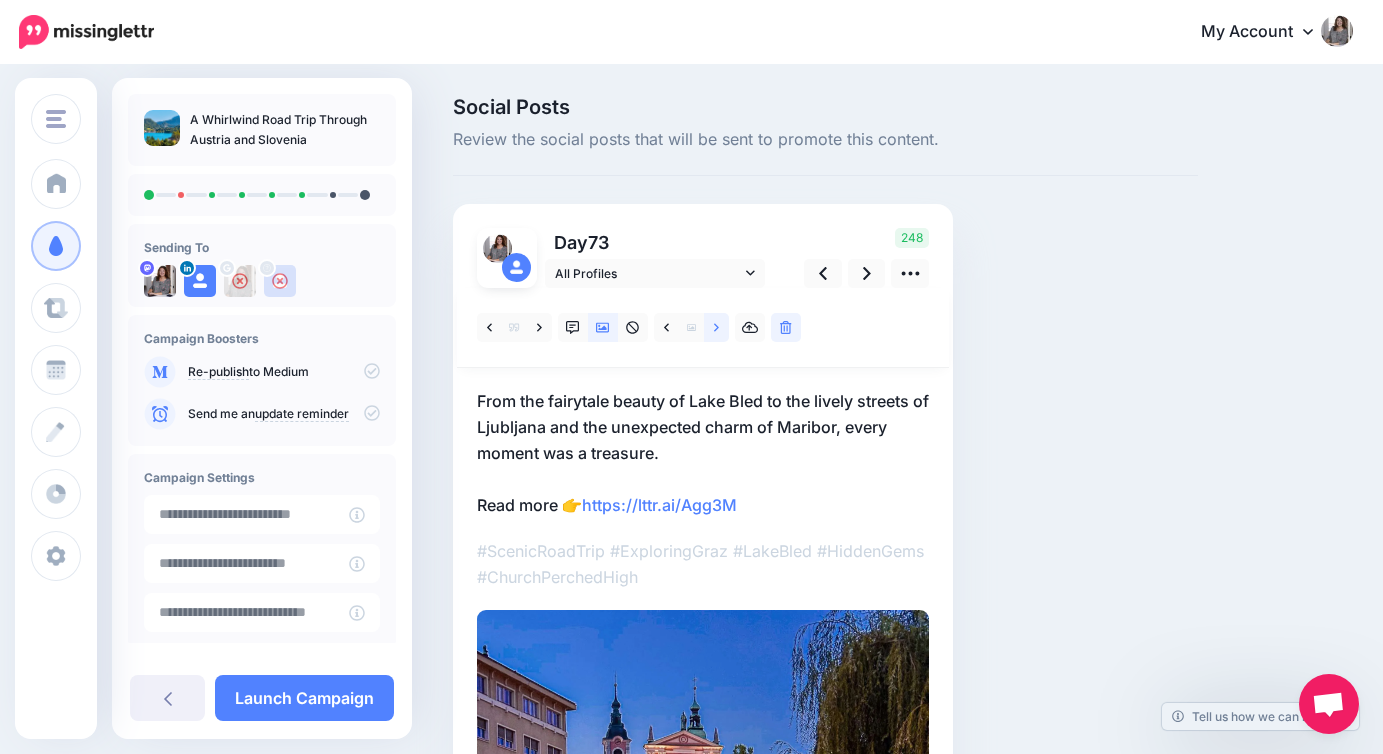 click 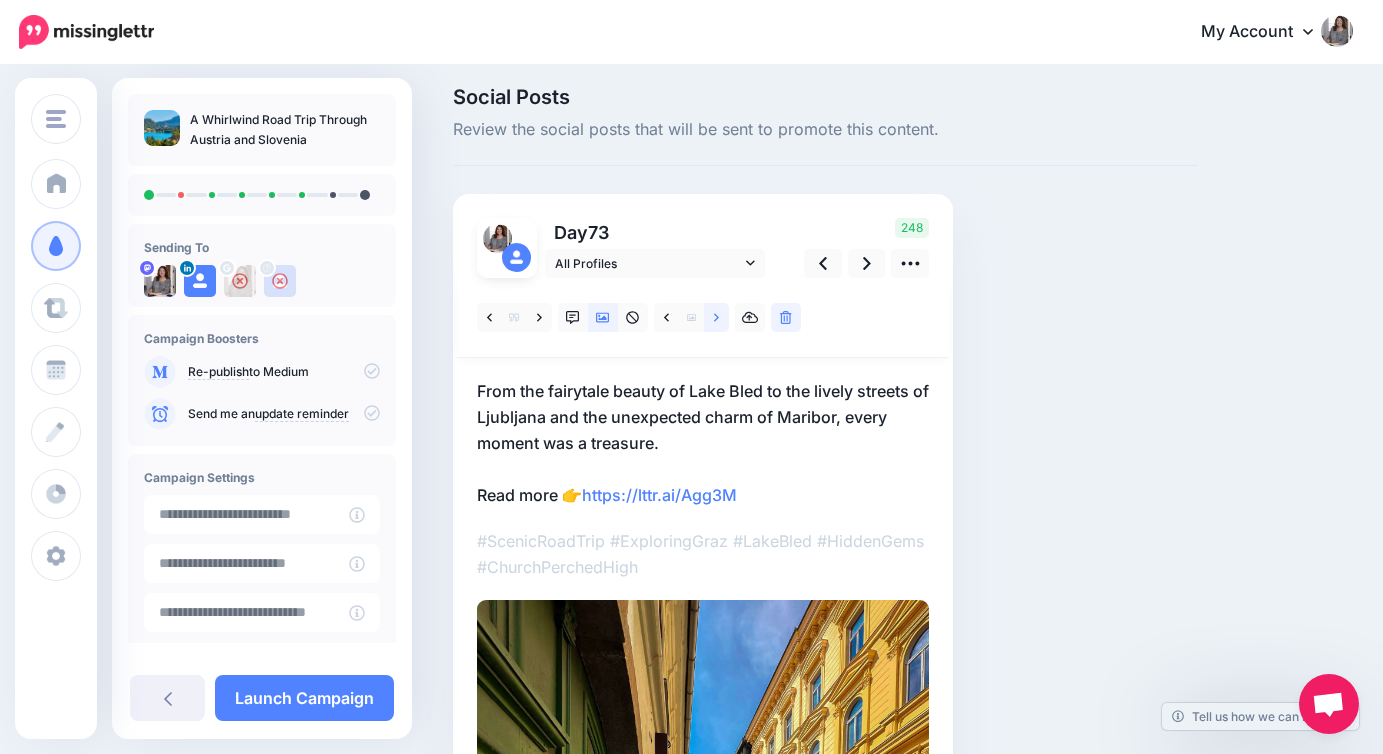 scroll, scrollTop: 6, scrollLeft: 0, axis: vertical 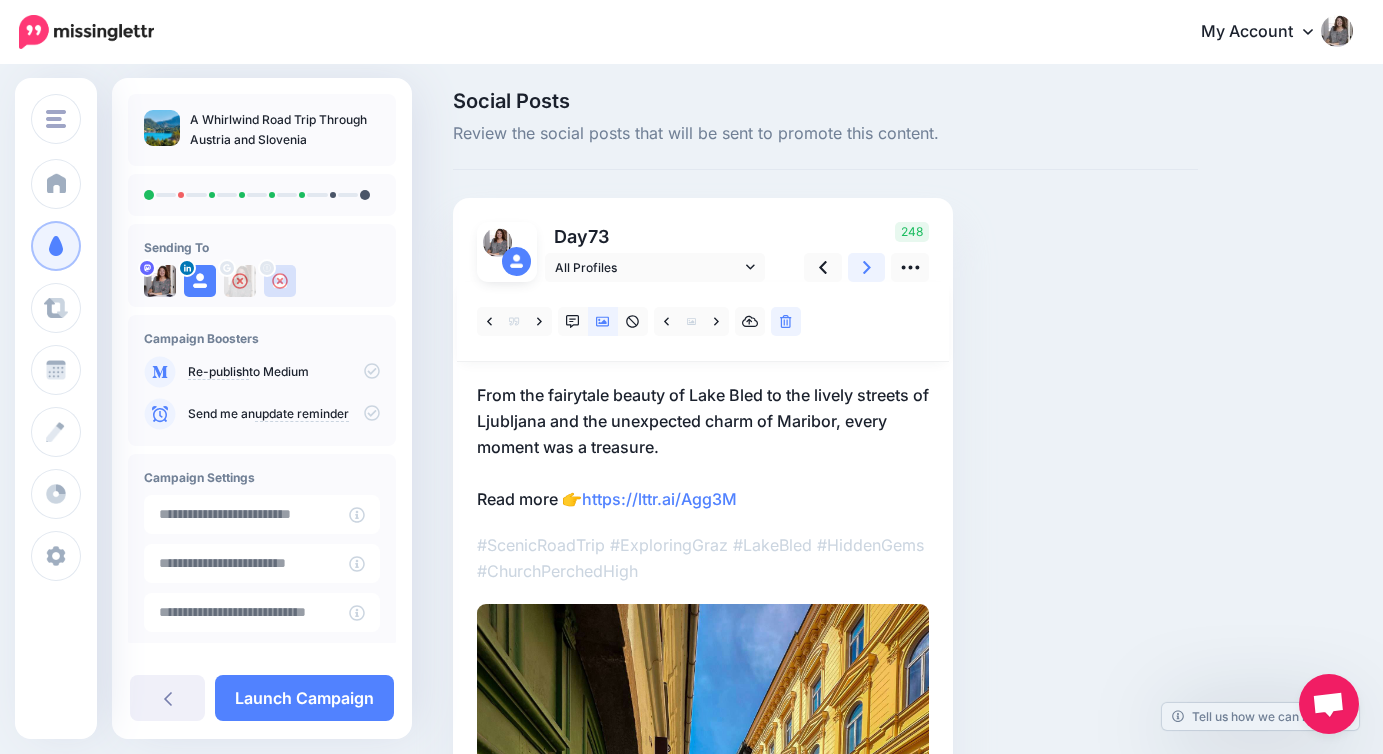 click 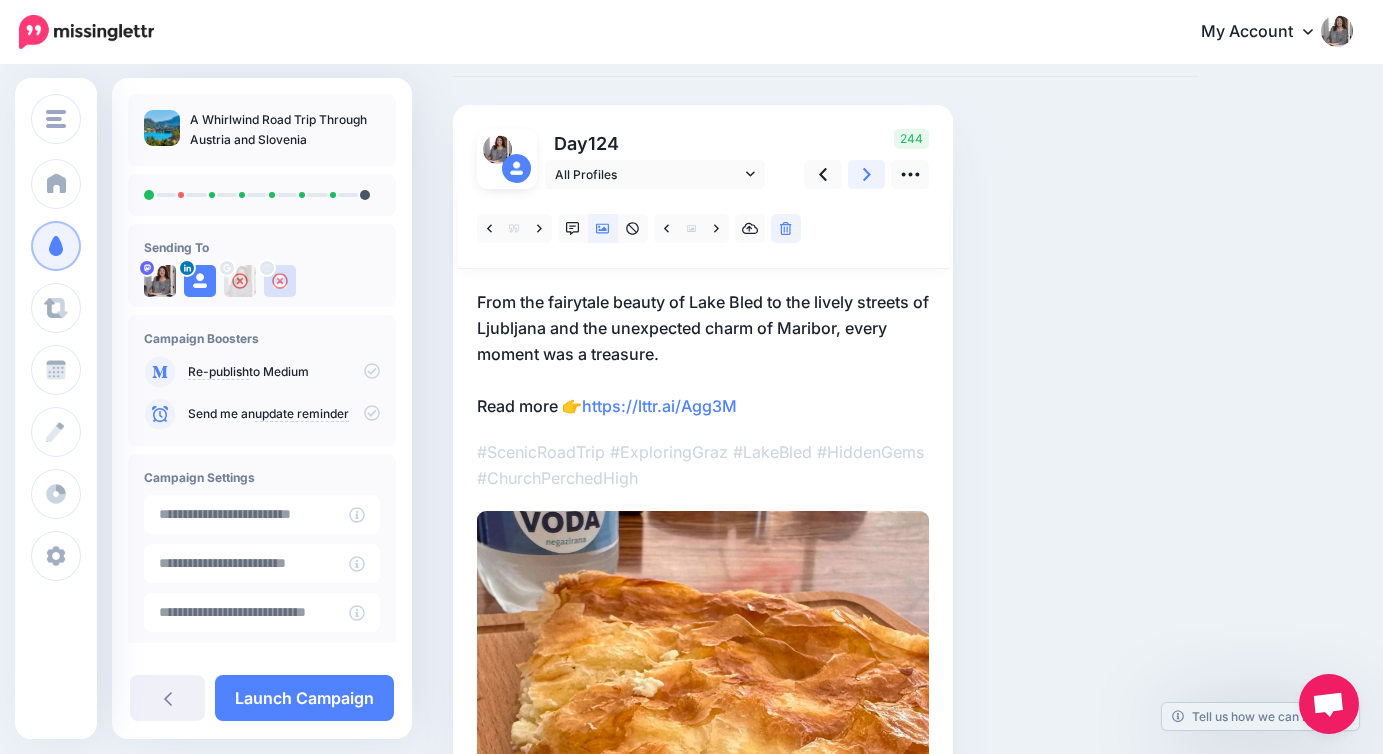 scroll, scrollTop: 75, scrollLeft: 0, axis: vertical 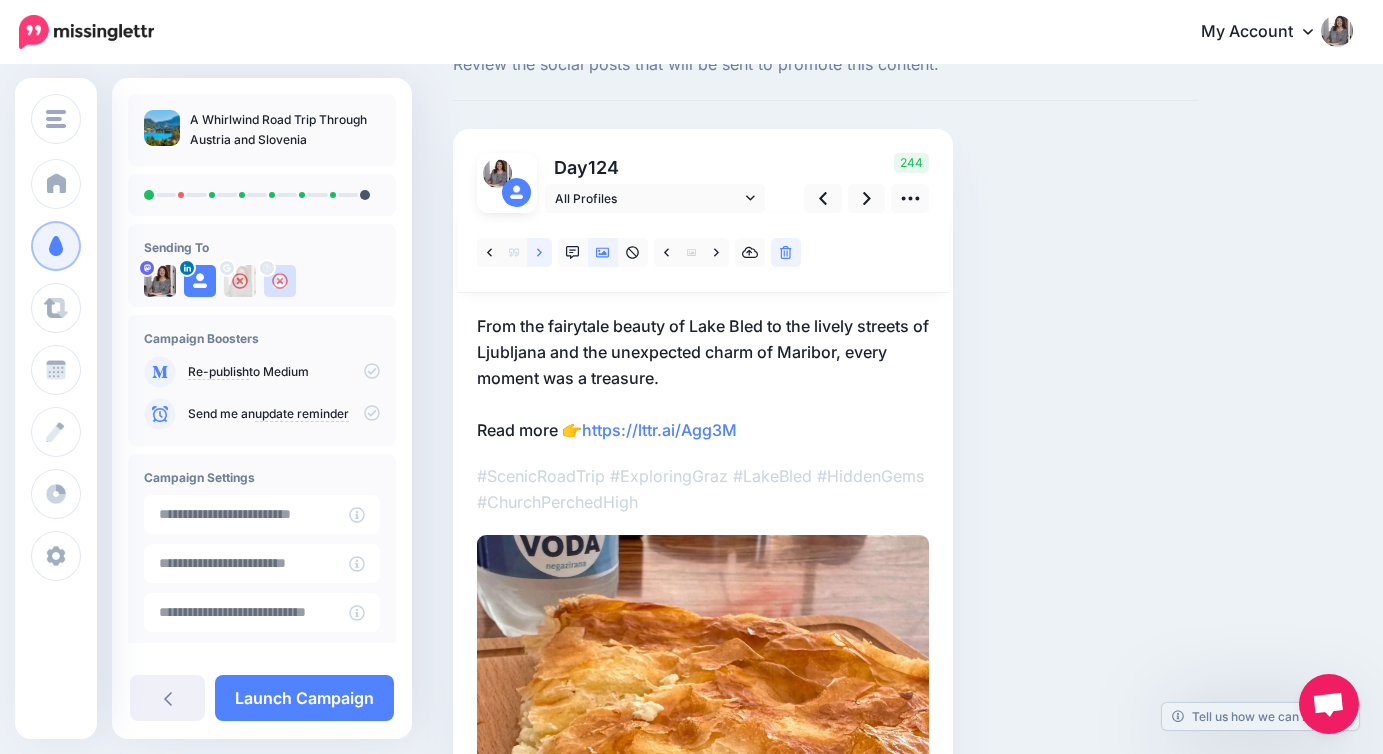 click 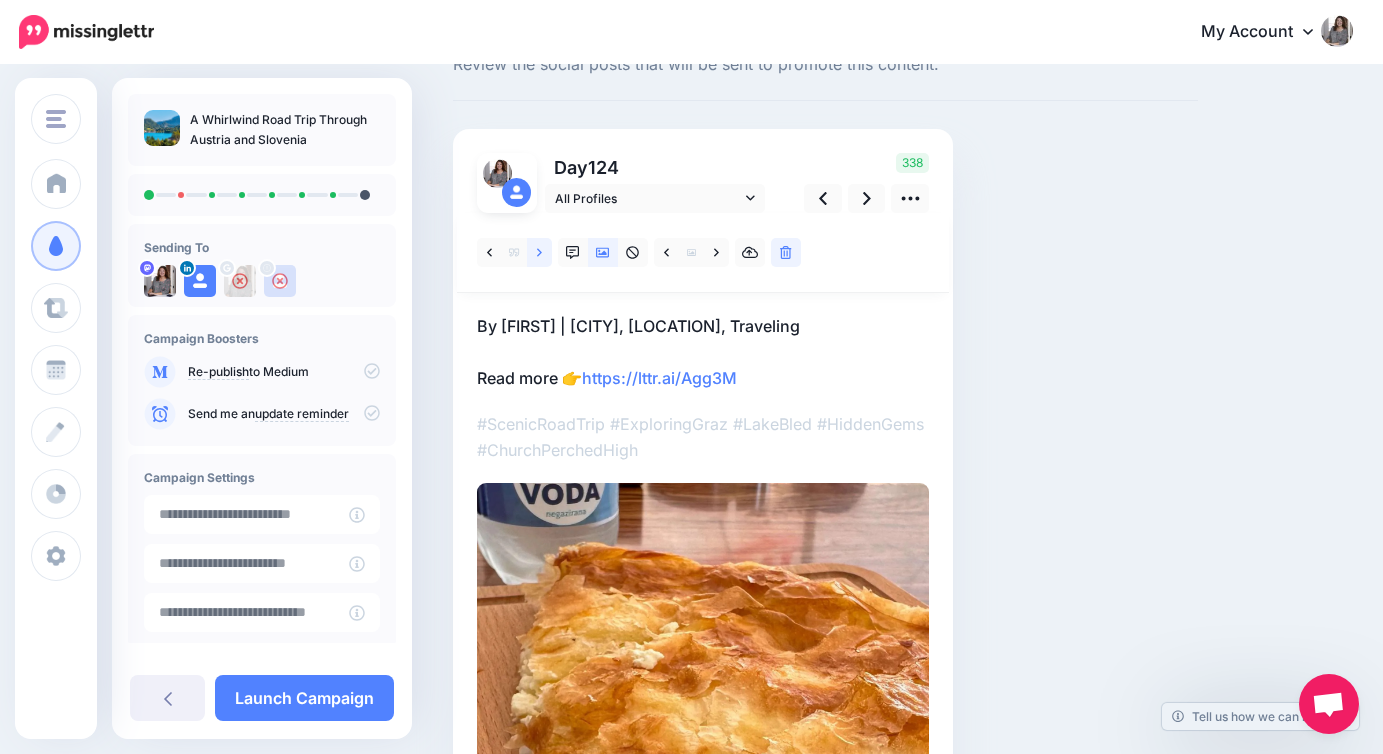 click 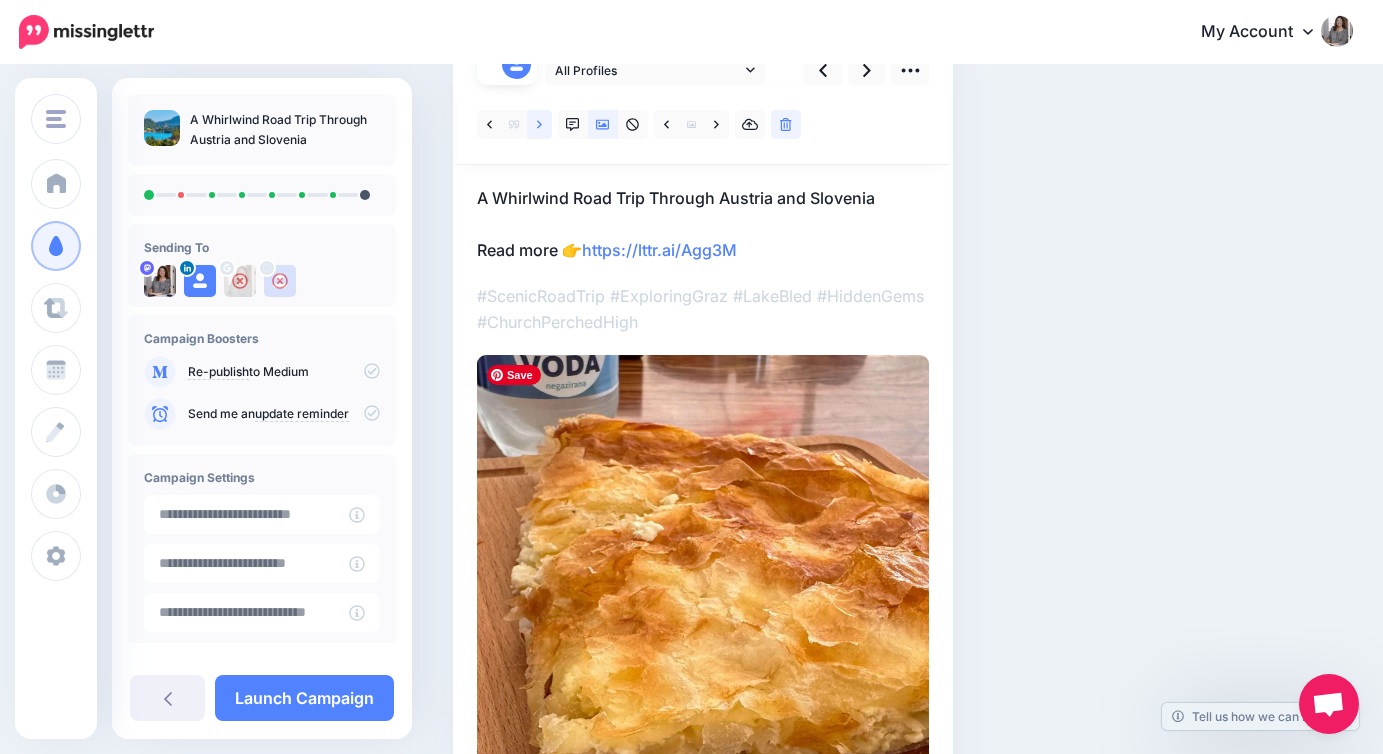 scroll, scrollTop: 88, scrollLeft: 0, axis: vertical 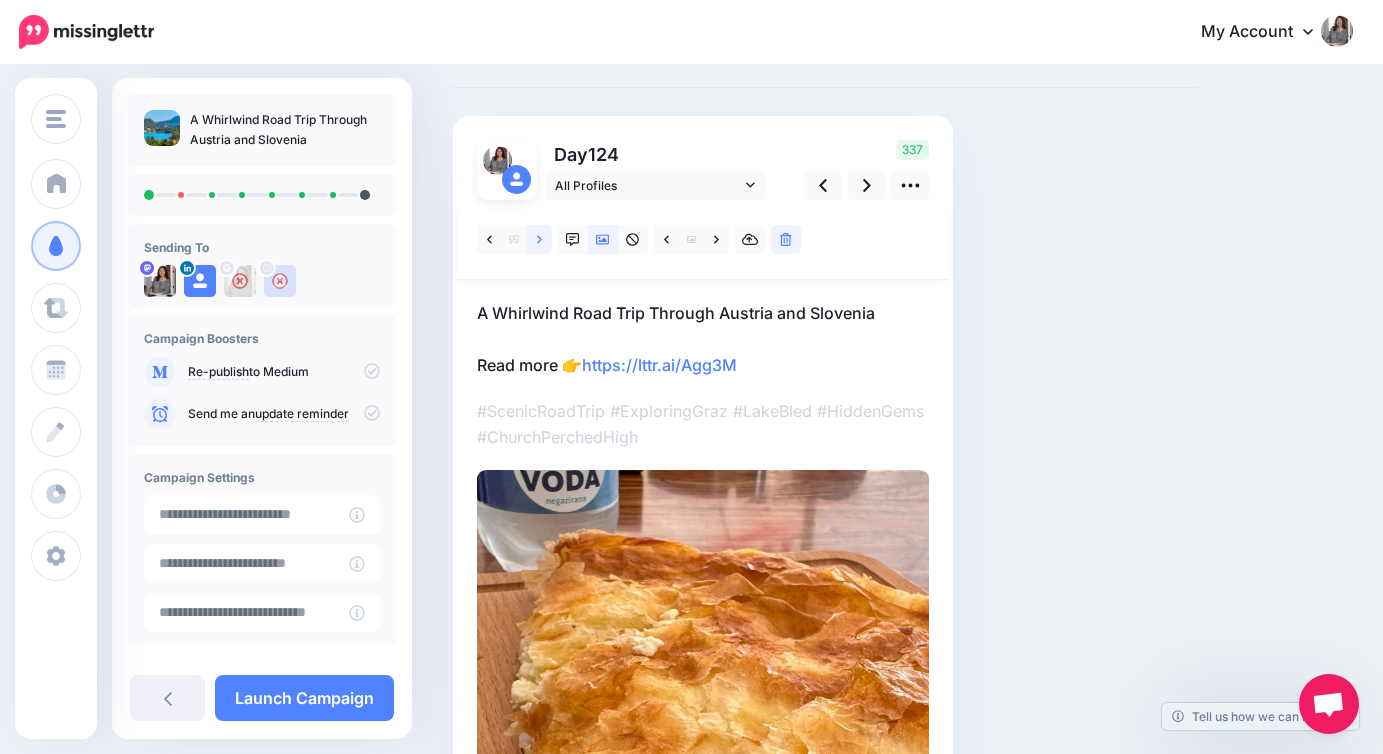click at bounding box center (539, 239) 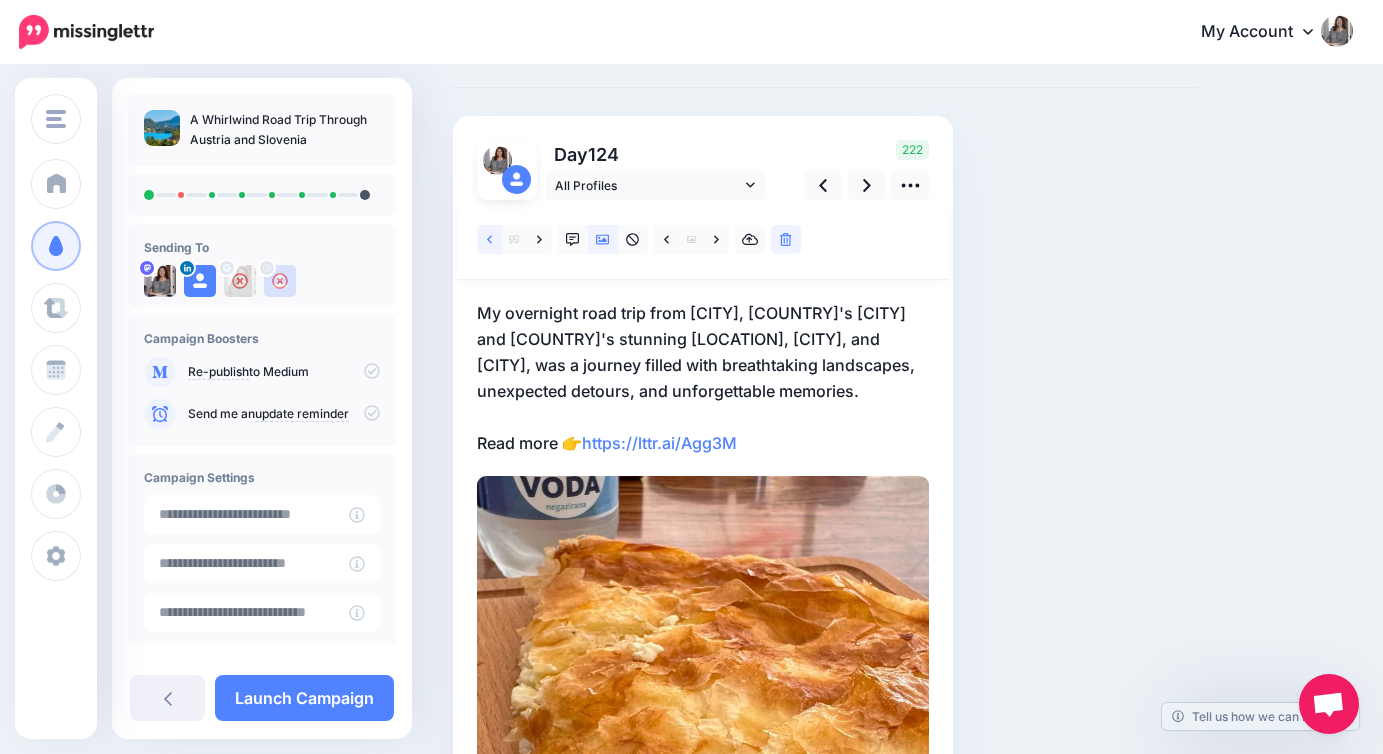 click 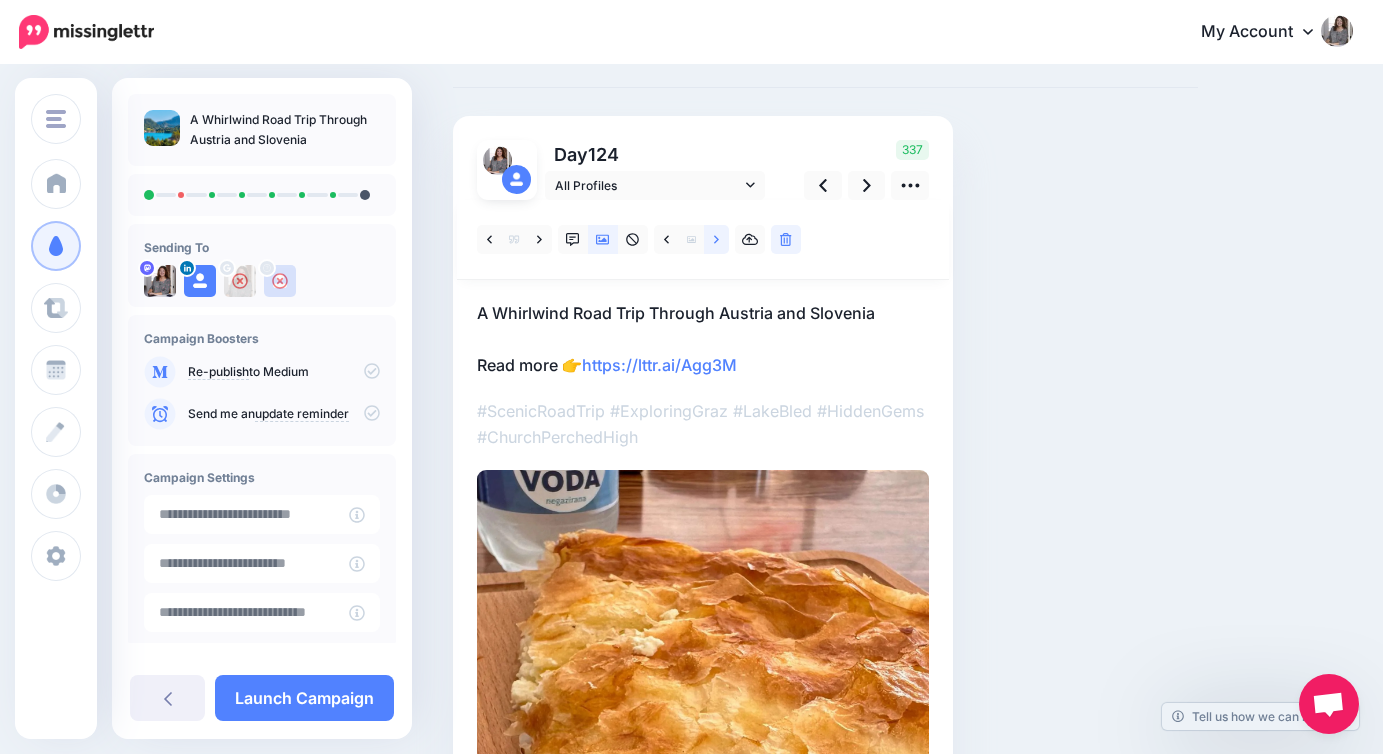 click 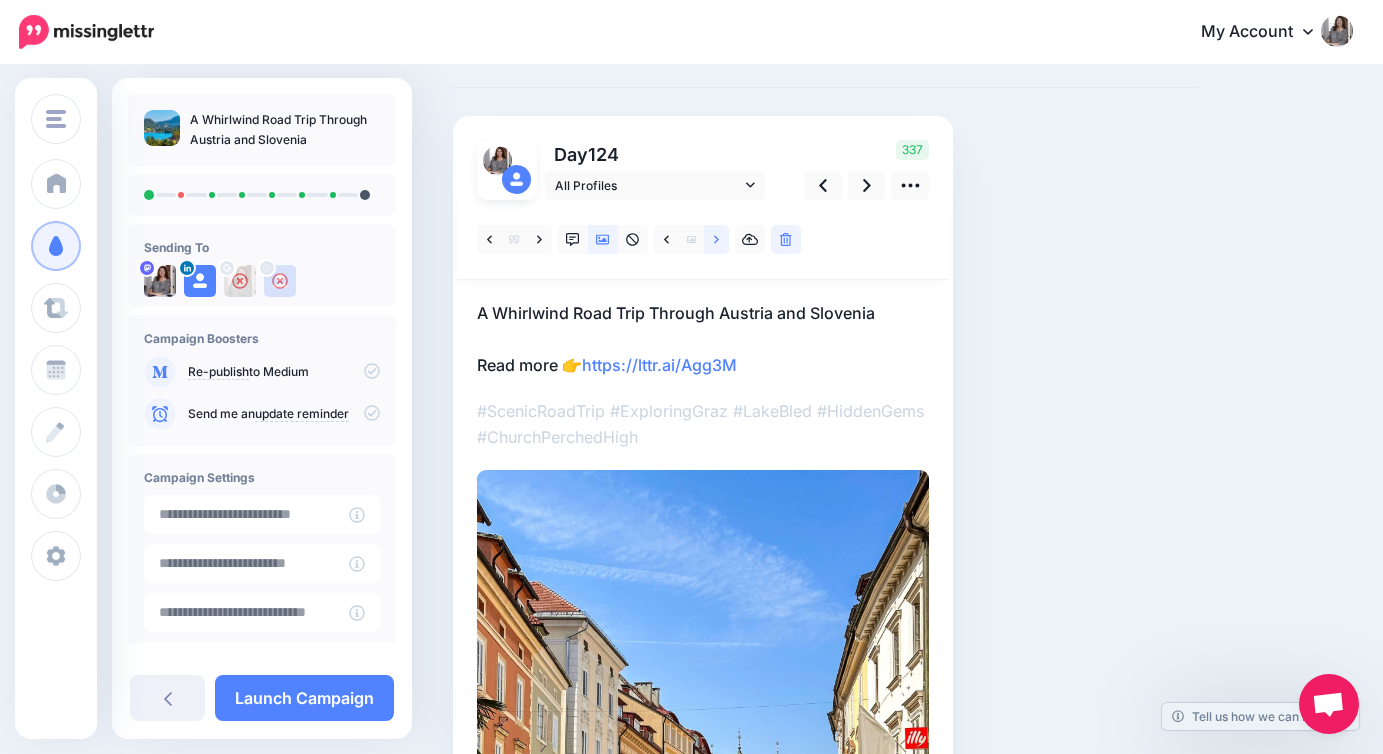 click 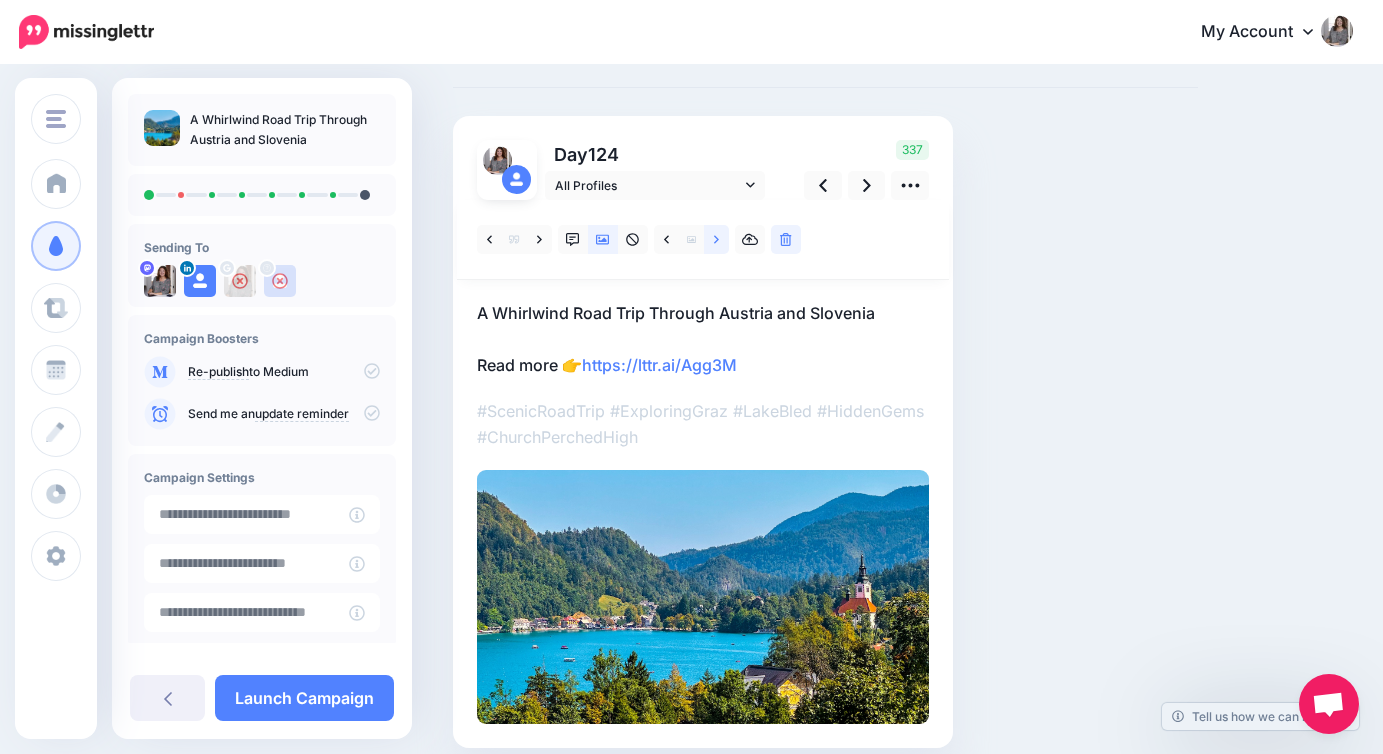 click 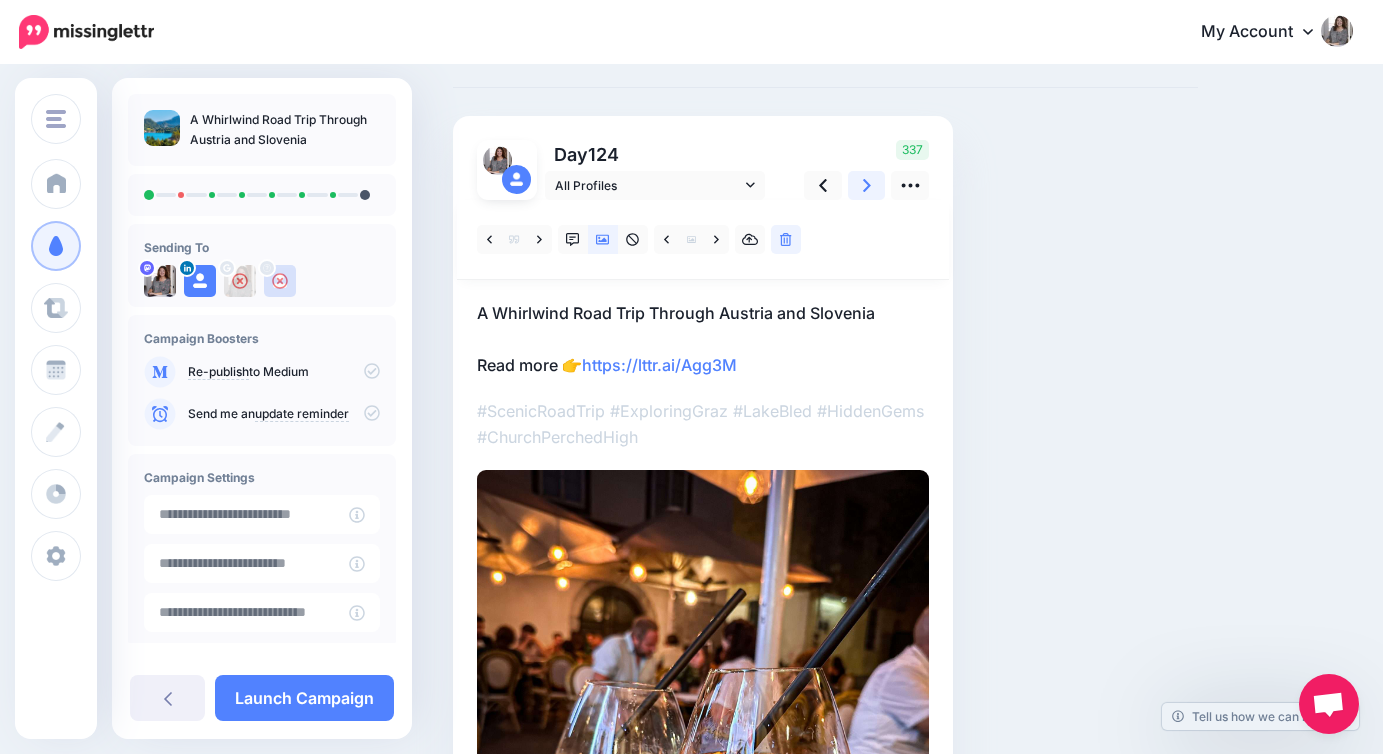click at bounding box center (867, 185) 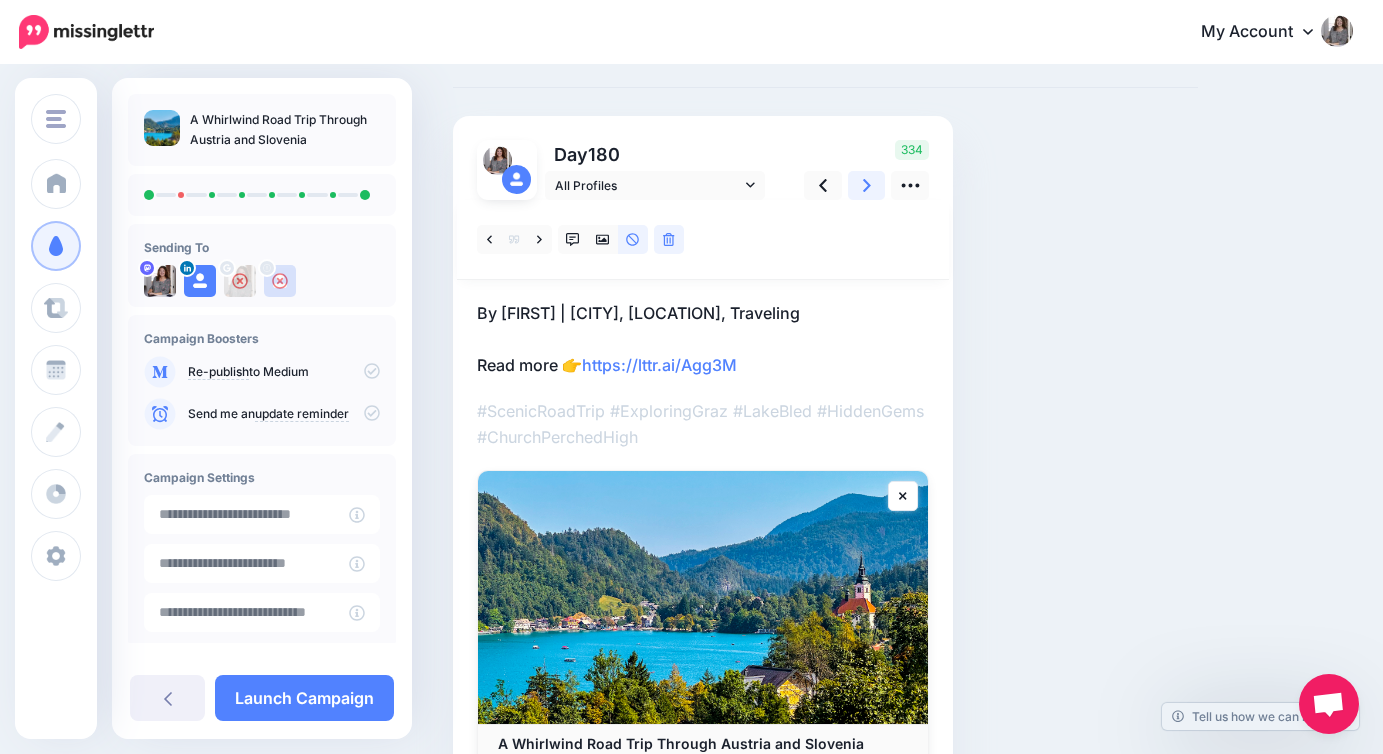 click at bounding box center (867, 185) 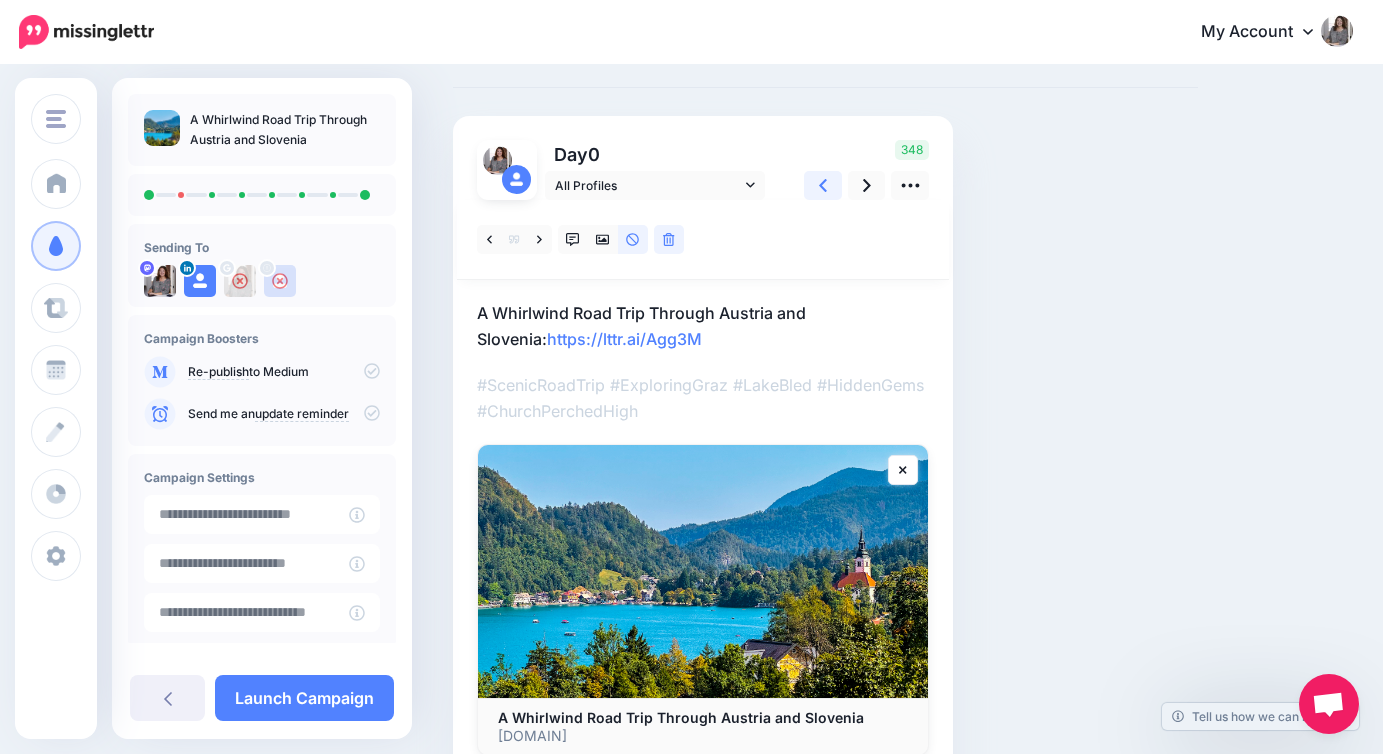 click 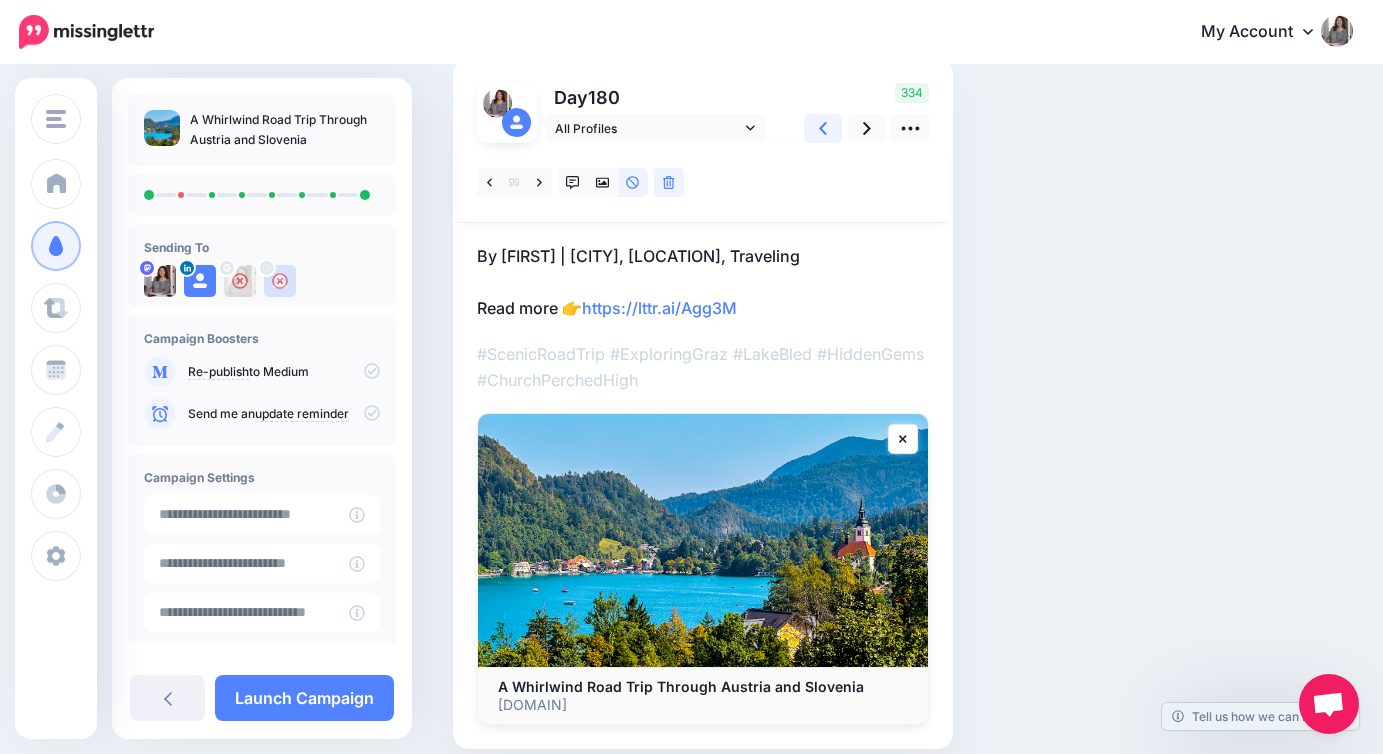 scroll, scrollTop: 126, scrollLeft: 0, axis: vertical 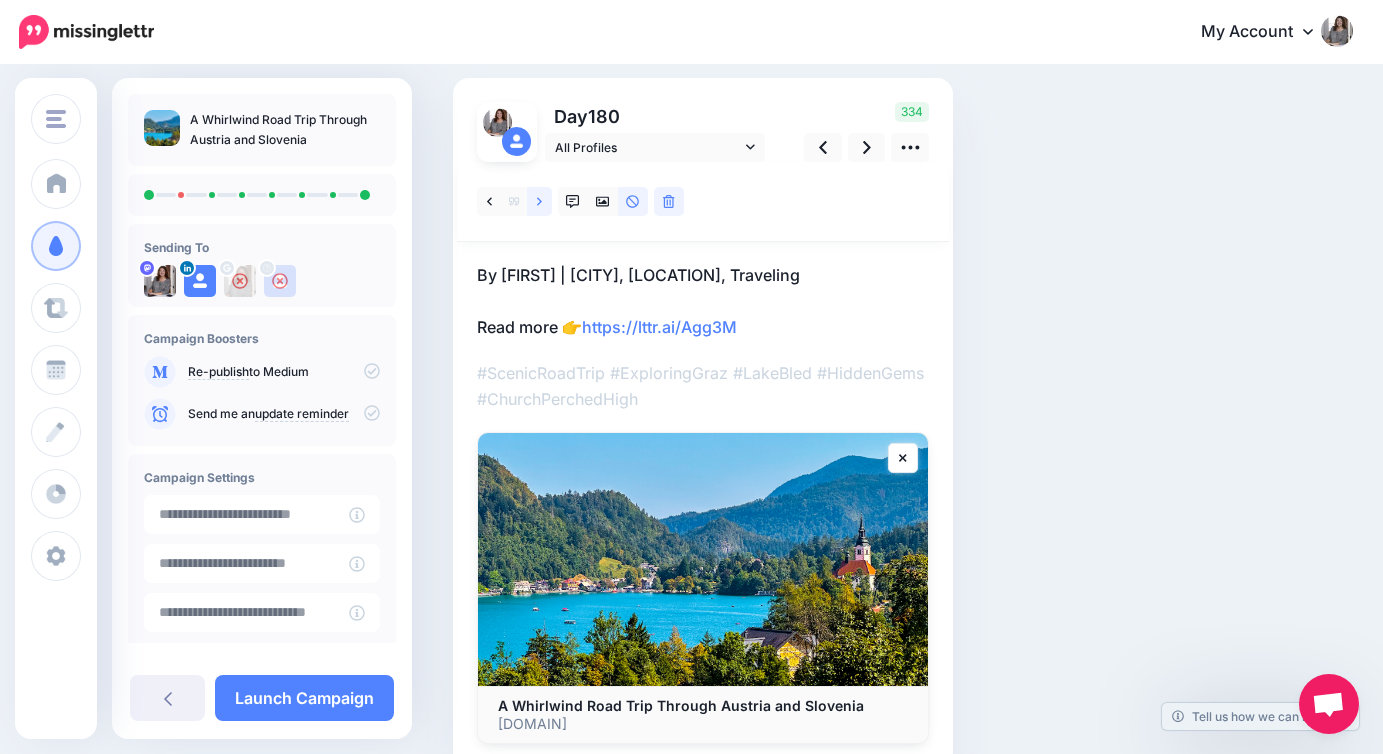 click at bounding box center (539, 201) 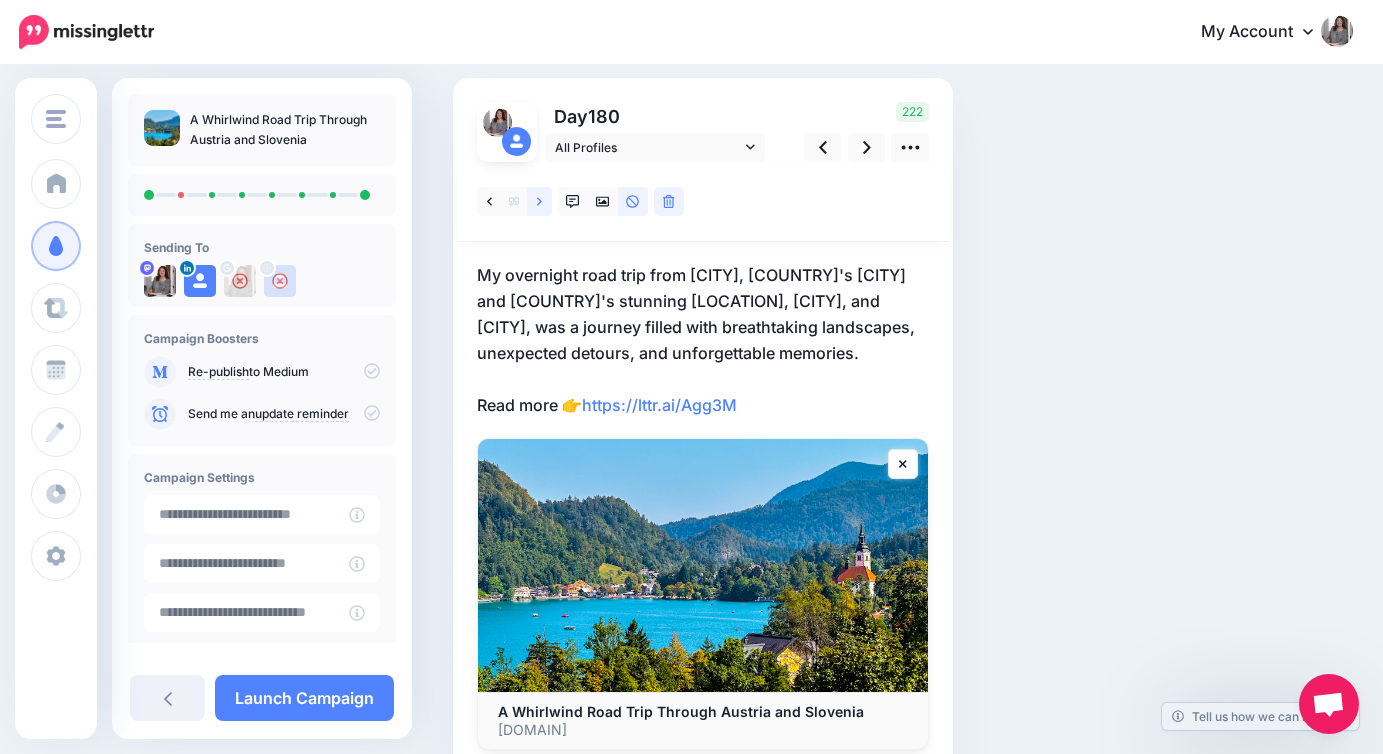 click at bounding box center [539, 201] 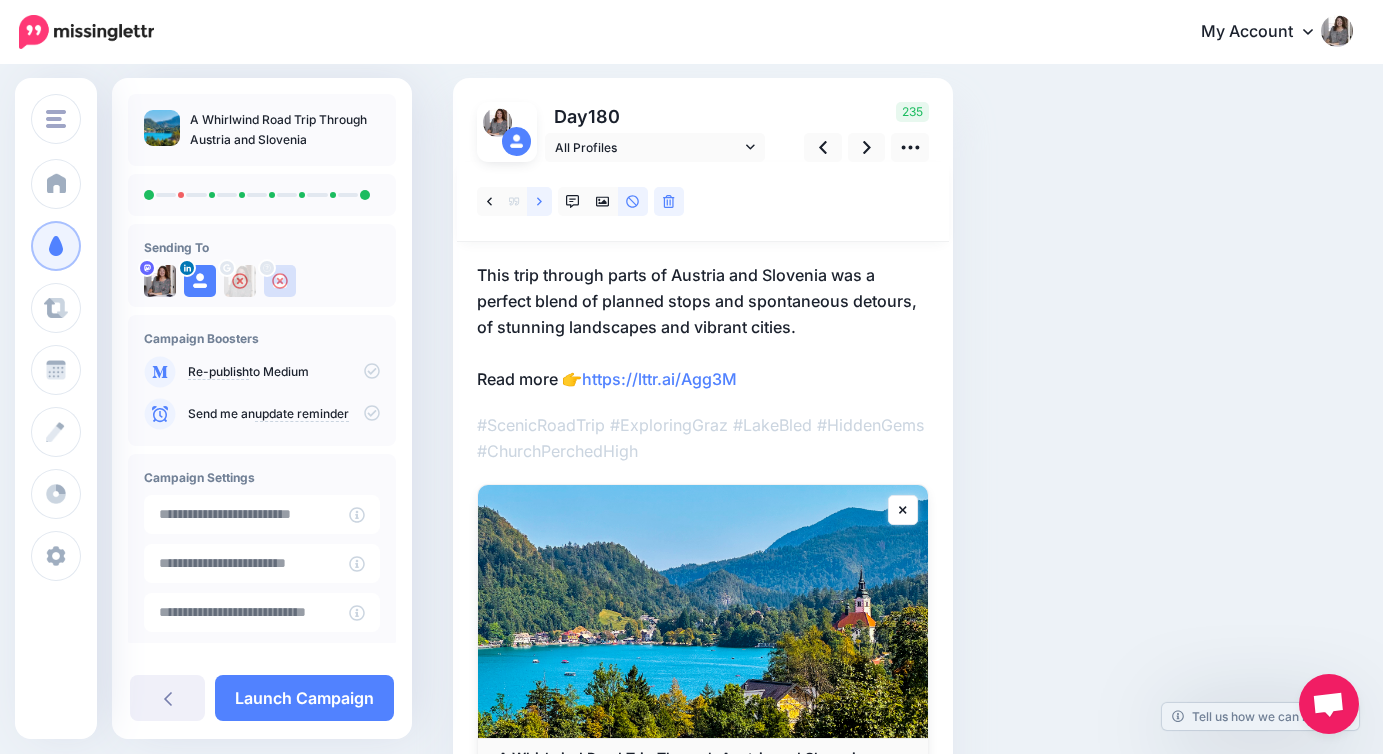 click at bounding box center [539, 201] 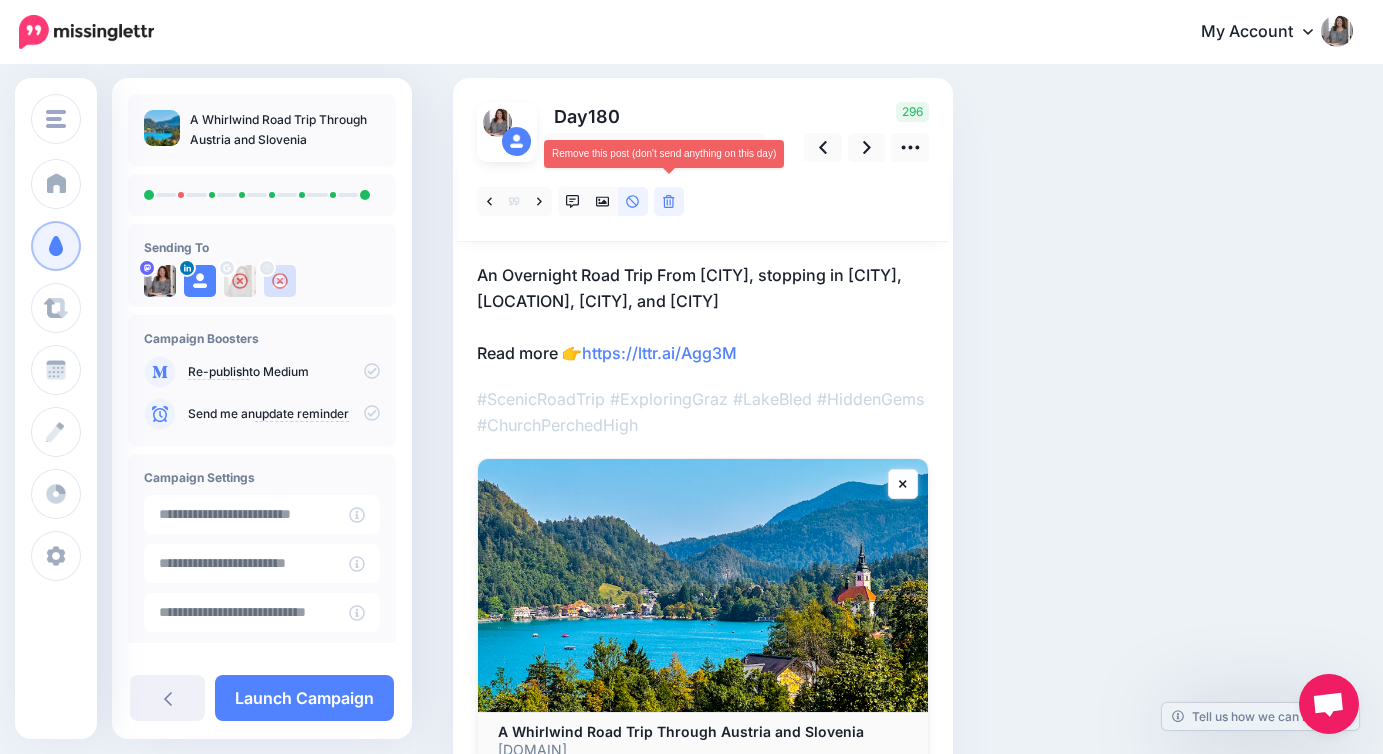 click 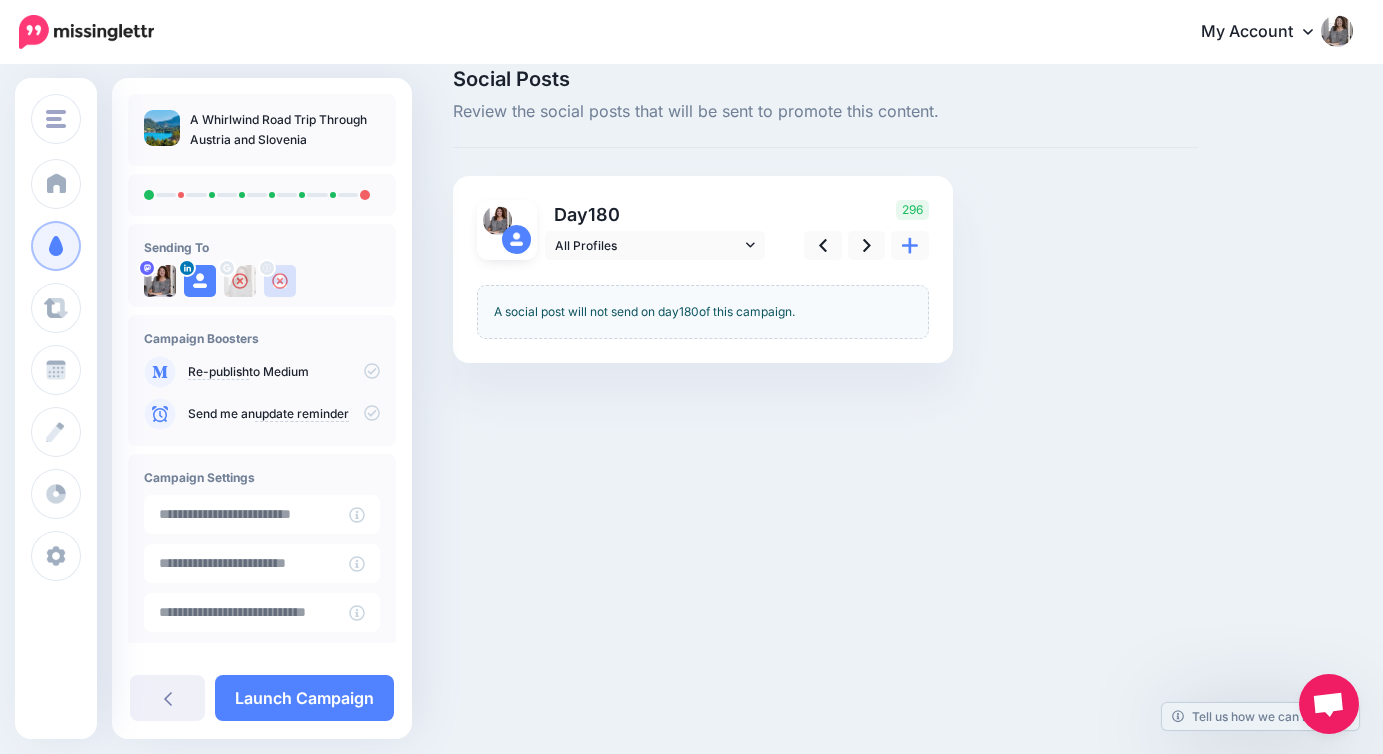 scroll, scrollTop: 40, scrollLeft: 0, axis: vertical 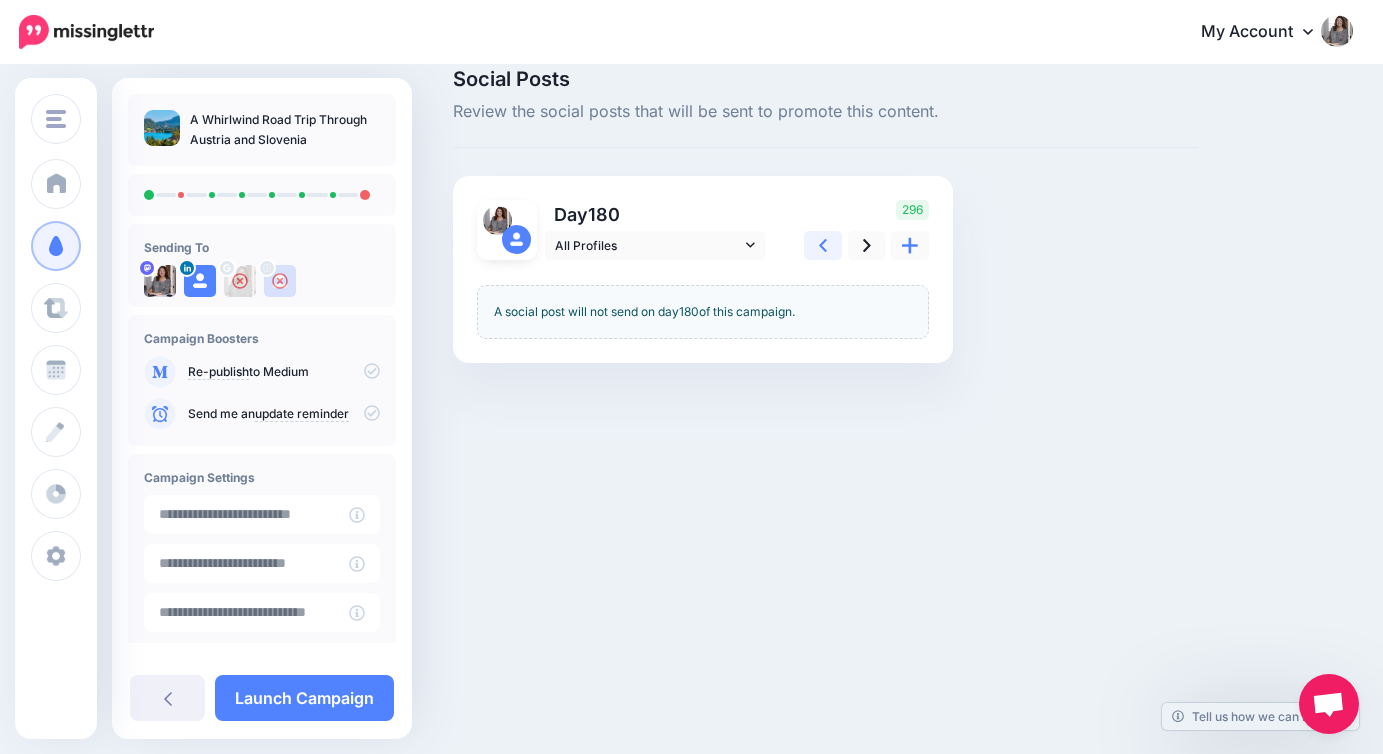 click 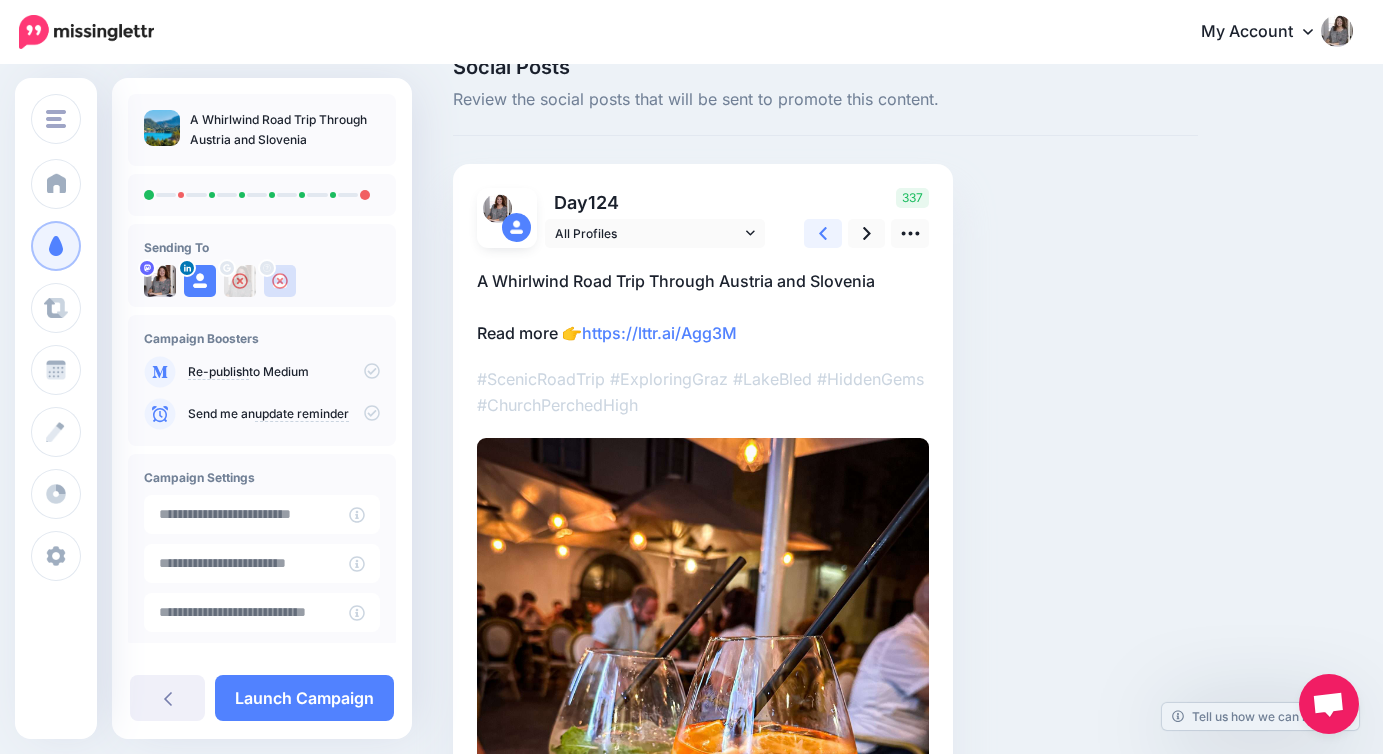 click 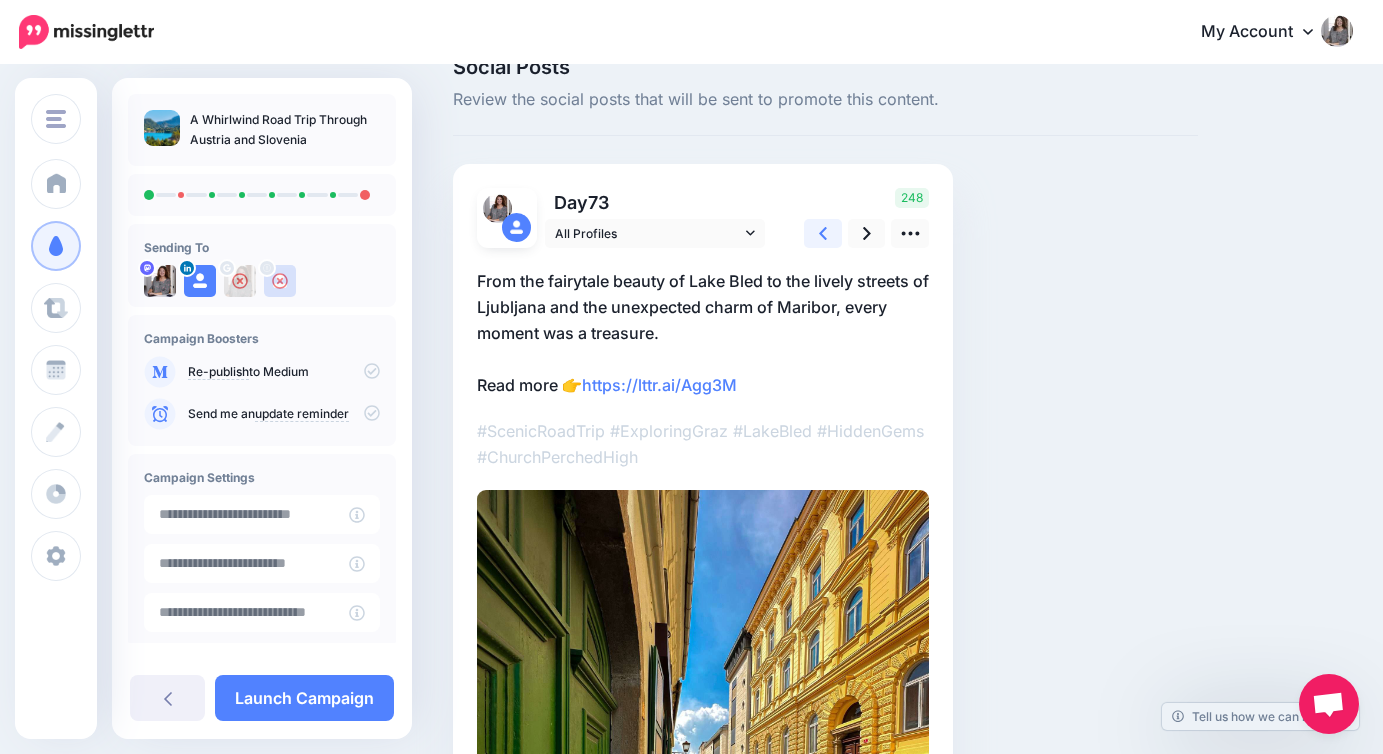click 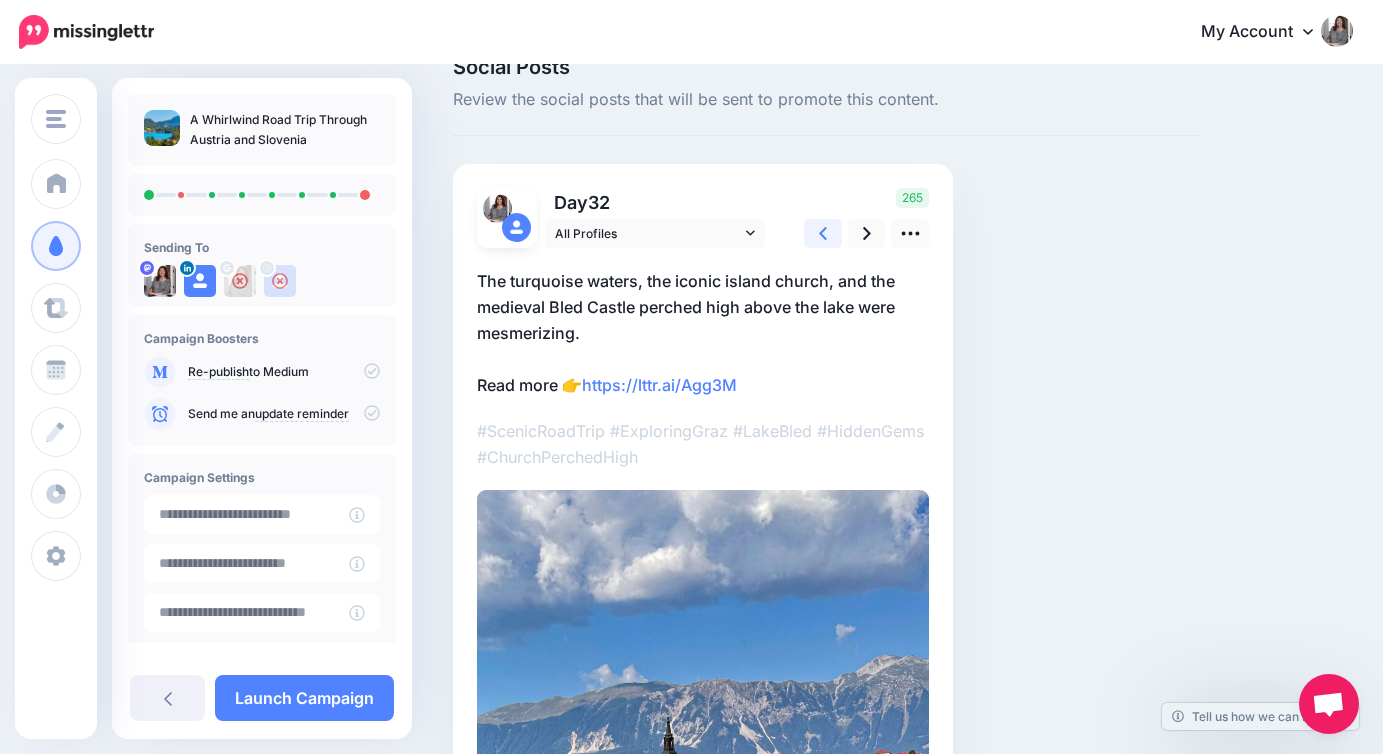 click 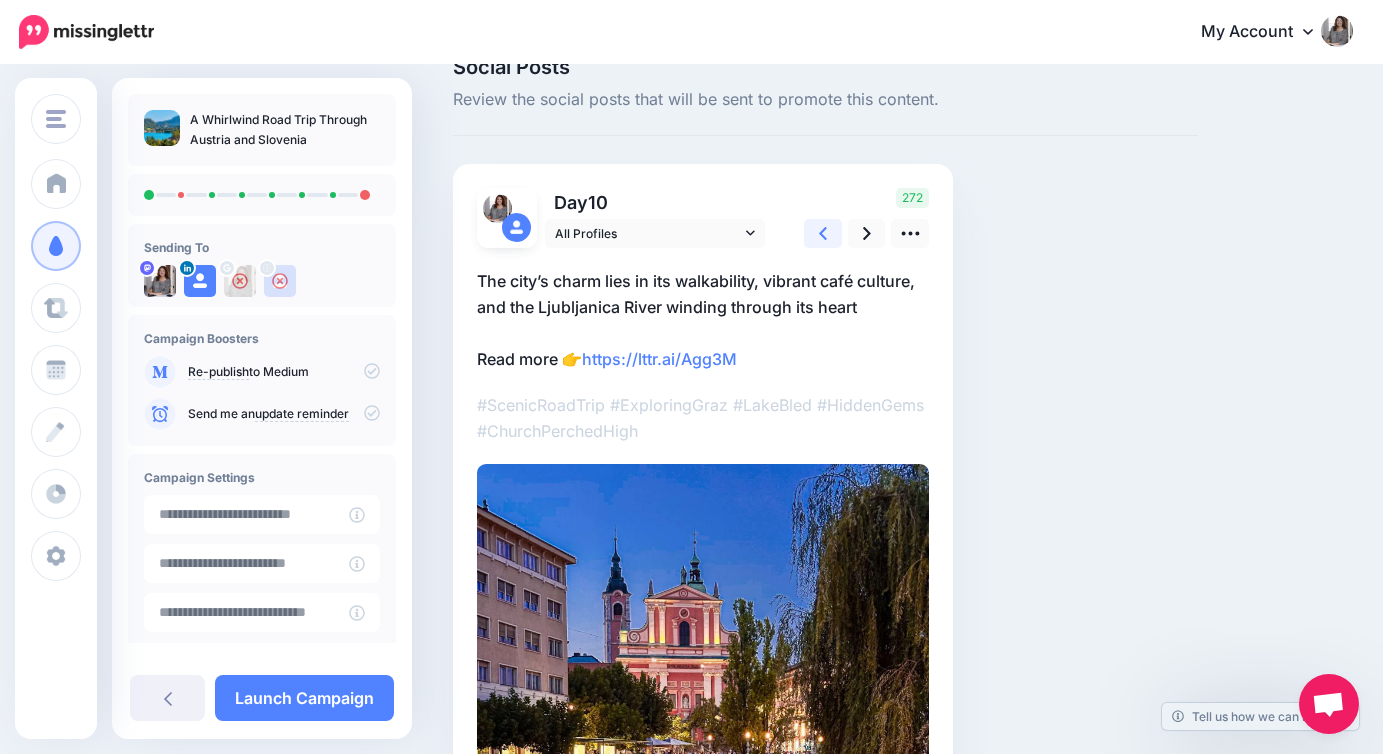 click 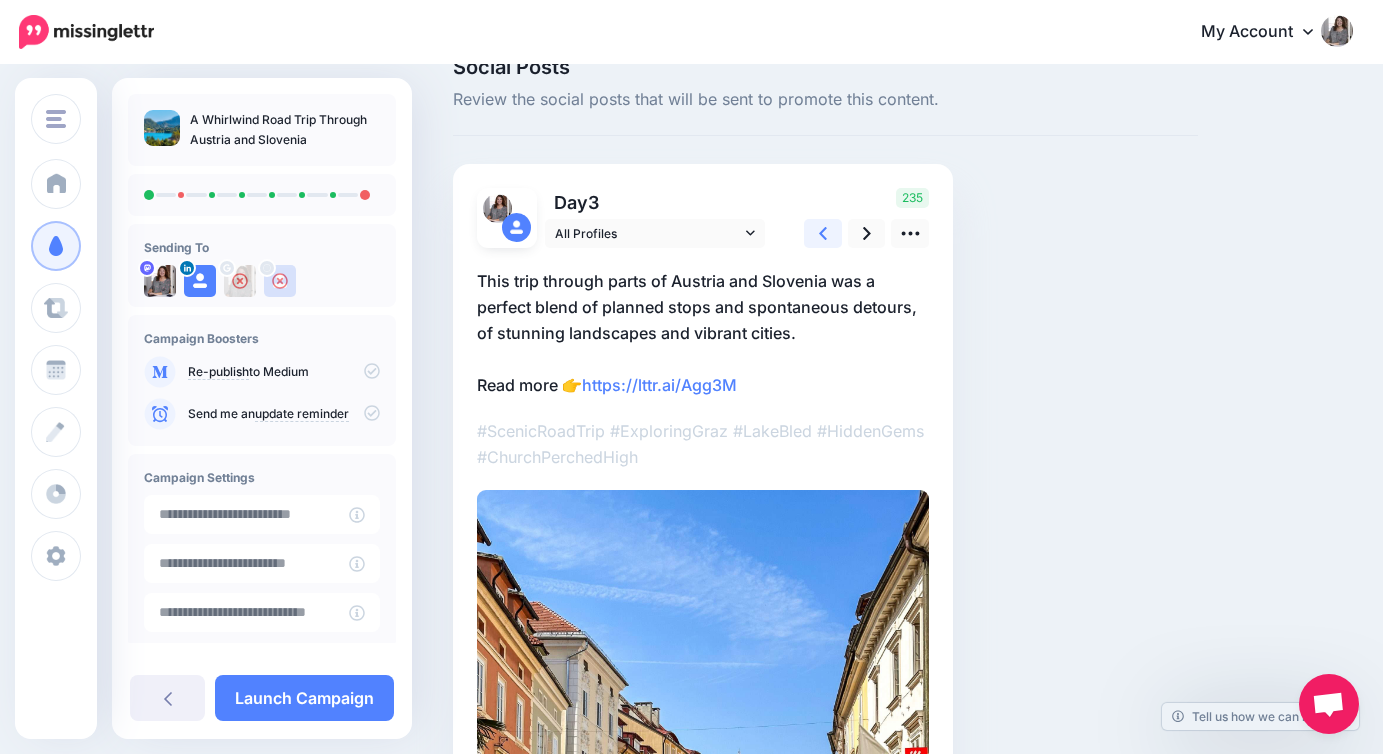 click 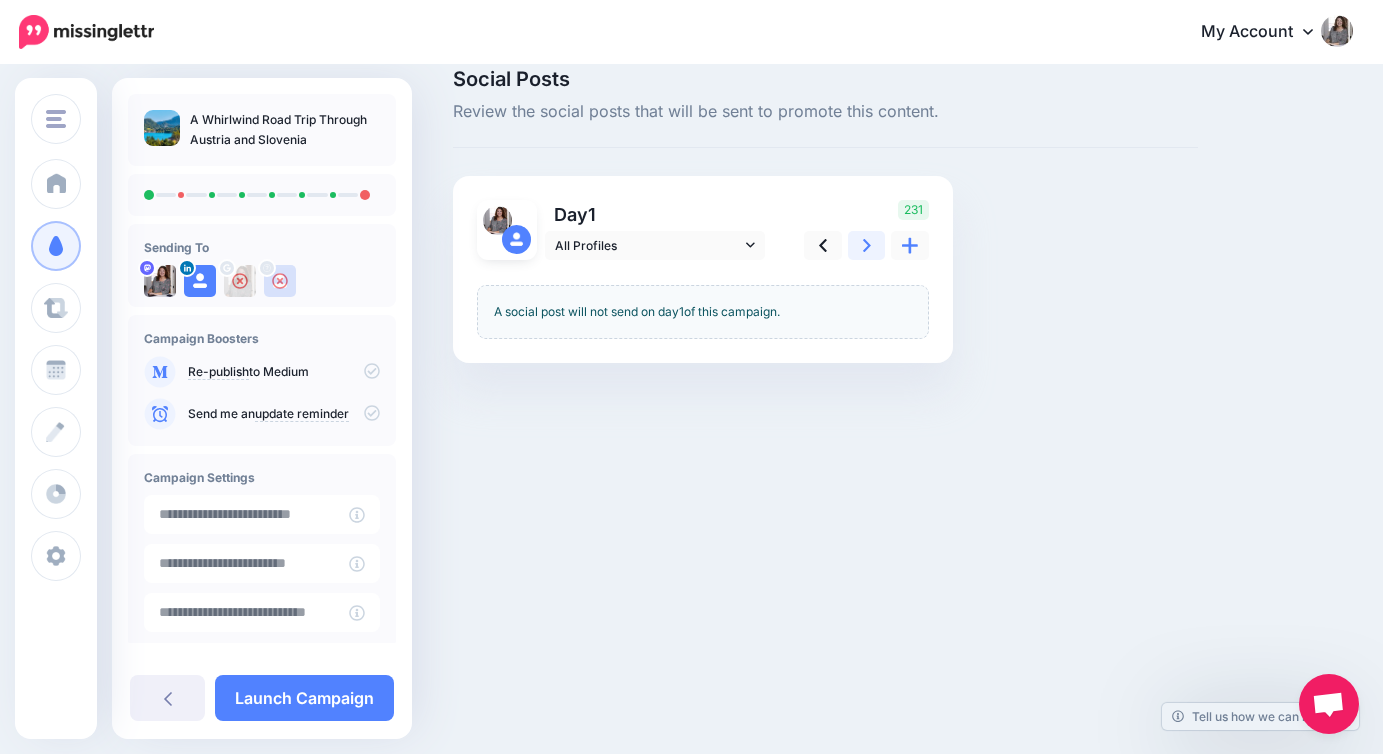 click at bounding box center [867, 245] 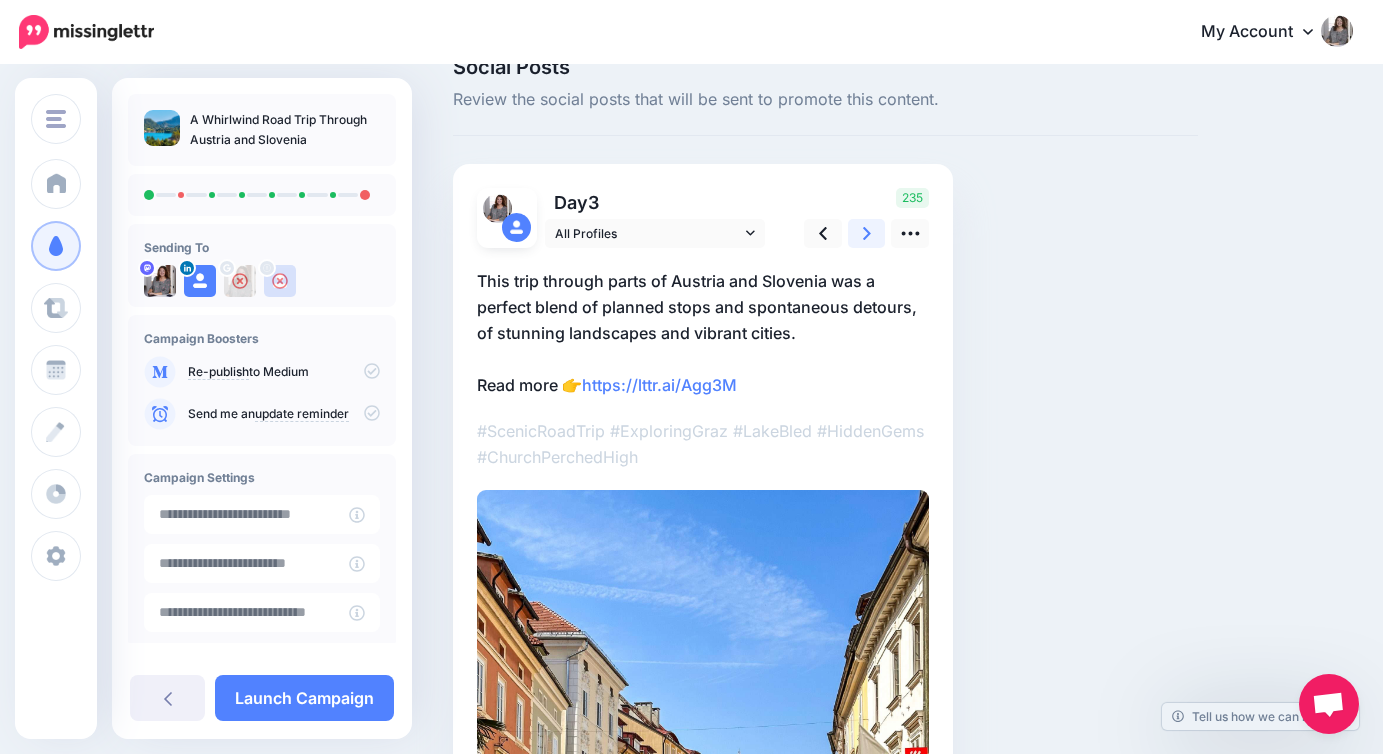 click at bounding box center [867, 233] 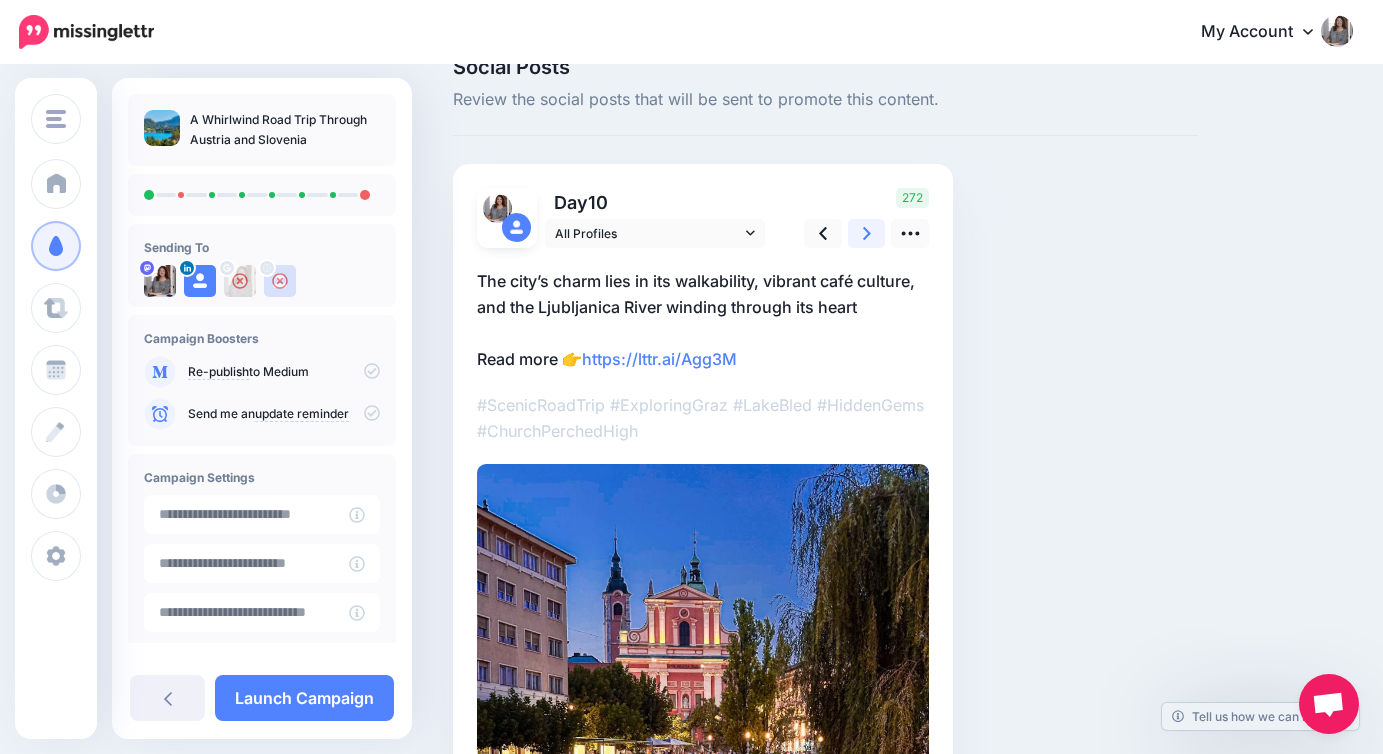 click at bounding box center (867, 233) 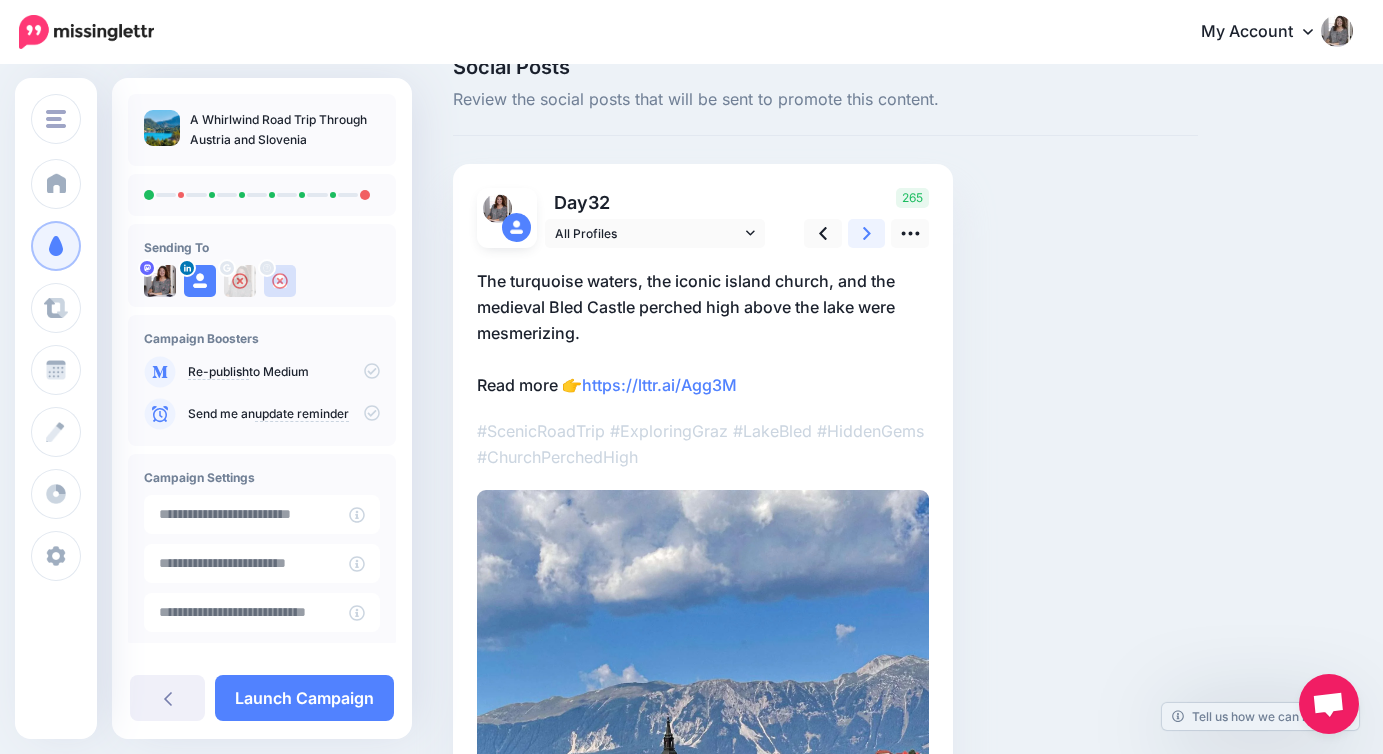 click at bounding box center (867, 233) 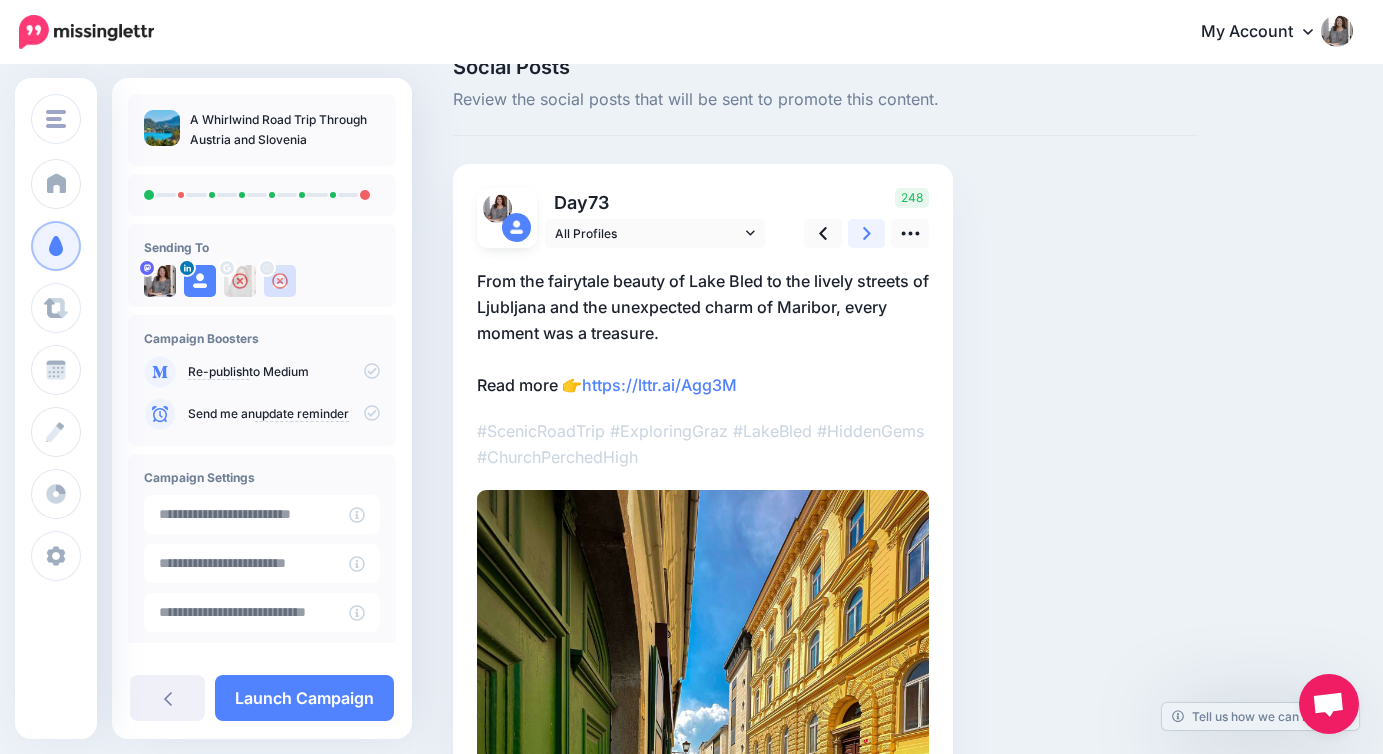 click at bounding box center [867, 233] 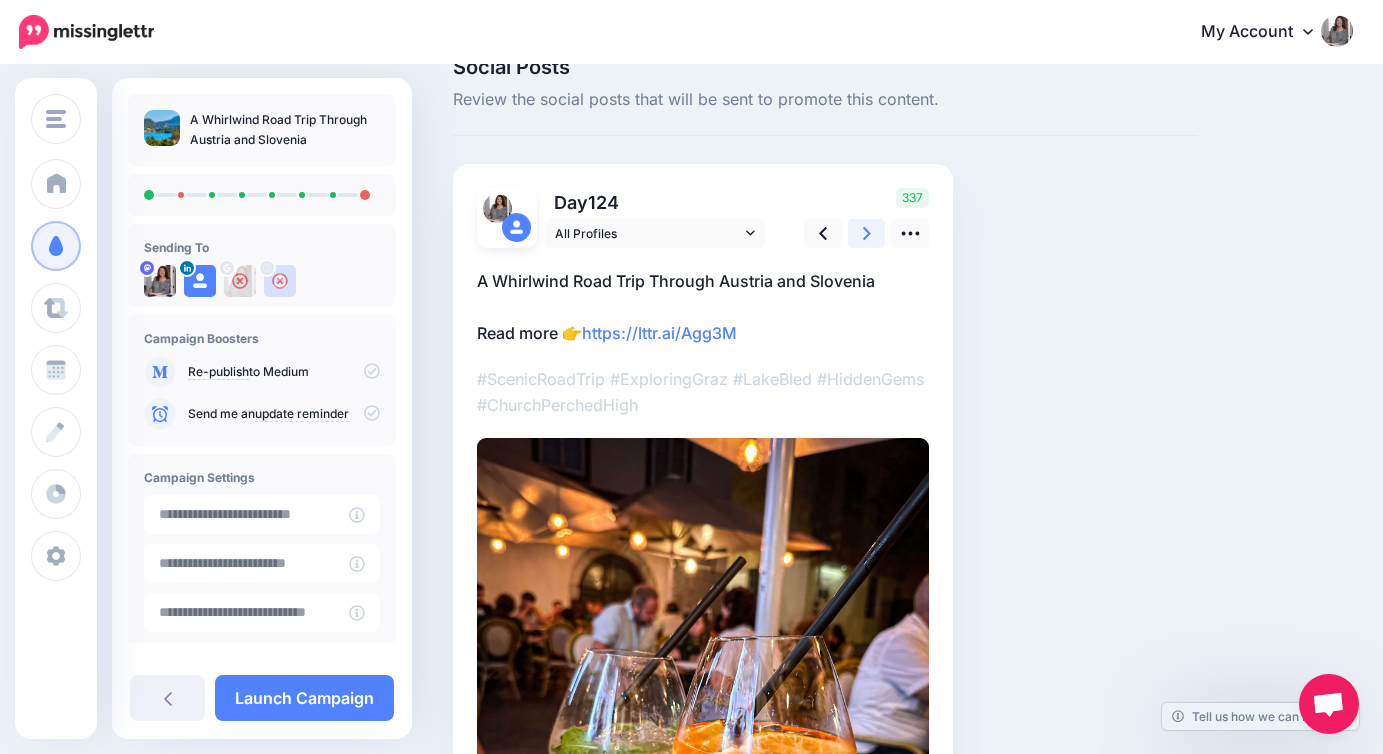 click at bounding box center [867, 233] 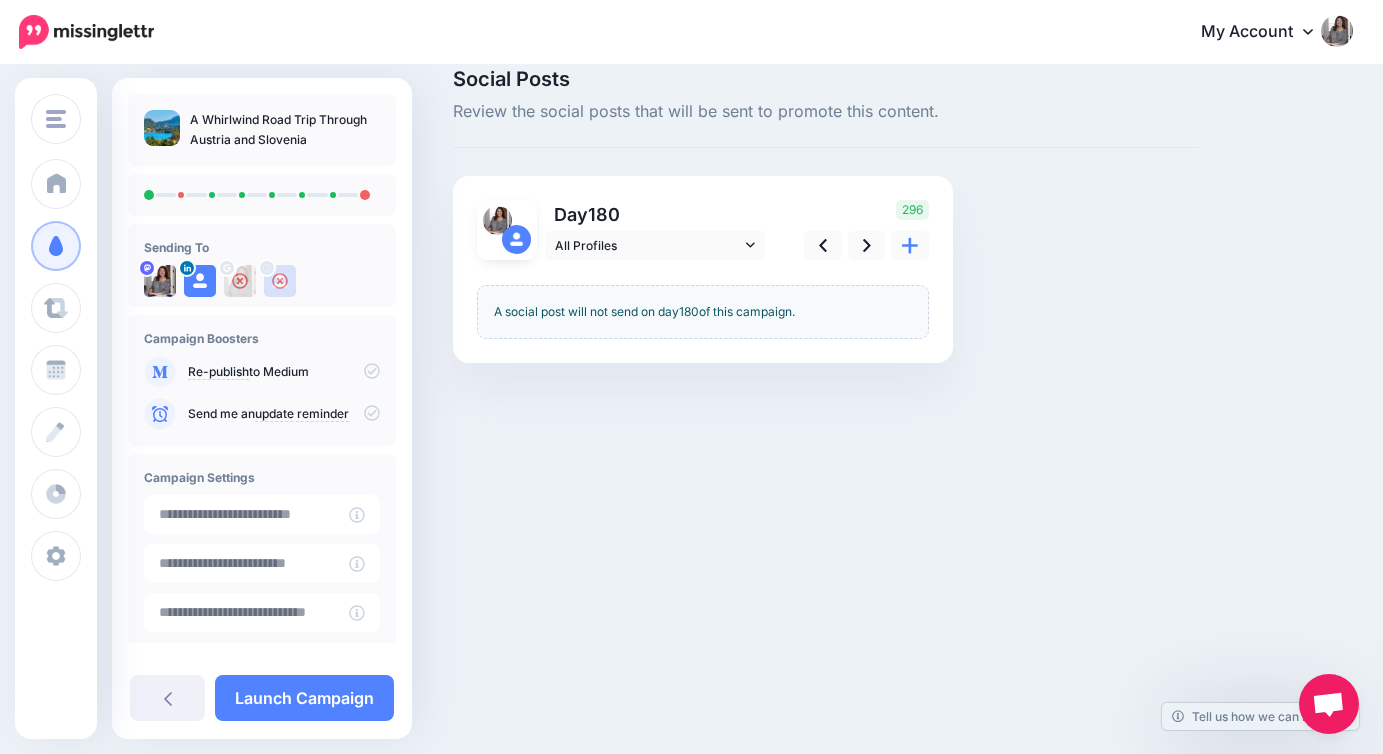 click 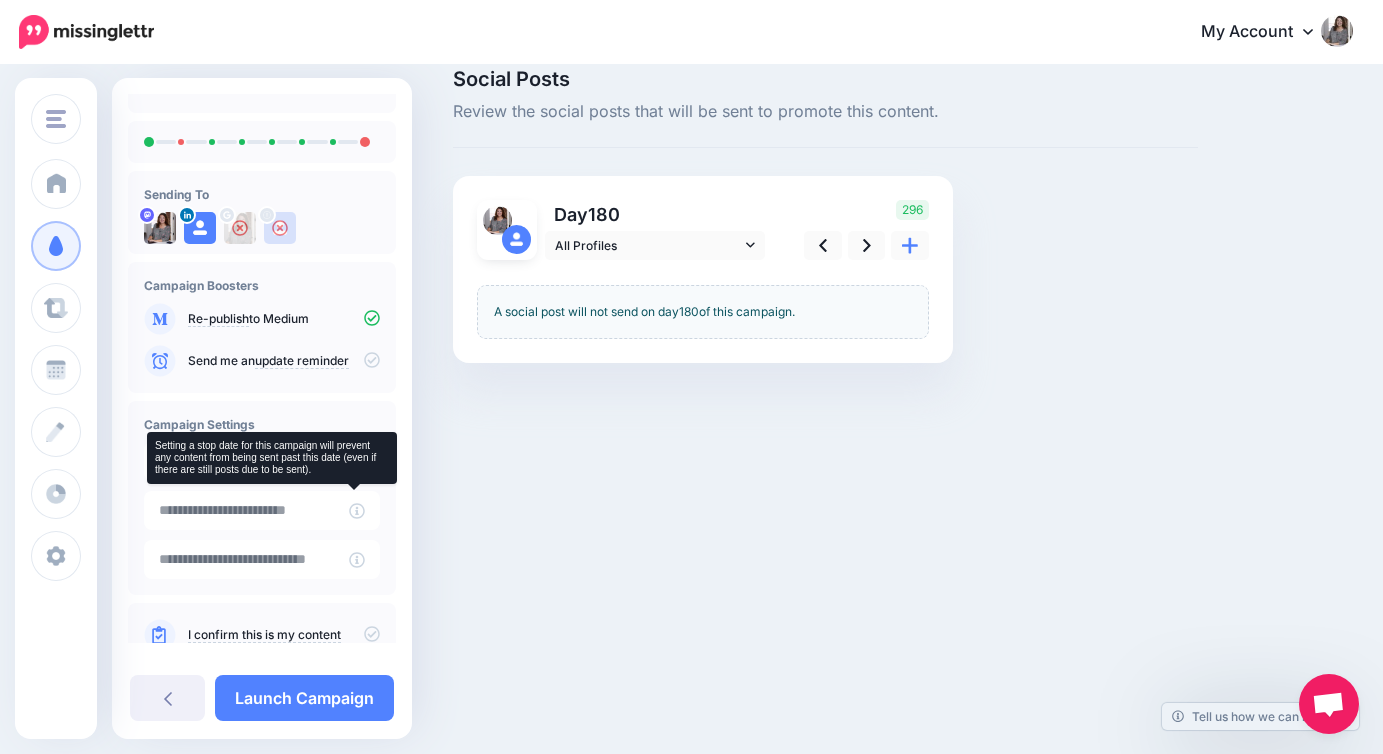 scroll, scrollTop: 101, scrollLeft: 0, axis: vertical 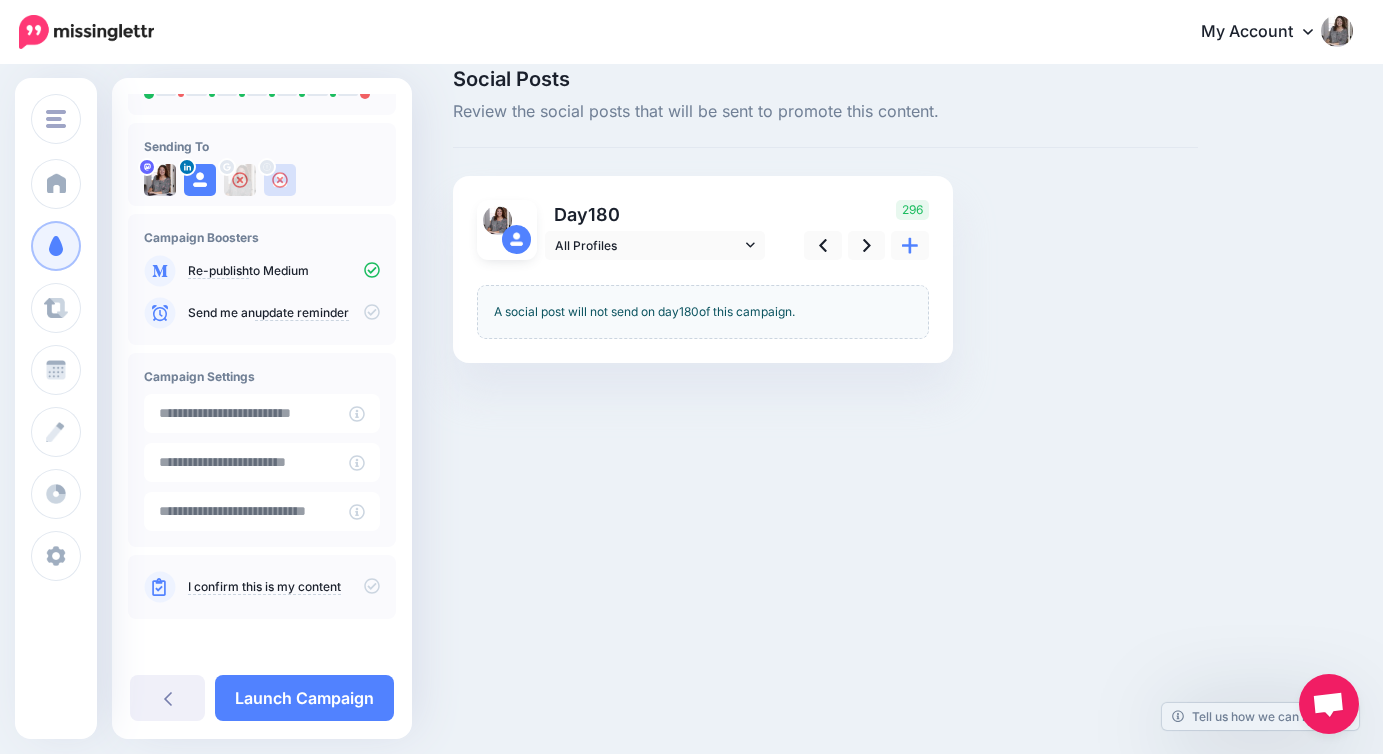 click 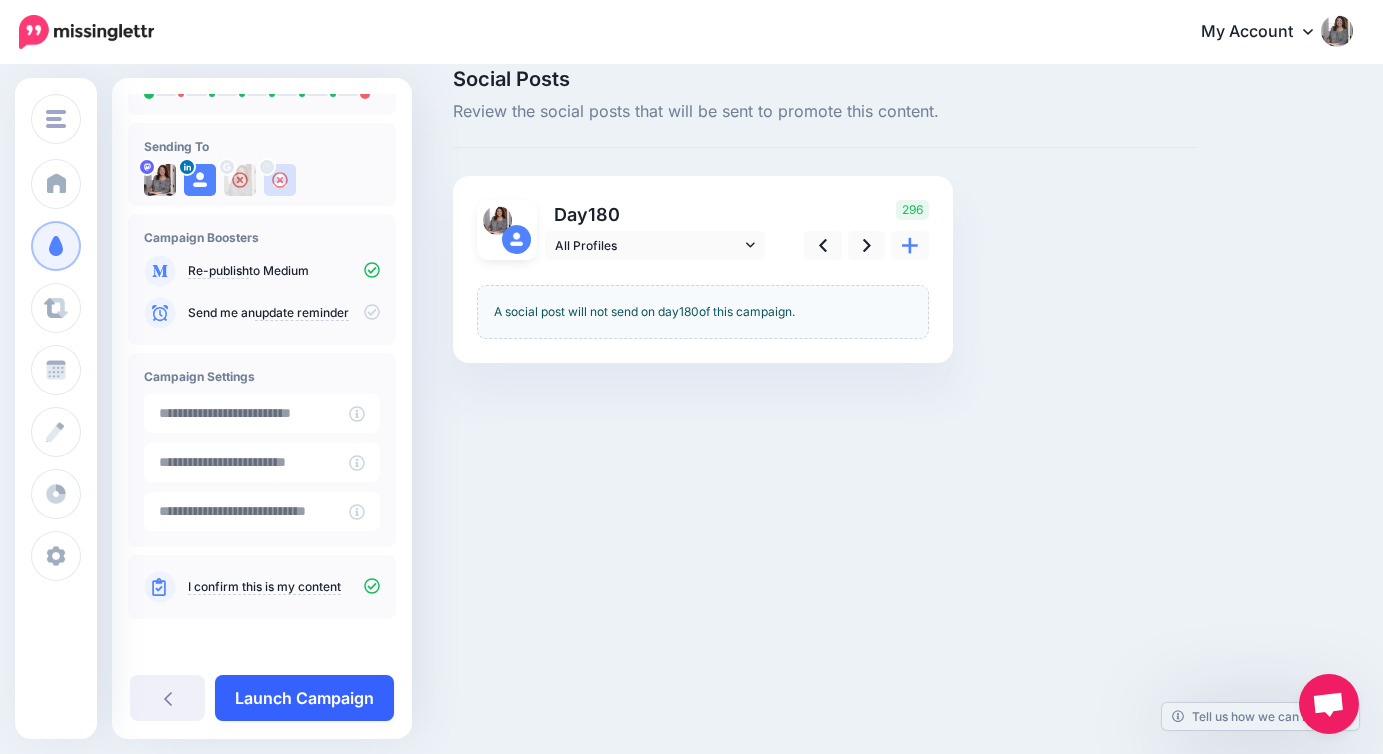 click on "Launch Campaign" at bounding box center (304, 698) 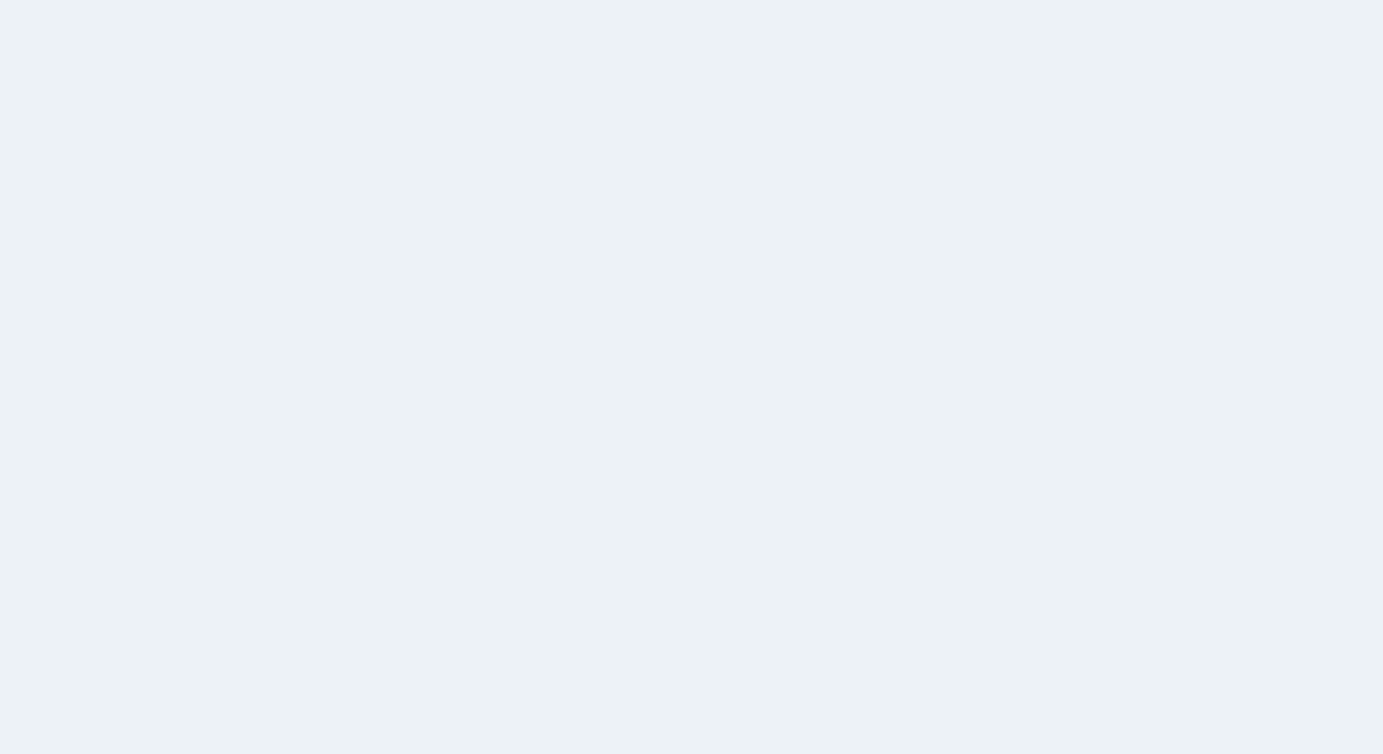 scroll, scrollTop: 0, scrollLeft: 0, axis: both 